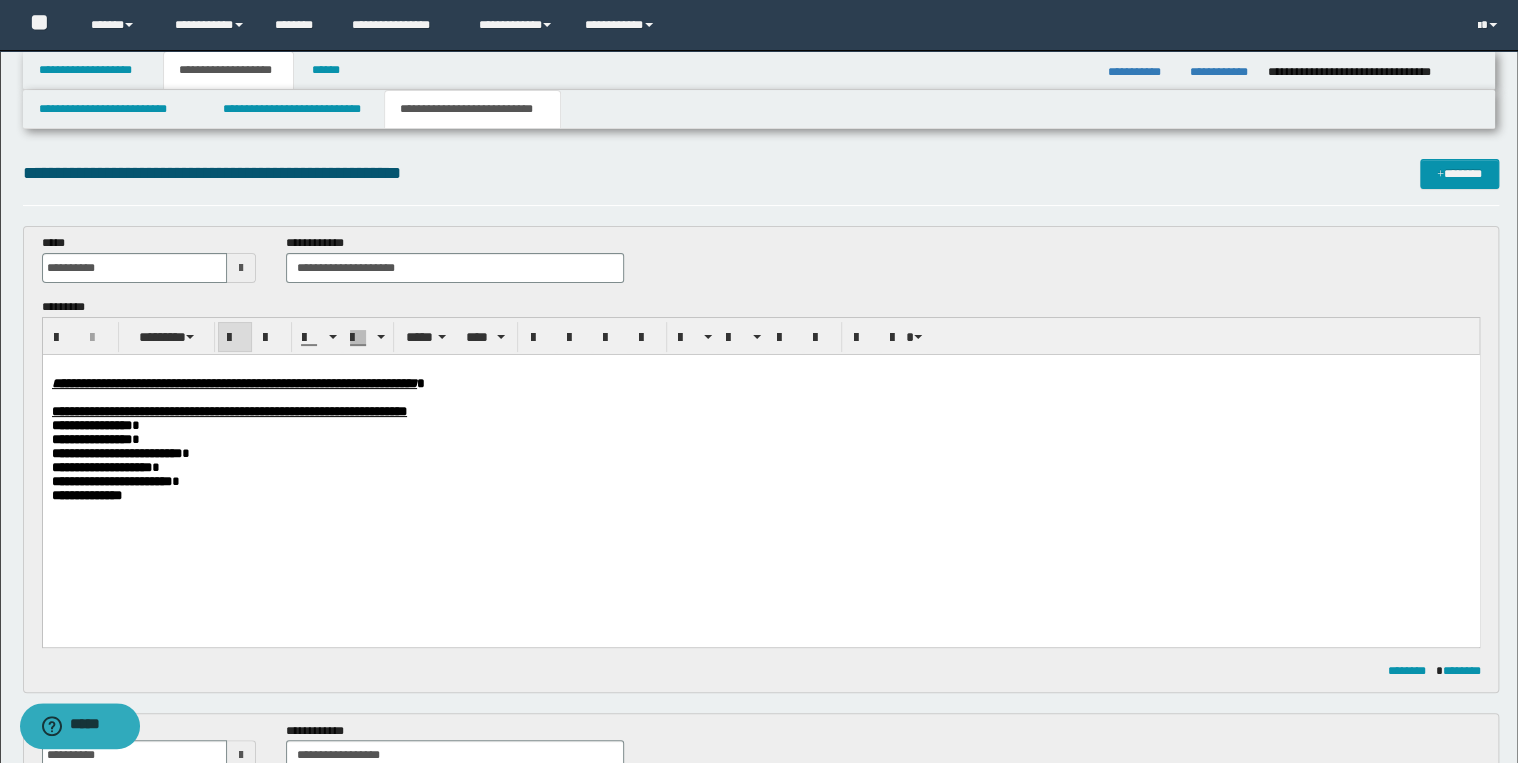 scroll, scrollTop: 0, scrollLeft: 0, axis: both 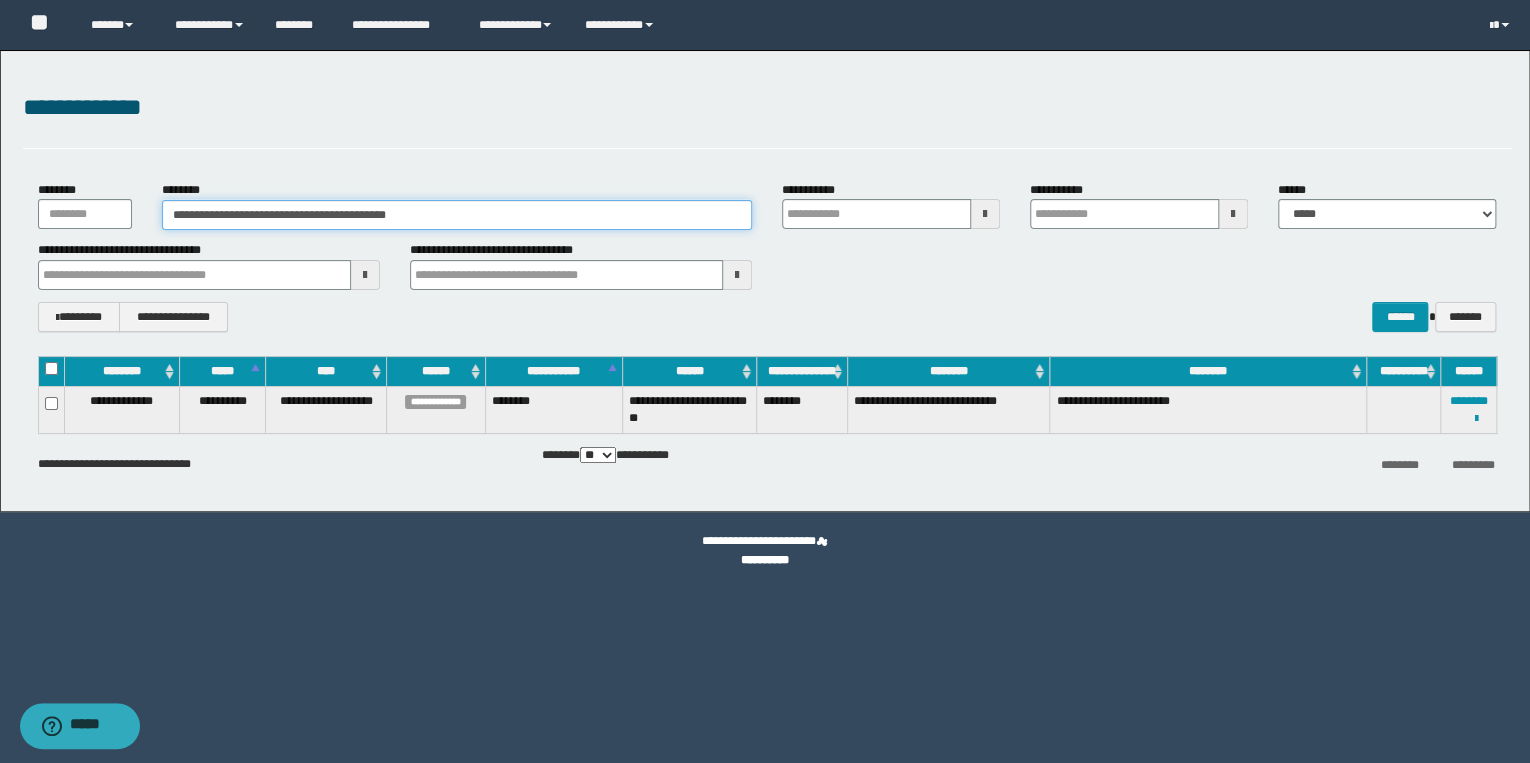 drag, startPoint x: 453, startPoint y: 226, endPoint x: 135, endPoint y: 220, distance: 318.0566 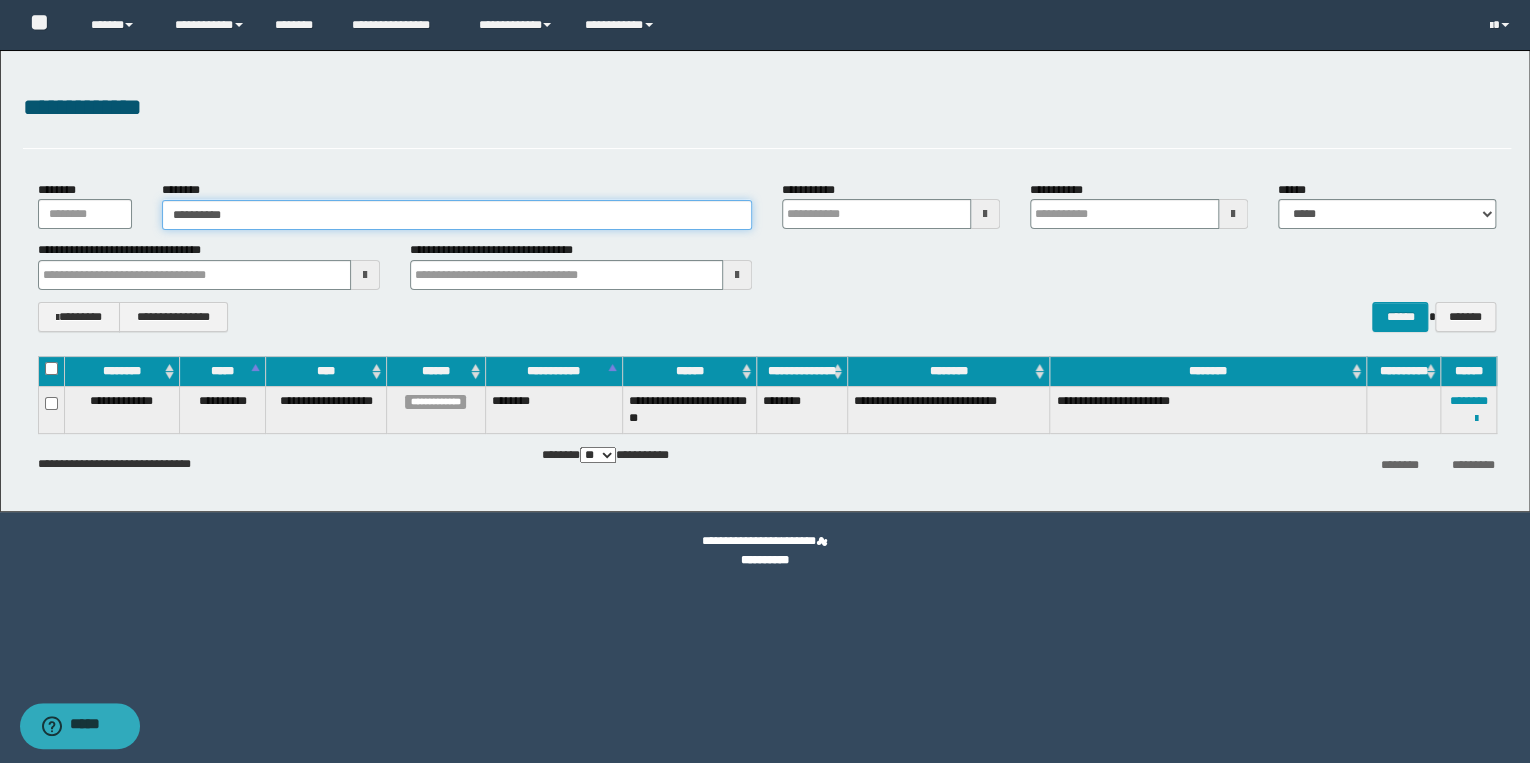 type on "**********" 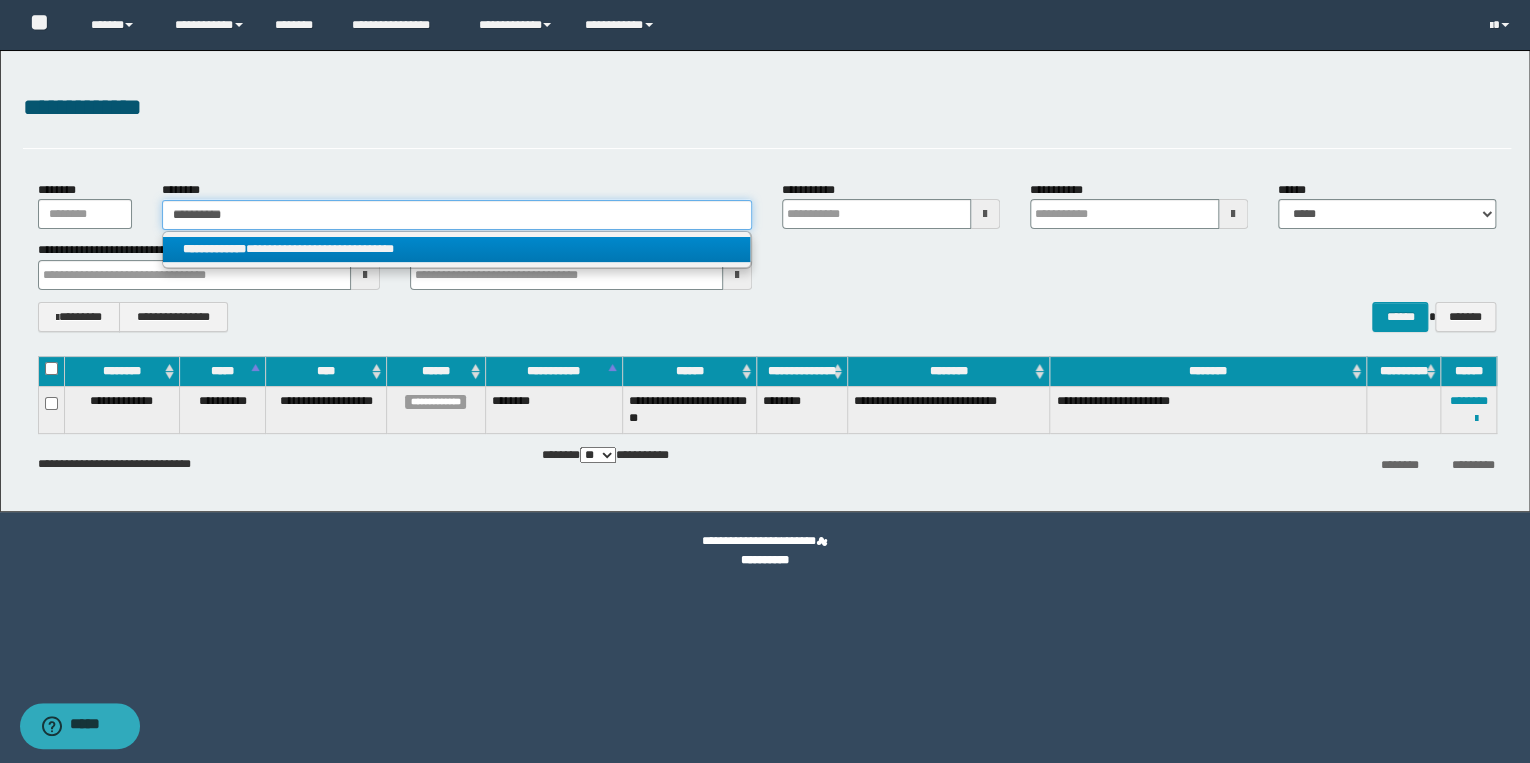 type on "**********" 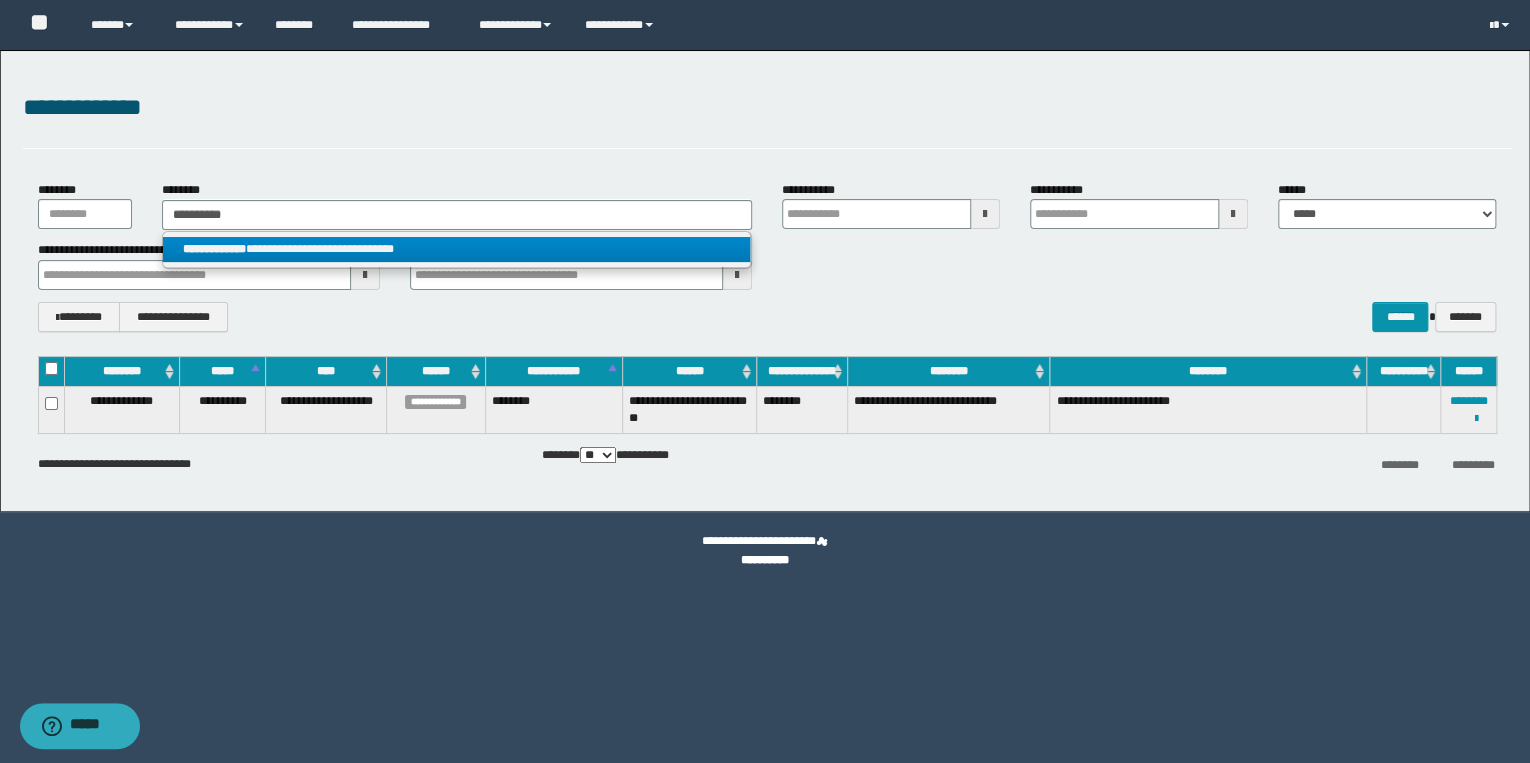 click on "**********" at bounding box center (457, 249) 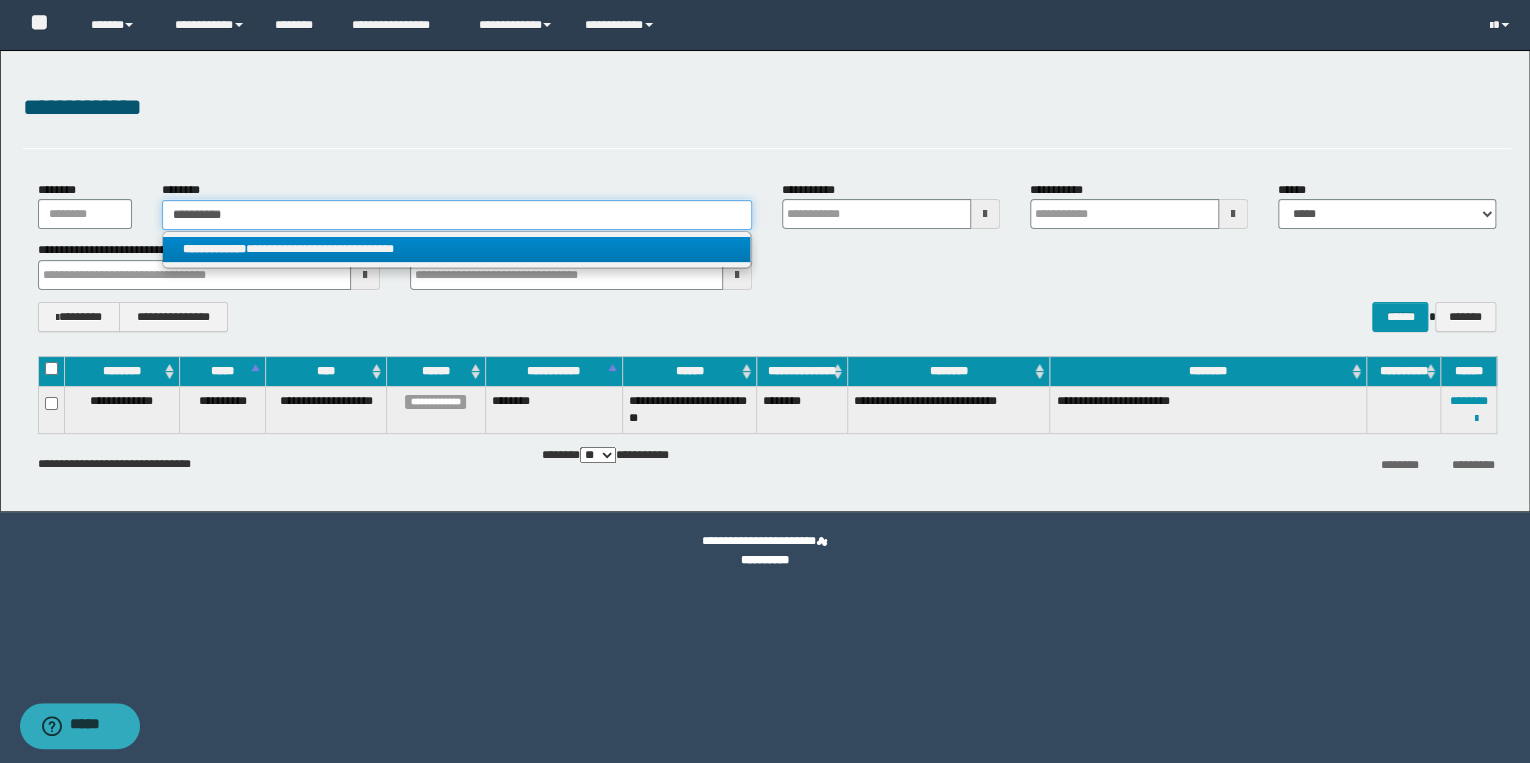 type 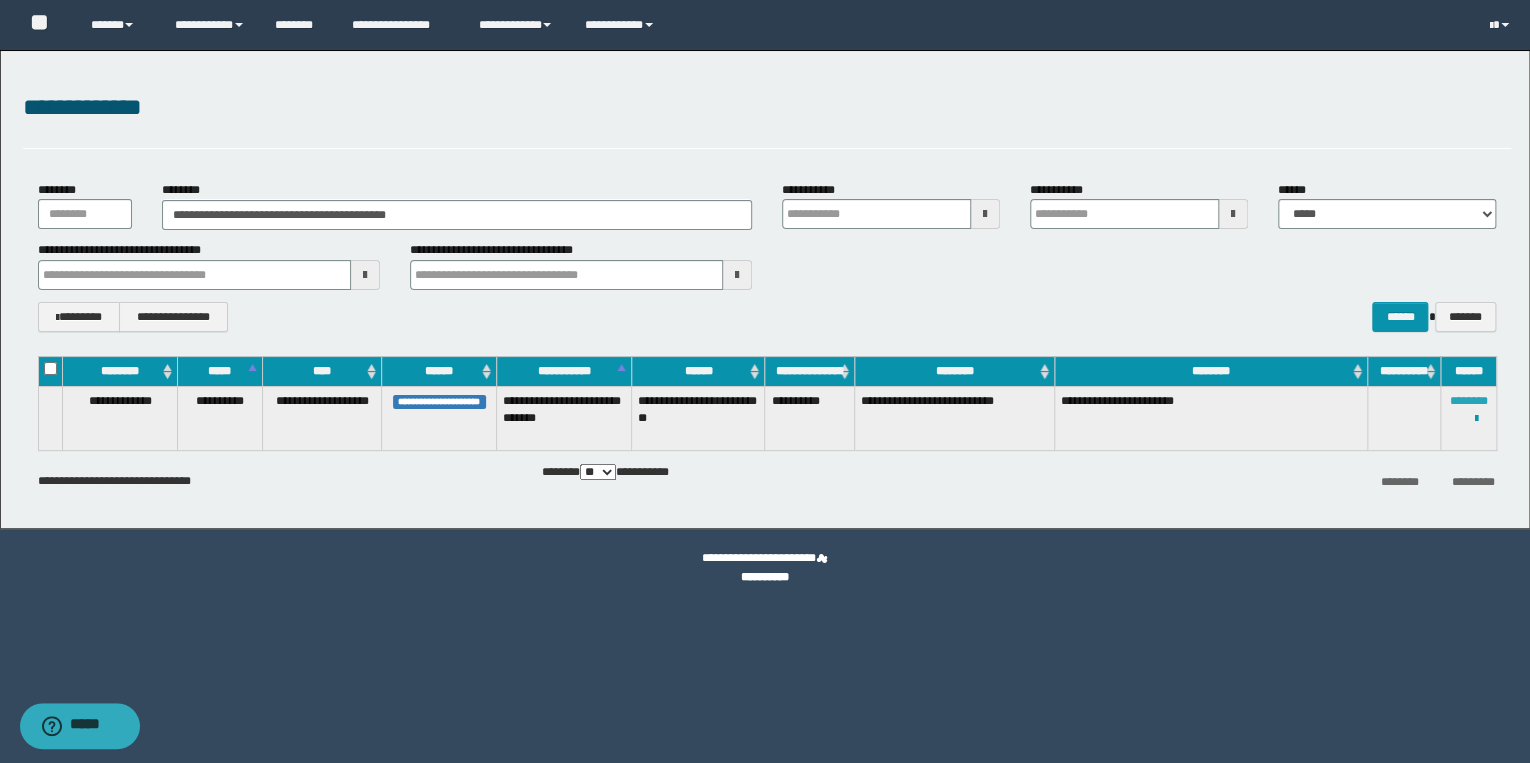 click on "********" at bounding box center [1468, 401] 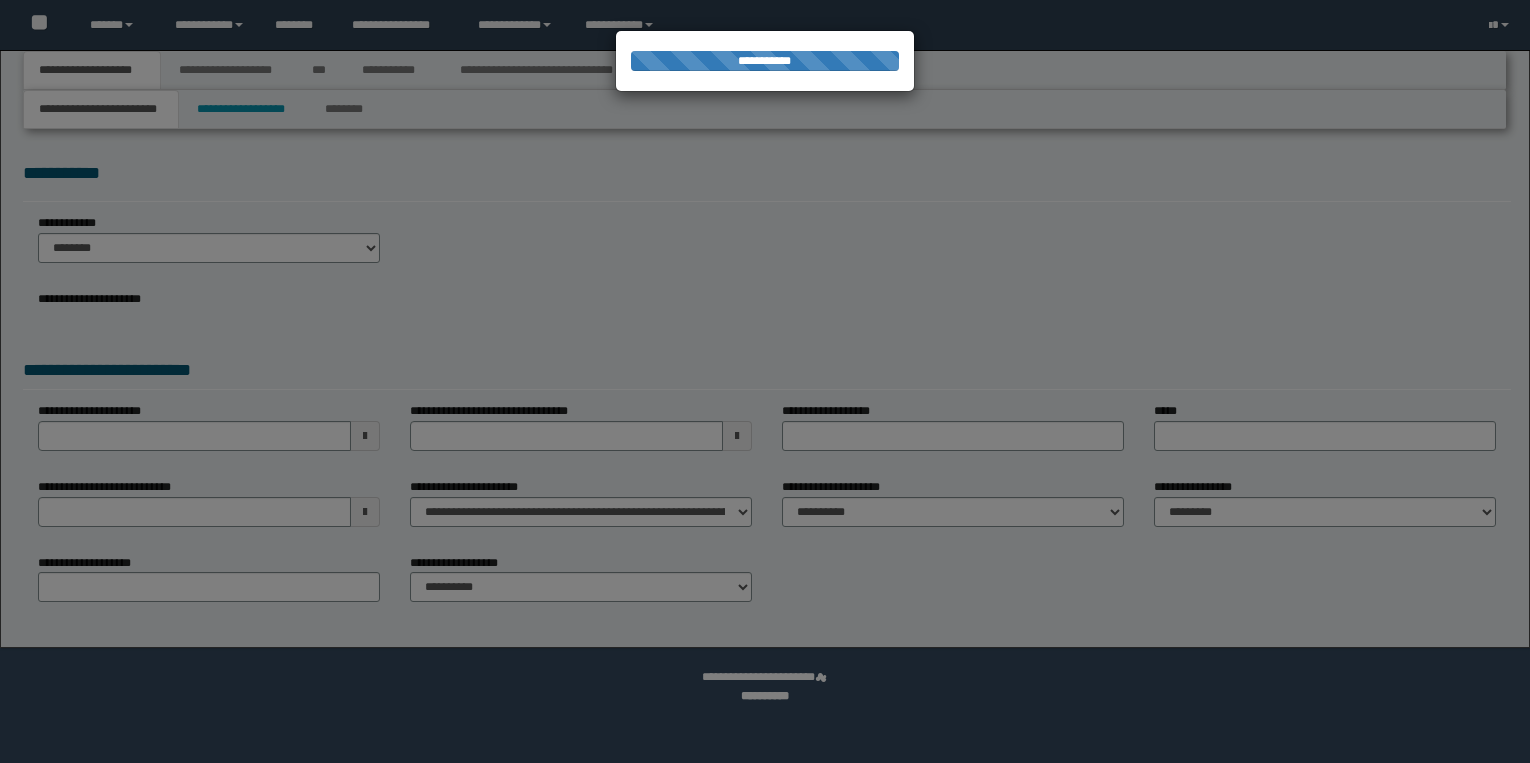scroll, scrollTop: 0, scrollLeft: 0, axis: both 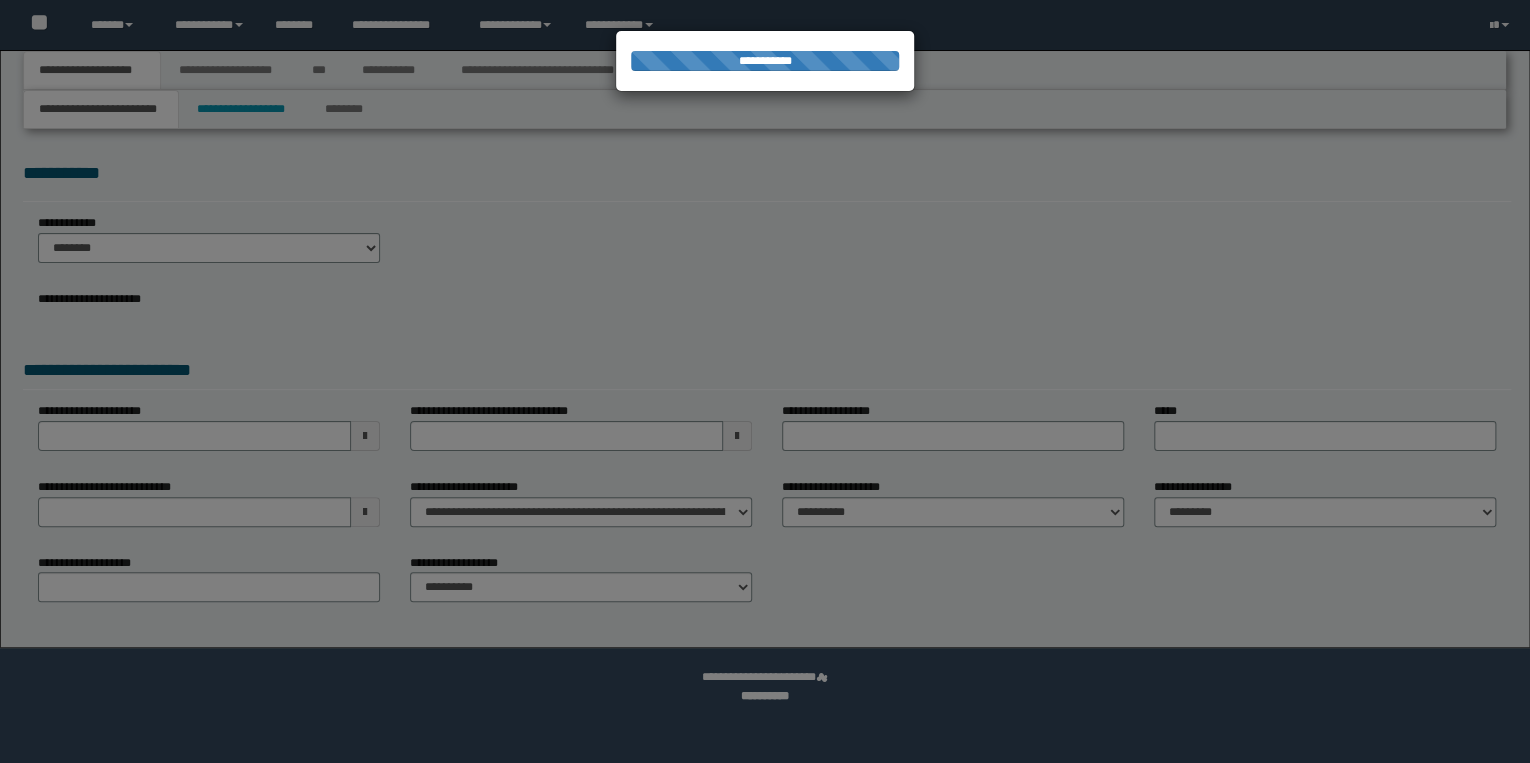 select on "*" 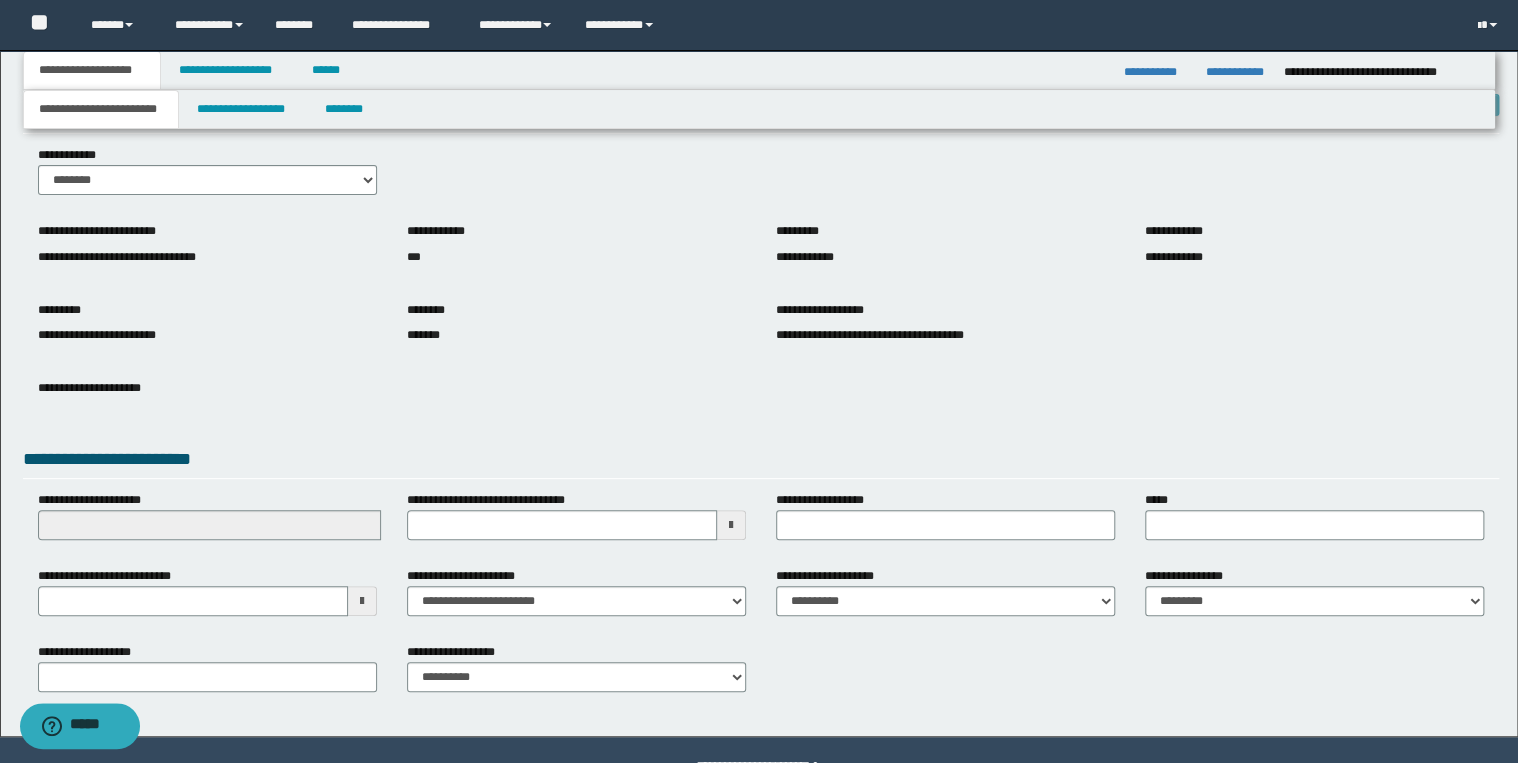 scroll, scrollTop: 120, scrollLeft: 0, axis: vertical 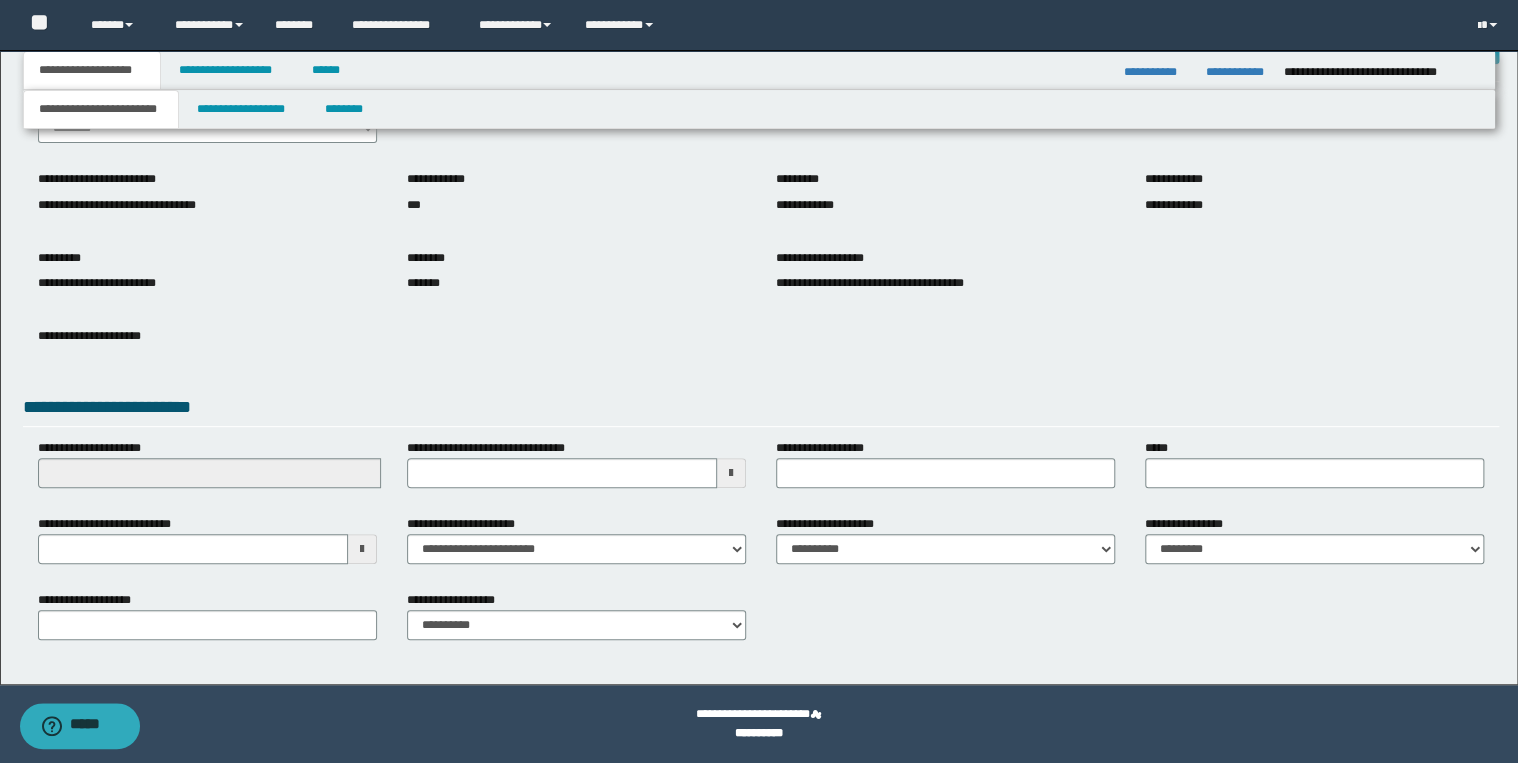 click on "**********" at bounding box center [207, 471] 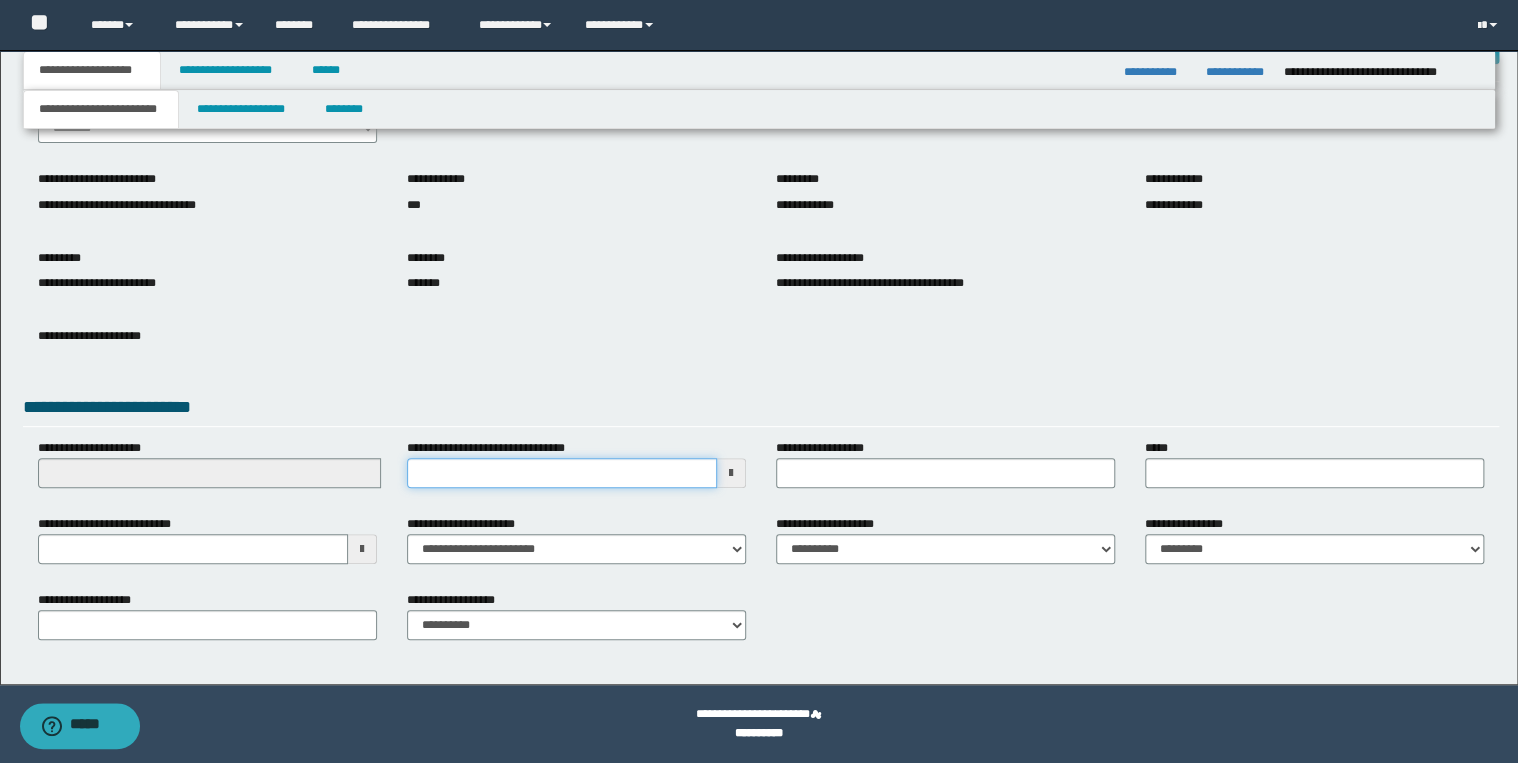 click on "**********" at bounding box center (562, 473) 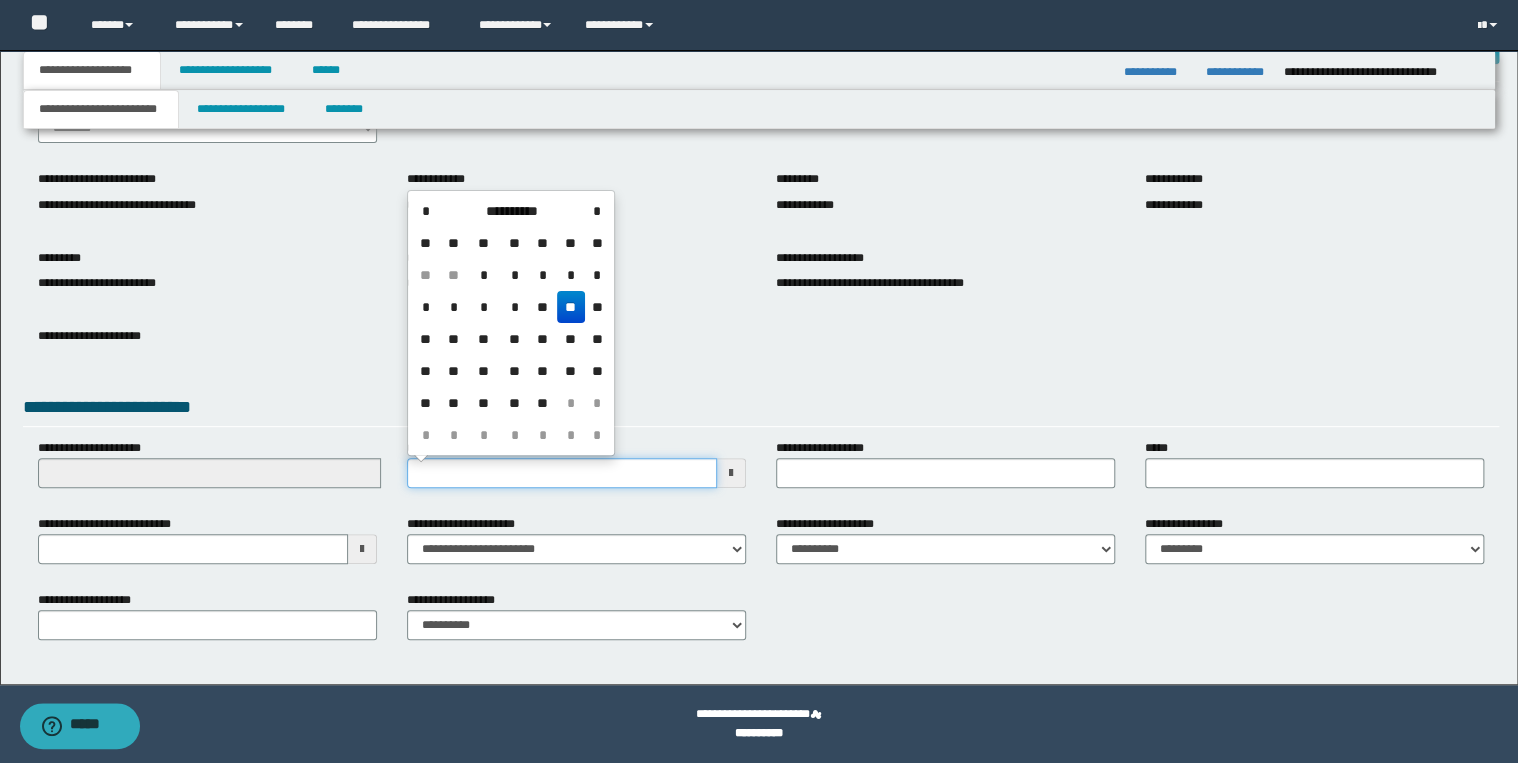 type on "**********" 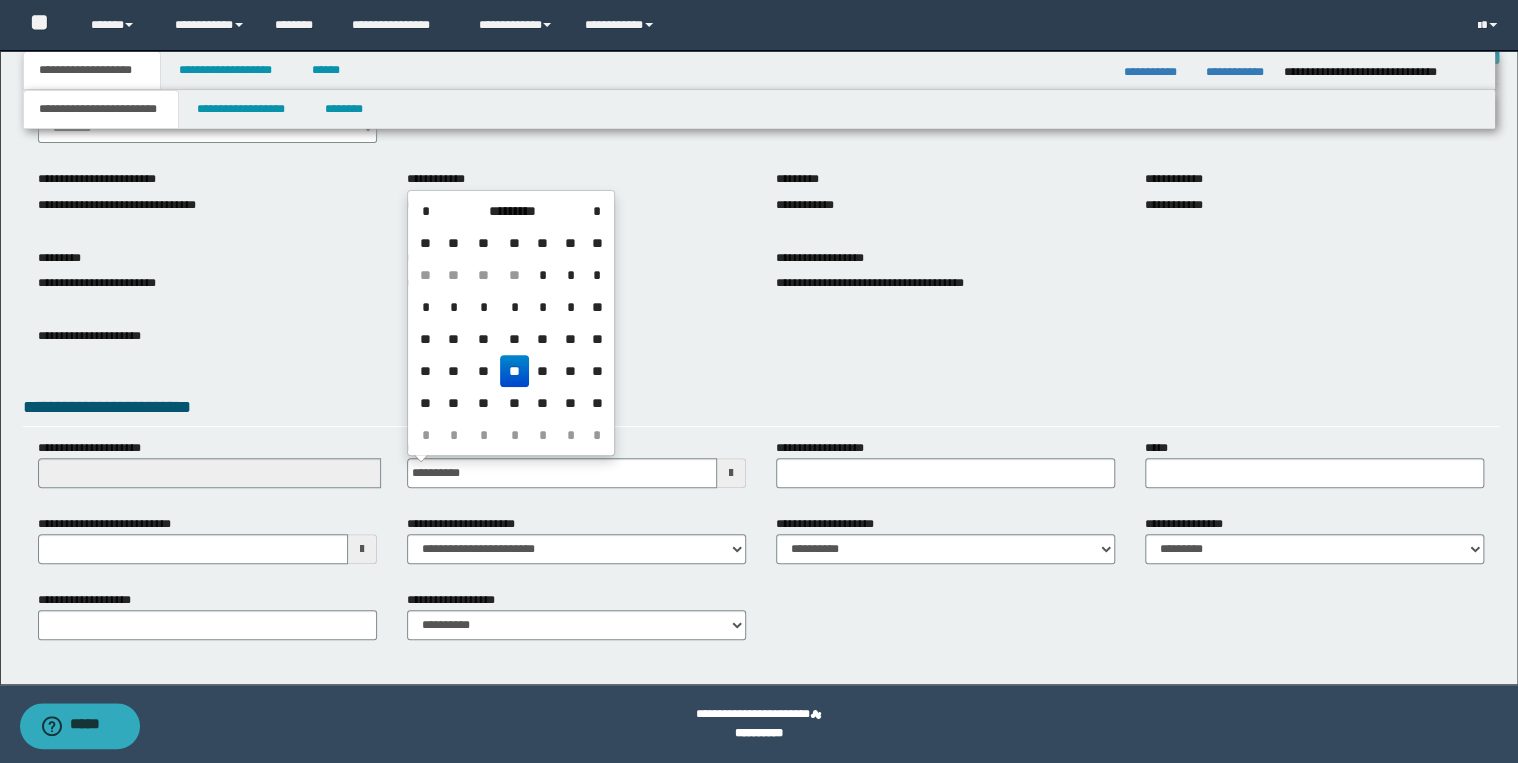 drag, startPoint x: 509, startPoint y: 373, endPoint x: 536, endPoint y: 382, distance: 28.460499 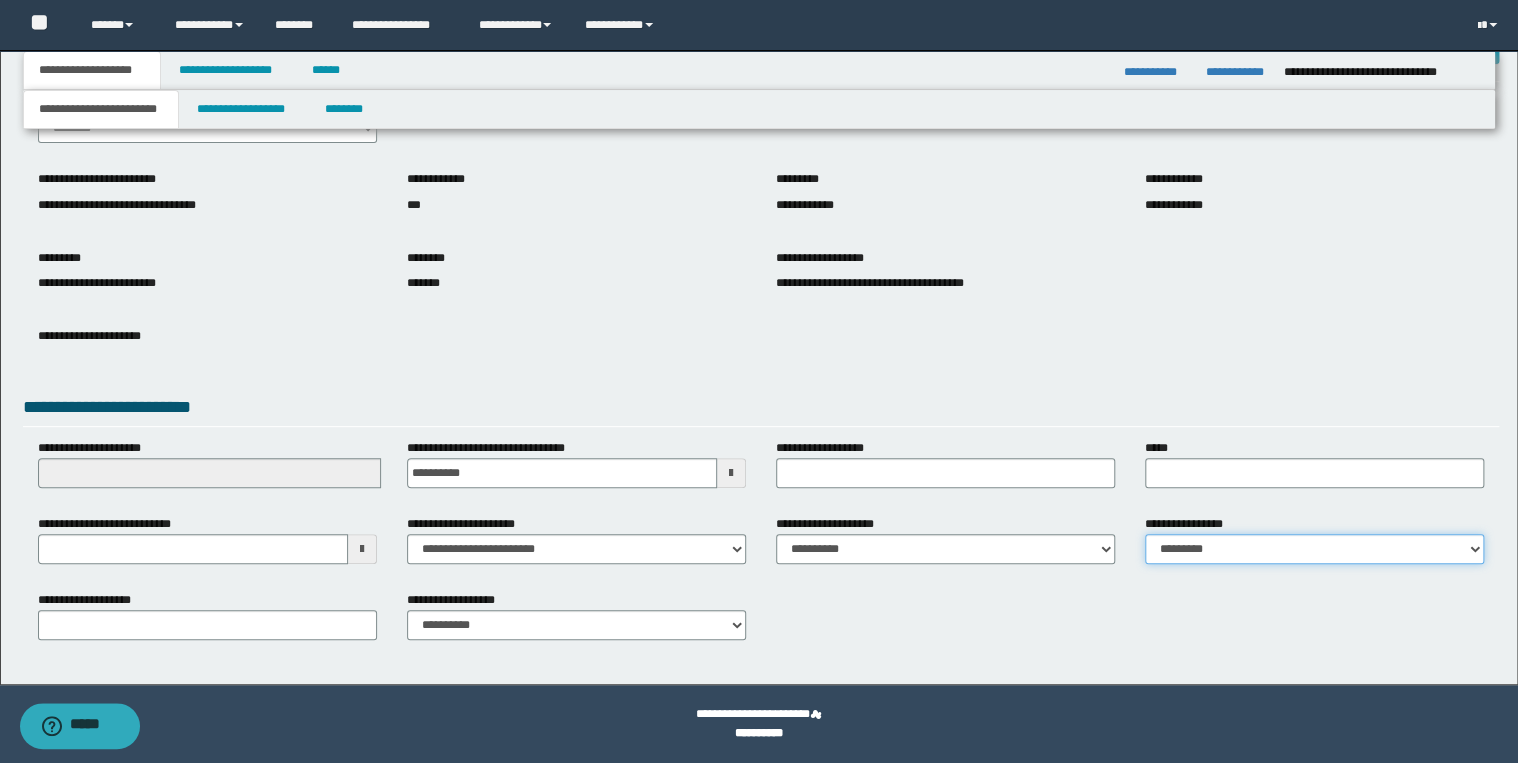 click on "**********" at bounding box center (1314, 549) 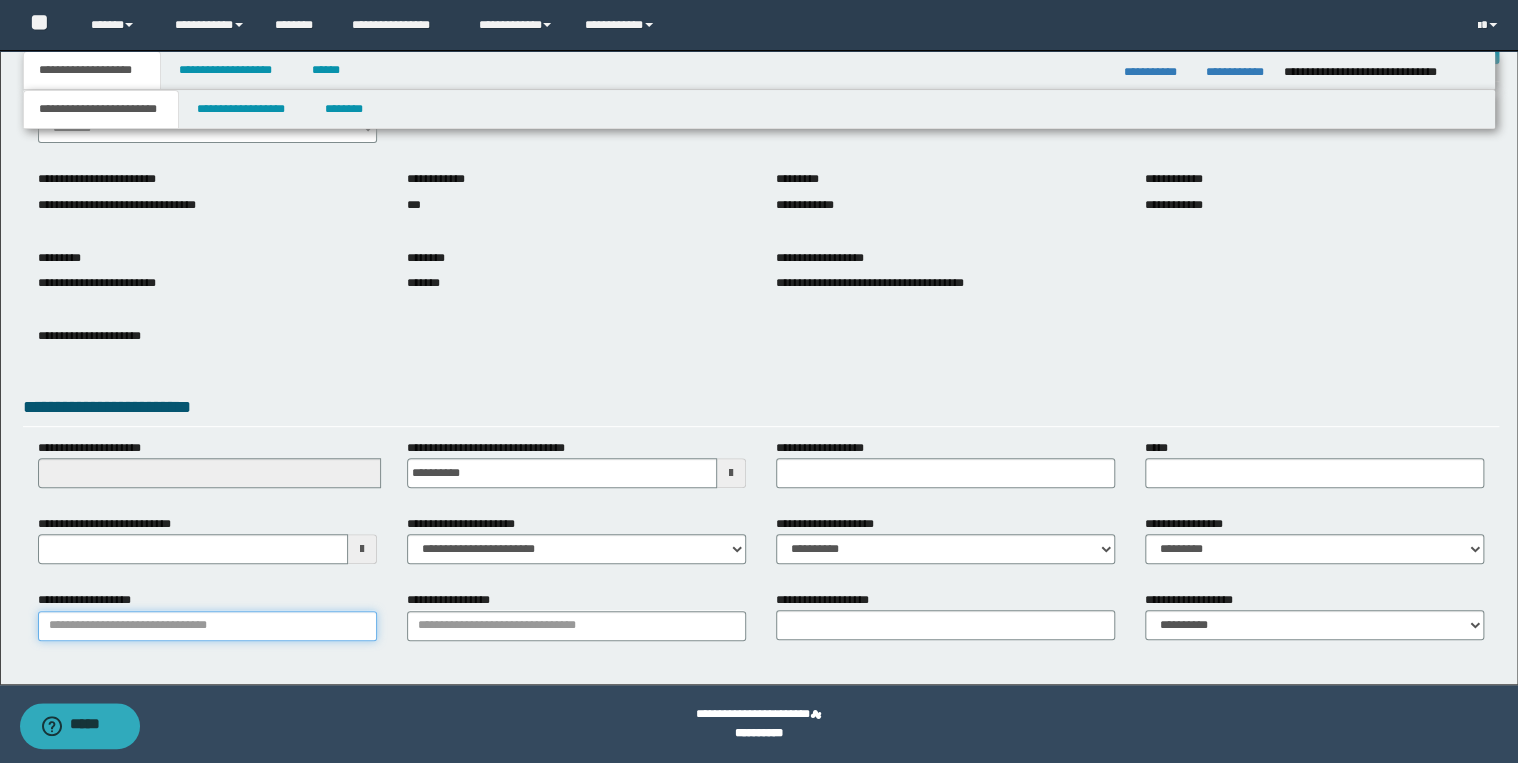 click on "**********" at bounding box center [207, 626] 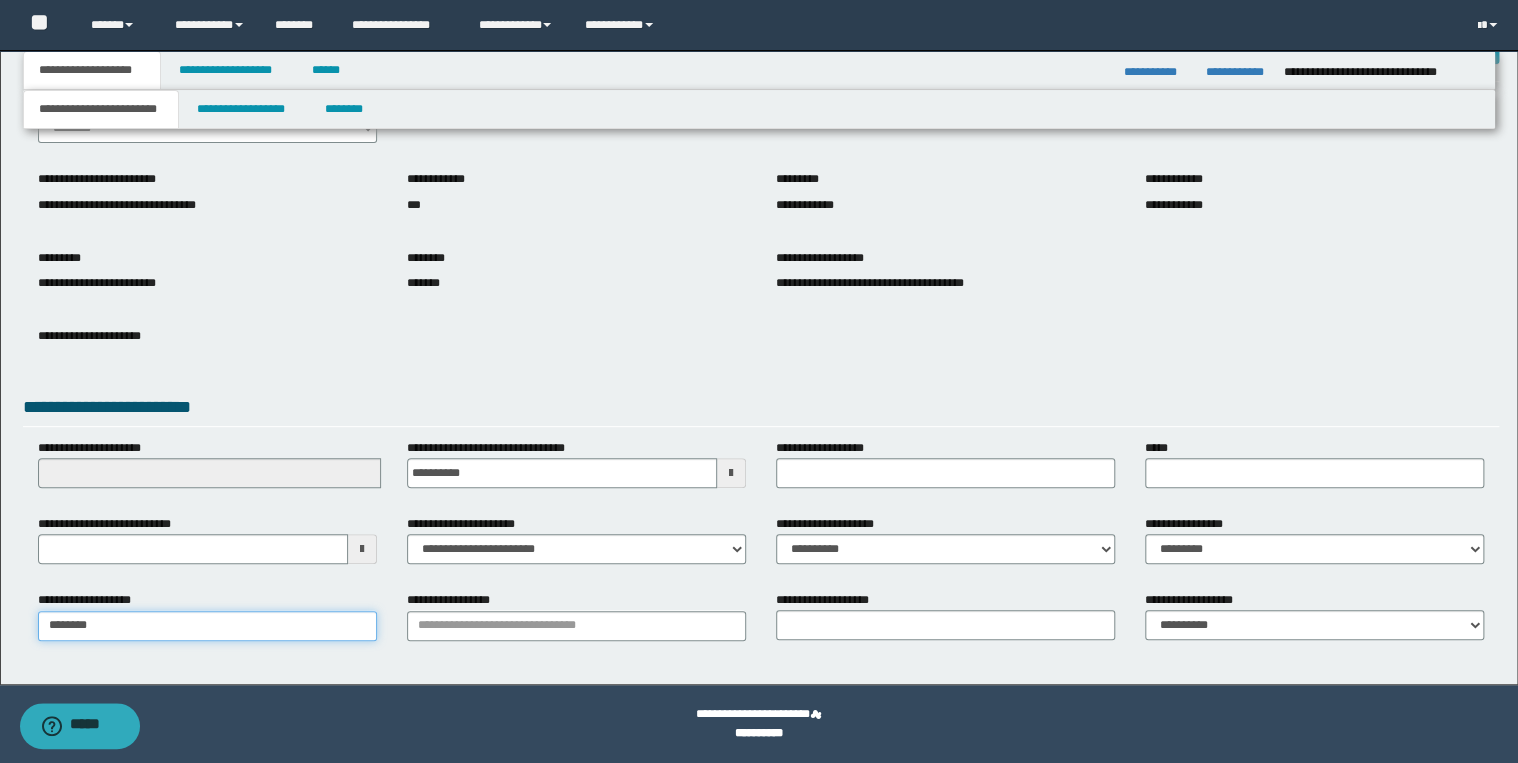type on "*********" 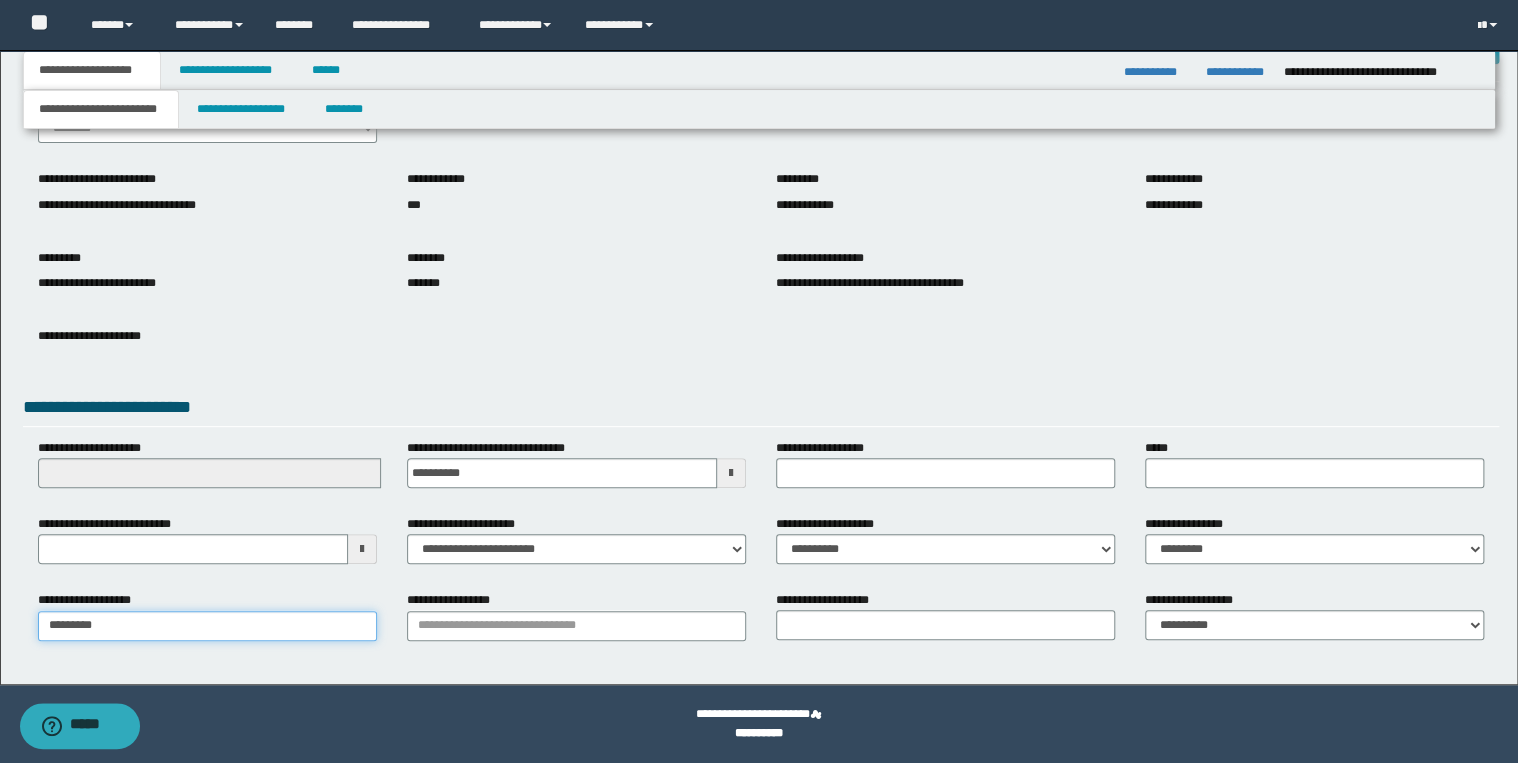 type on "*********" 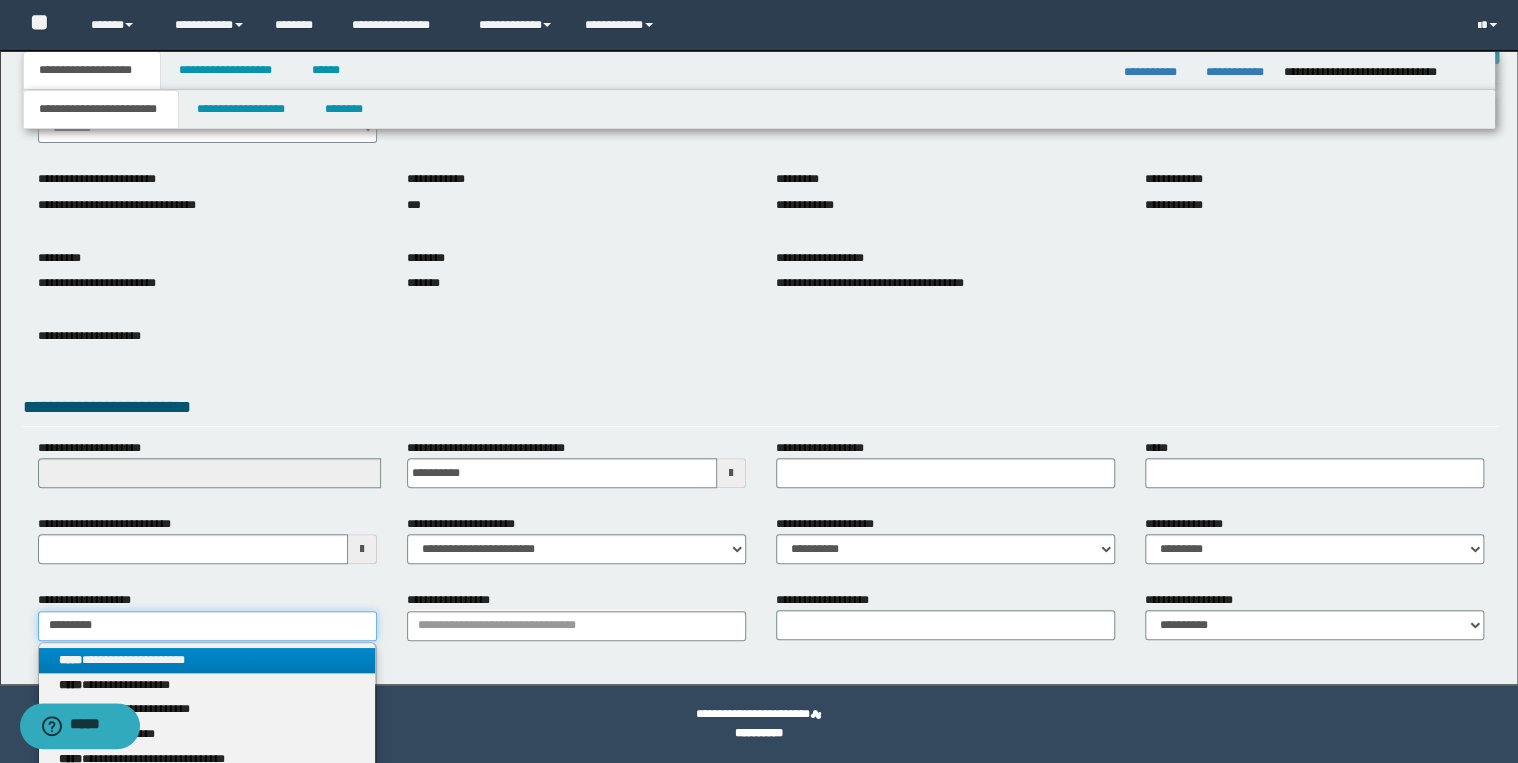 type on "*********" 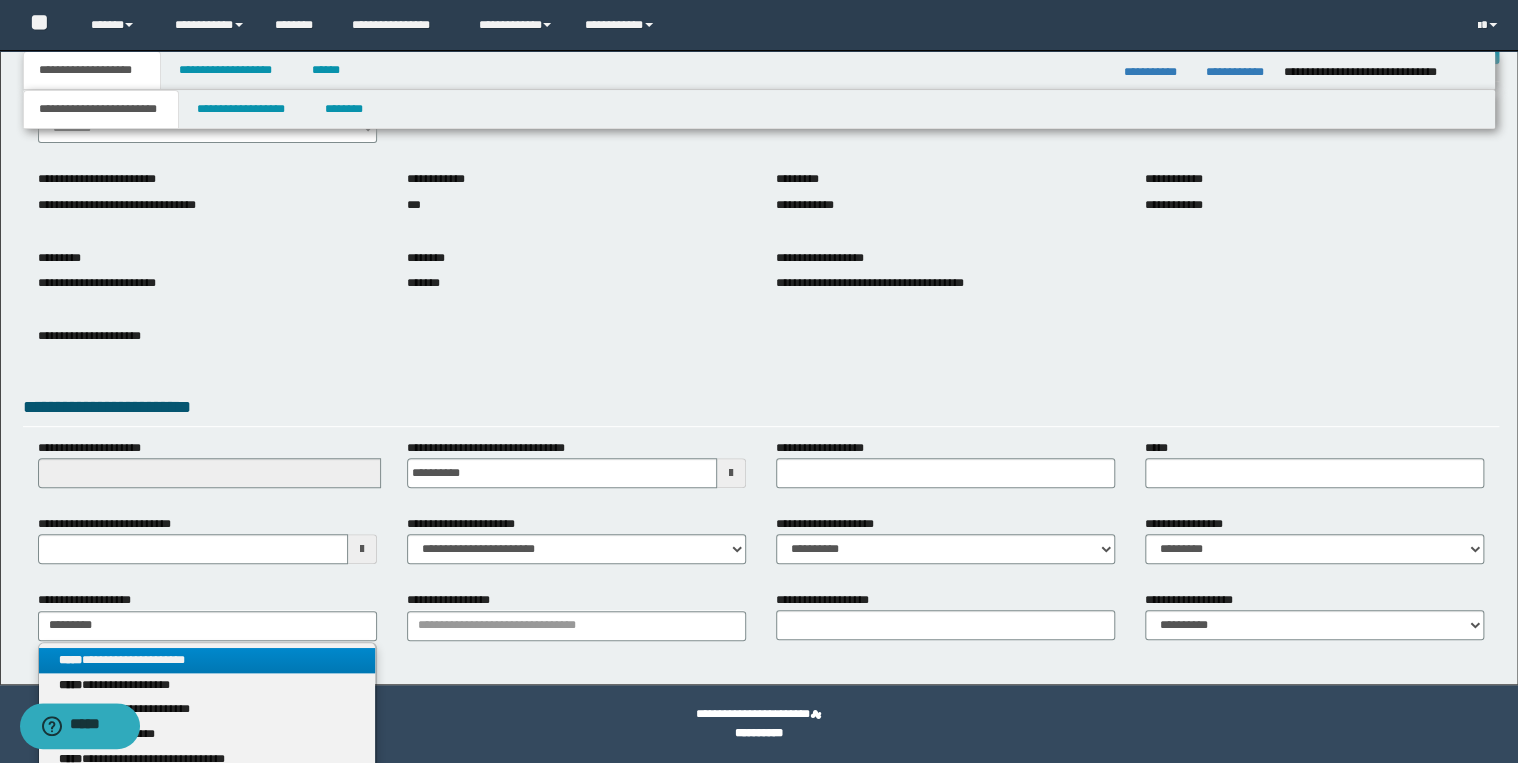 drag, startPoint x: 191, startPoint y: 663, endPoint x: 440, endPoint y: 649, distance: 249.39326 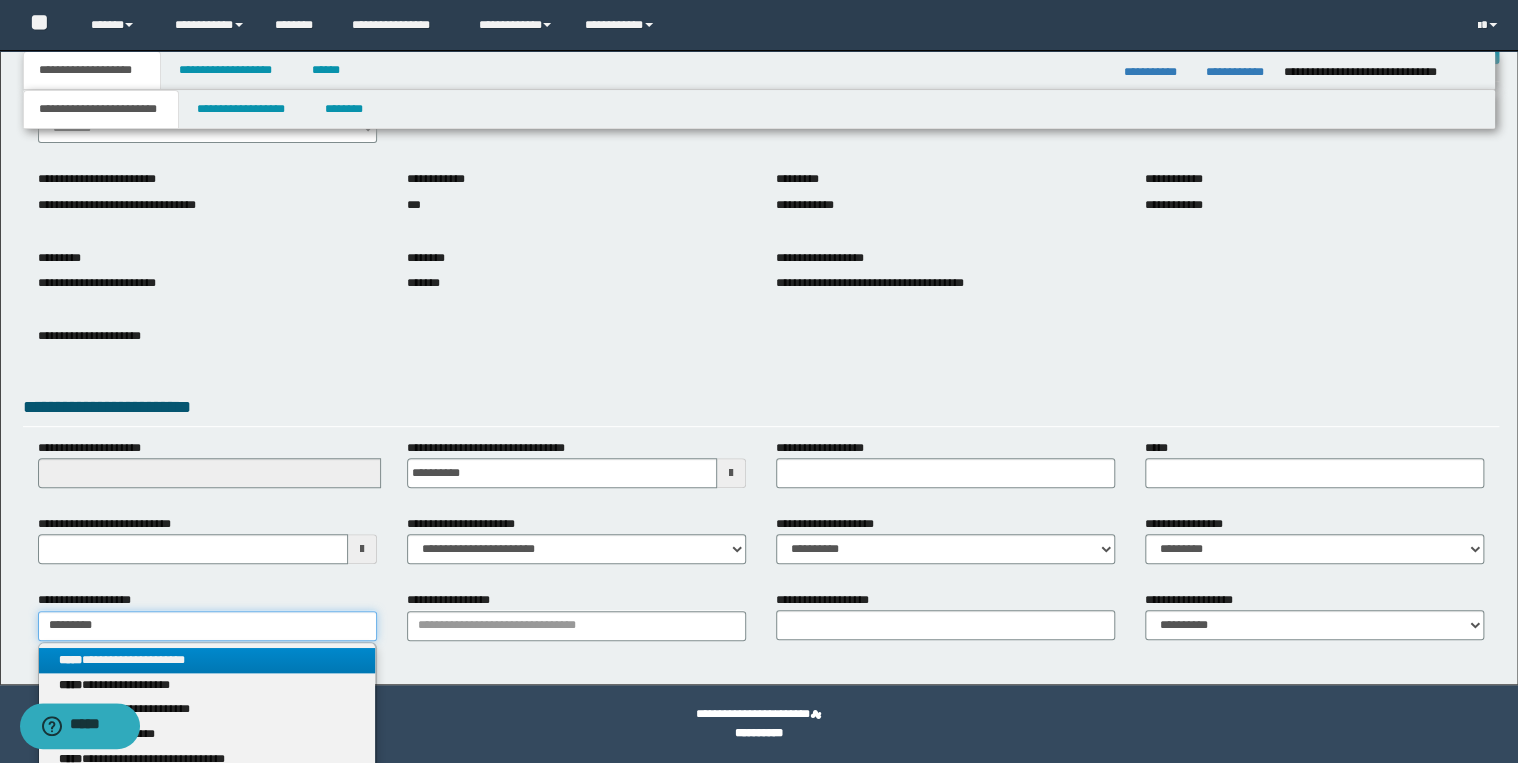 type 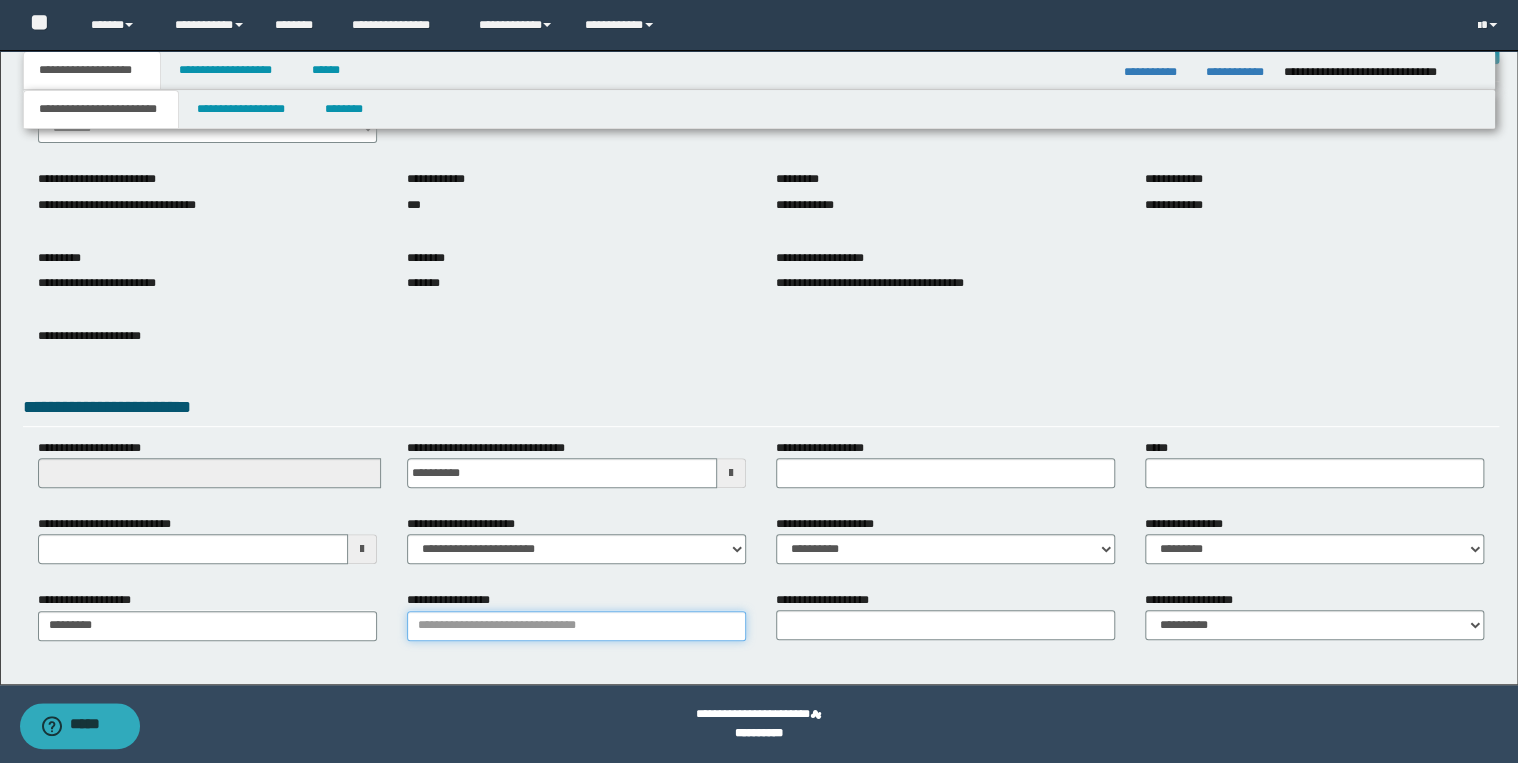 click on "**********" at bounding box center (576, 626) 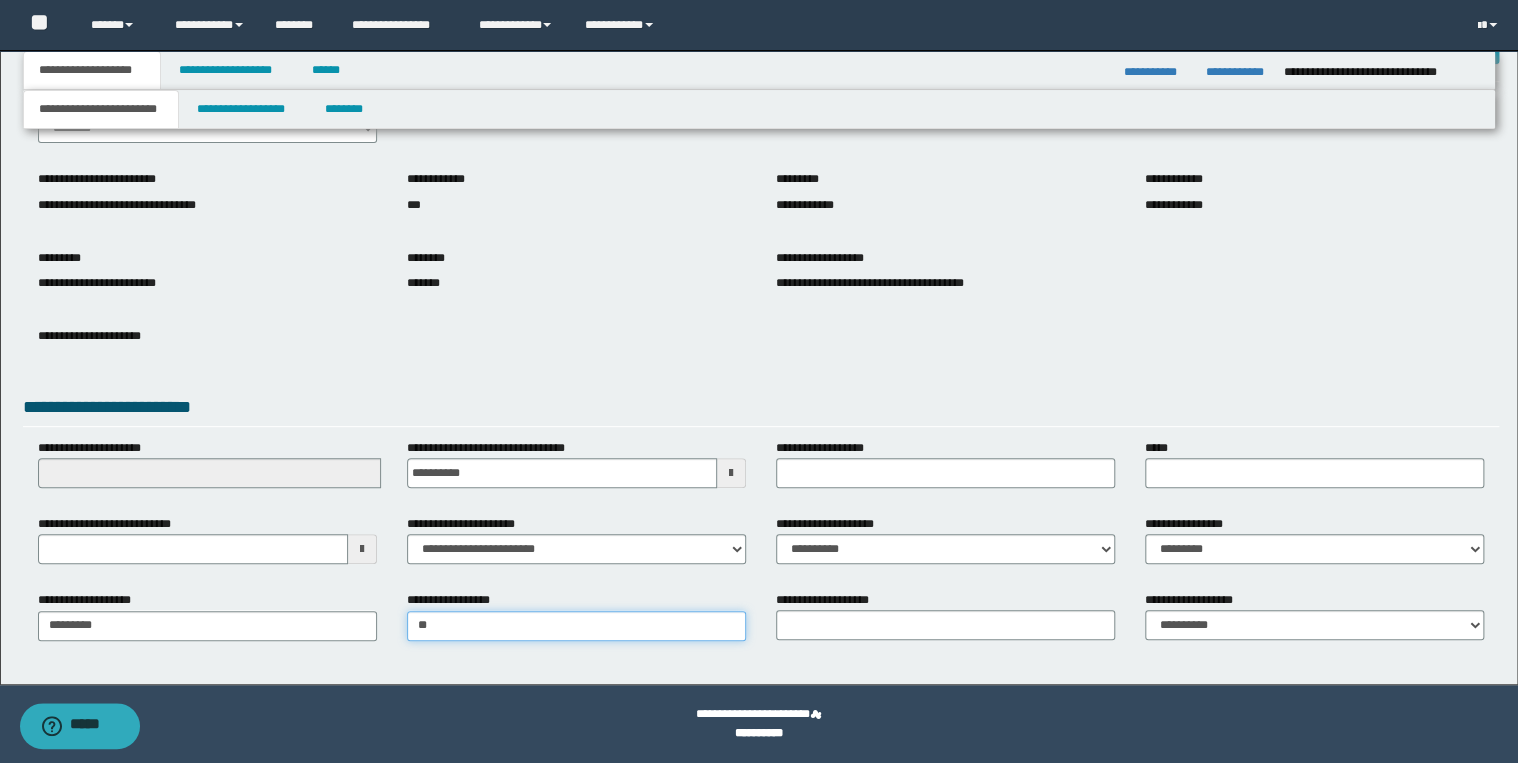 type on "*" 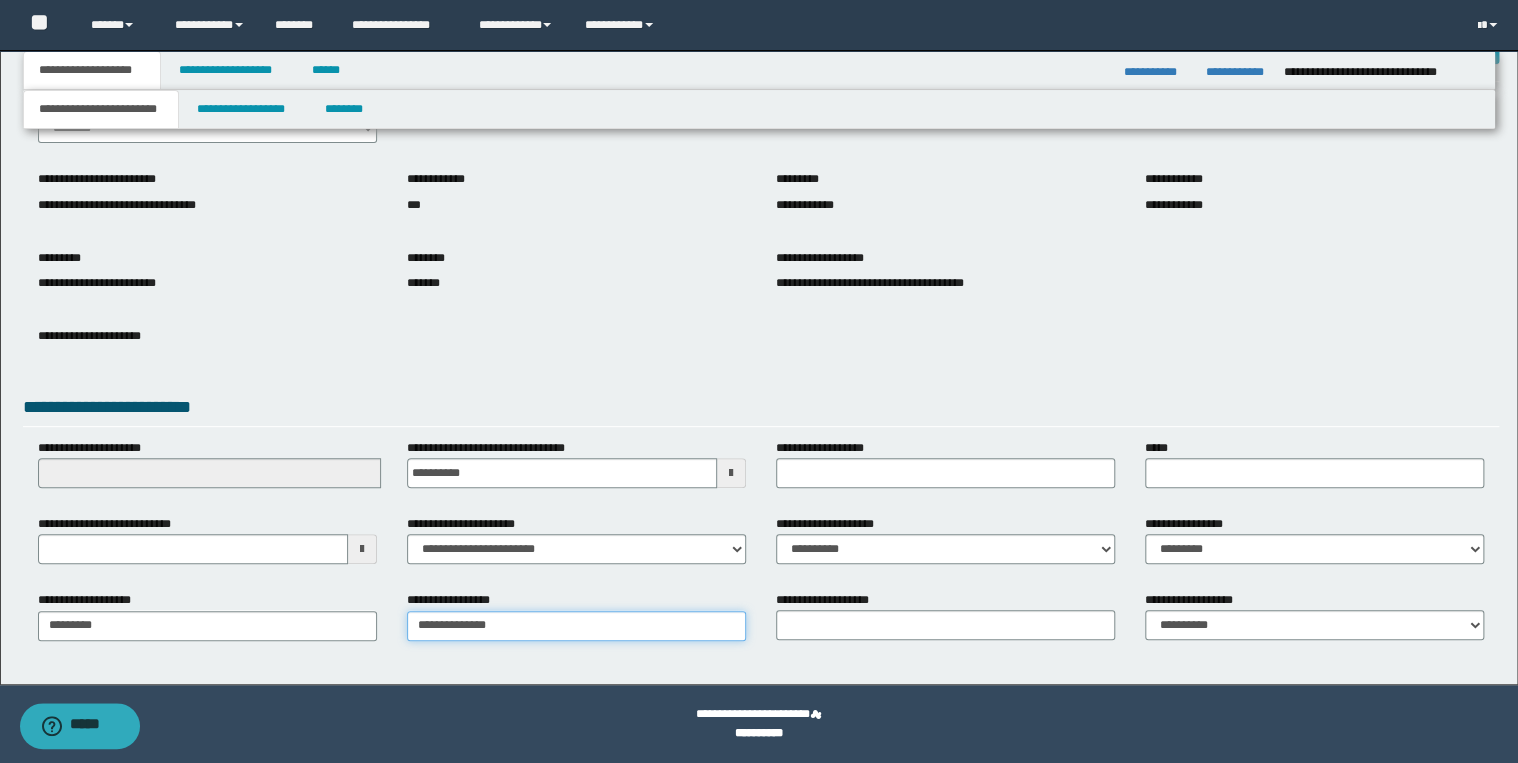 type on "**********" 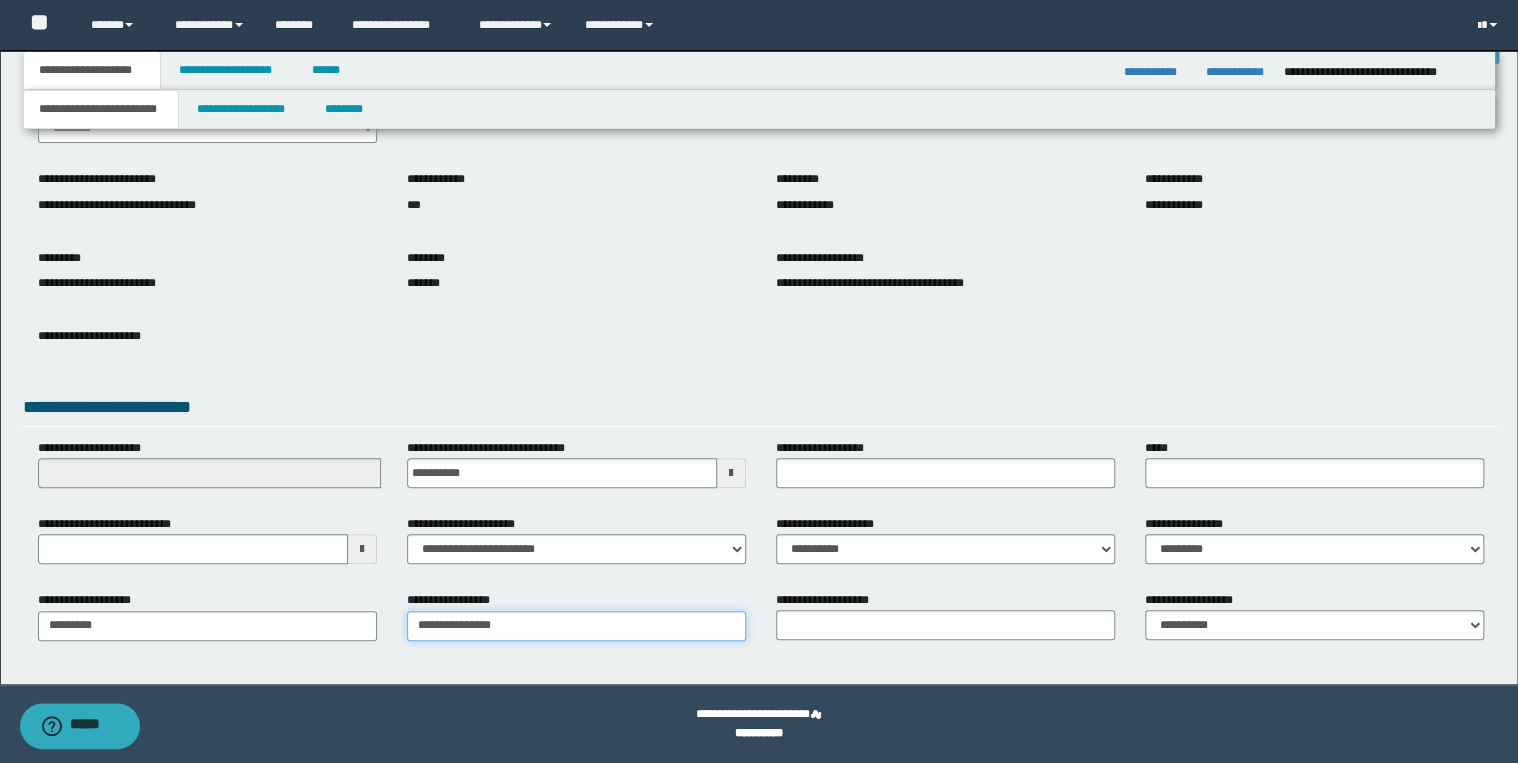 type on "**********" 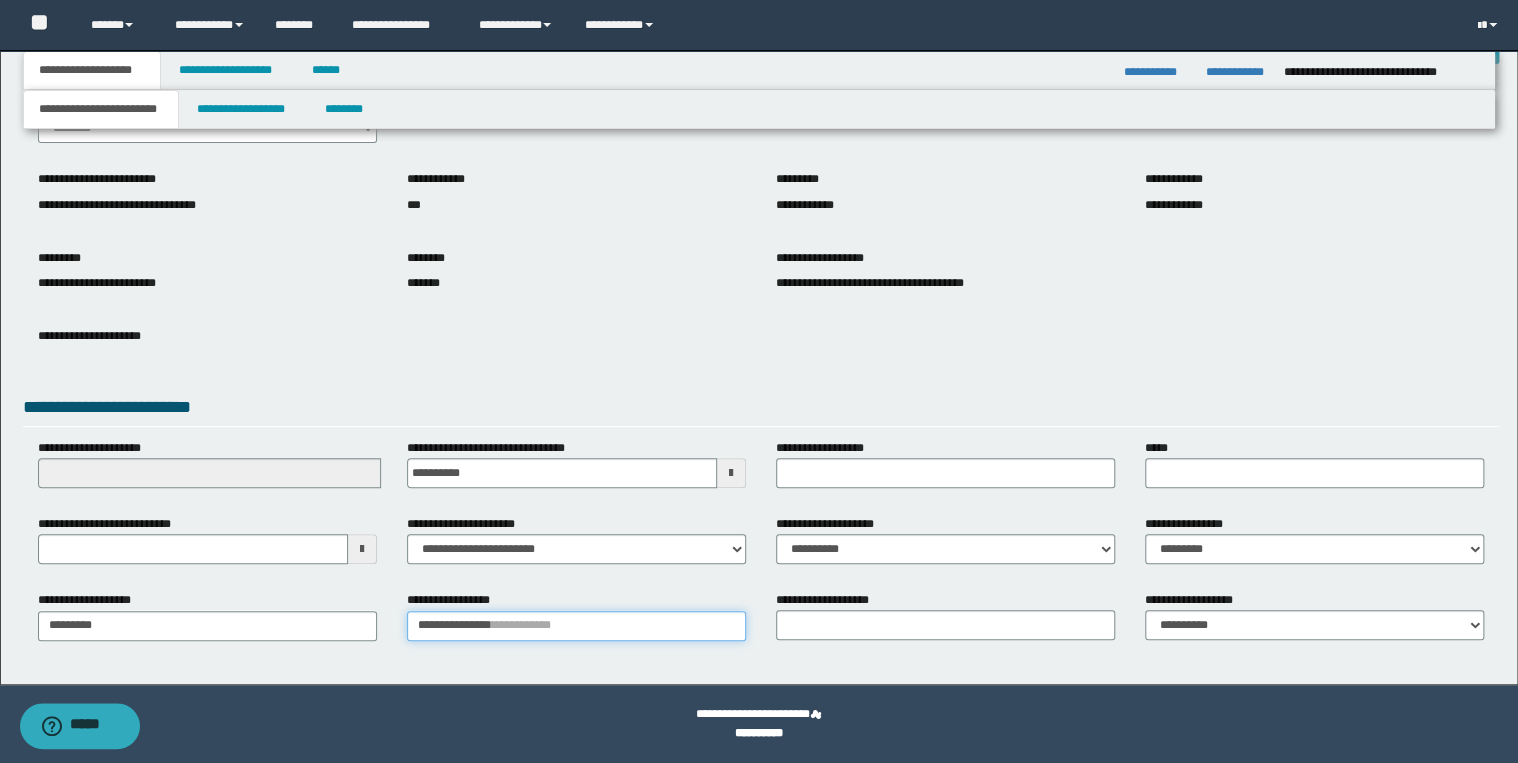 type 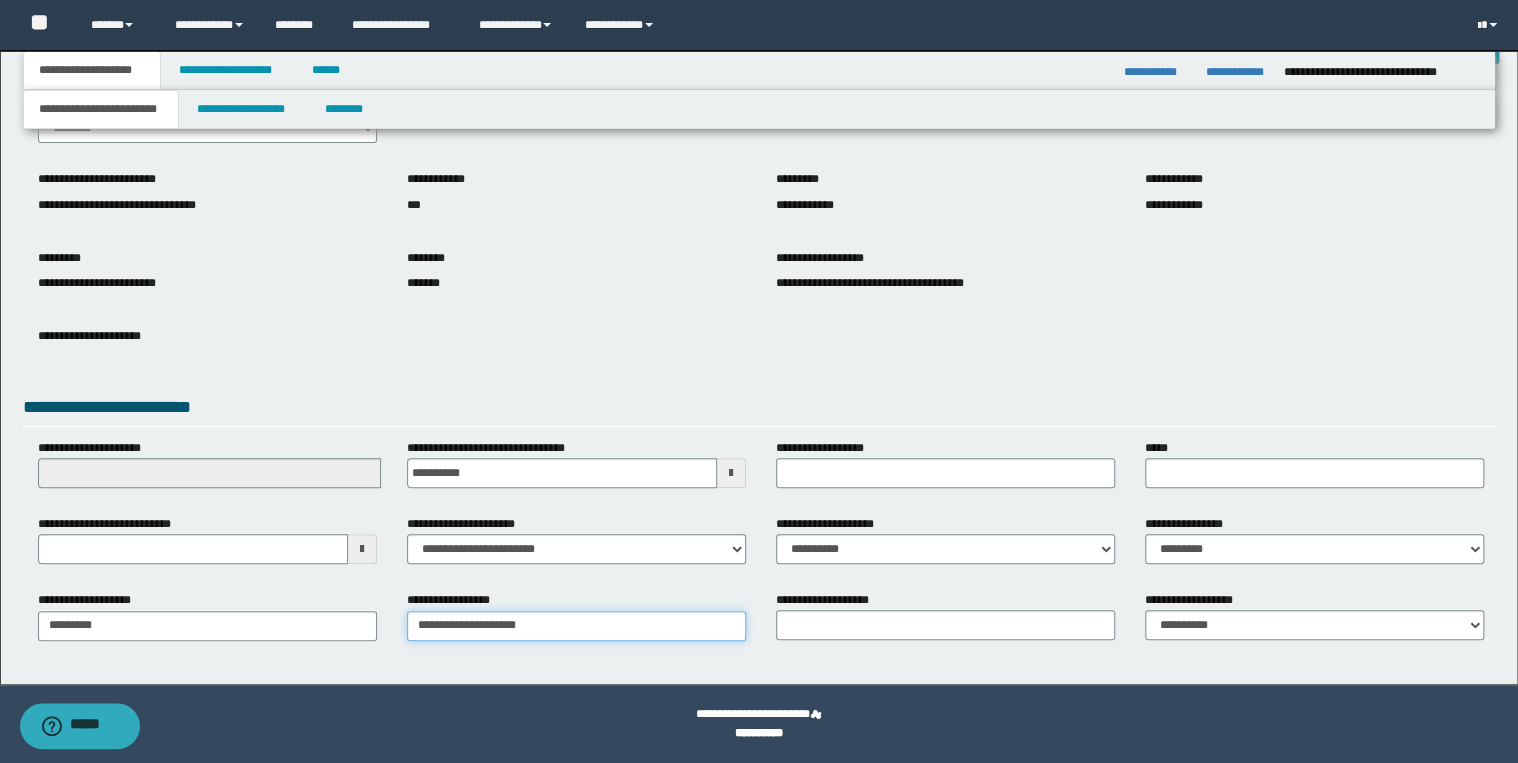 type on "**********" 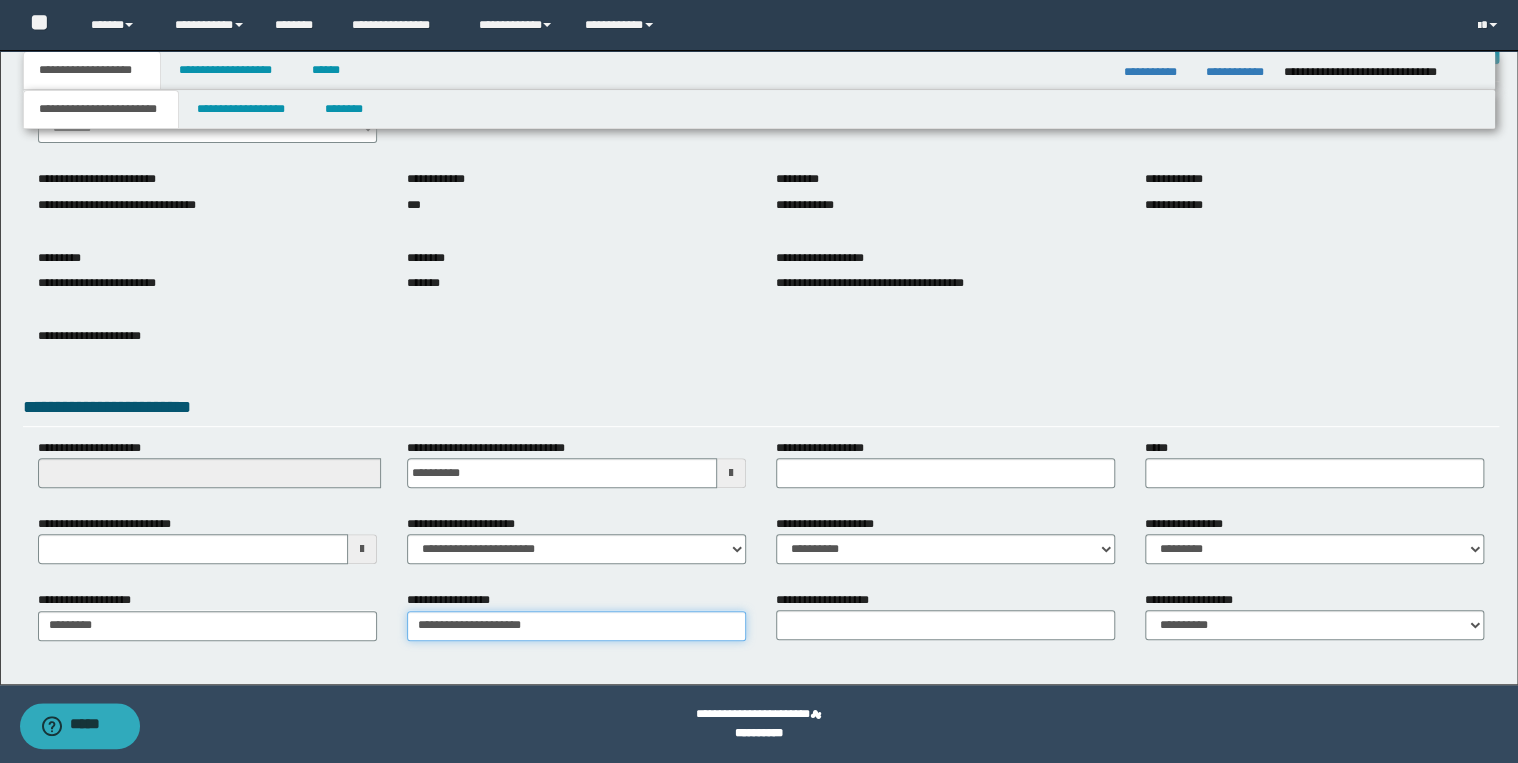 type on "**********" 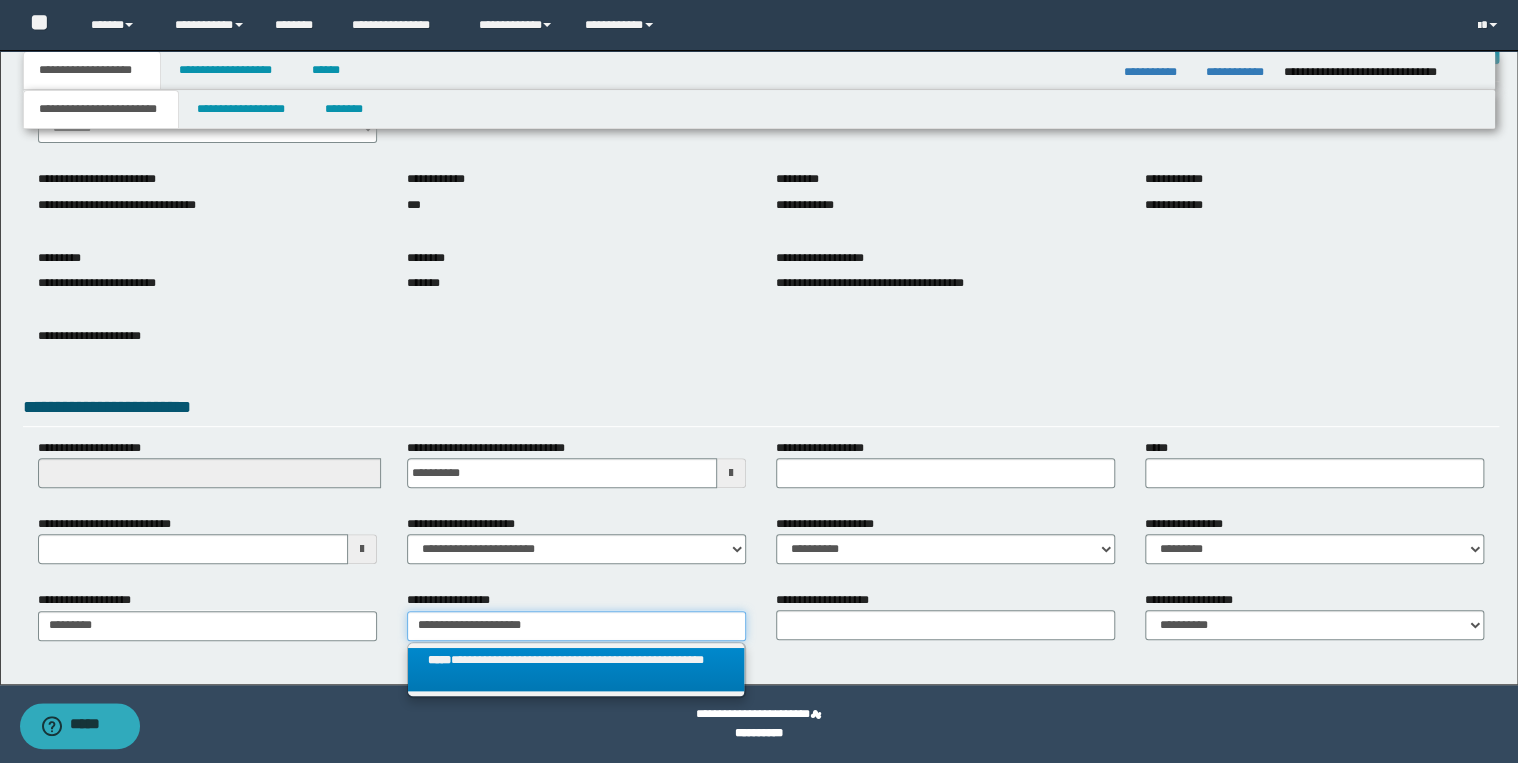 type on "**********" 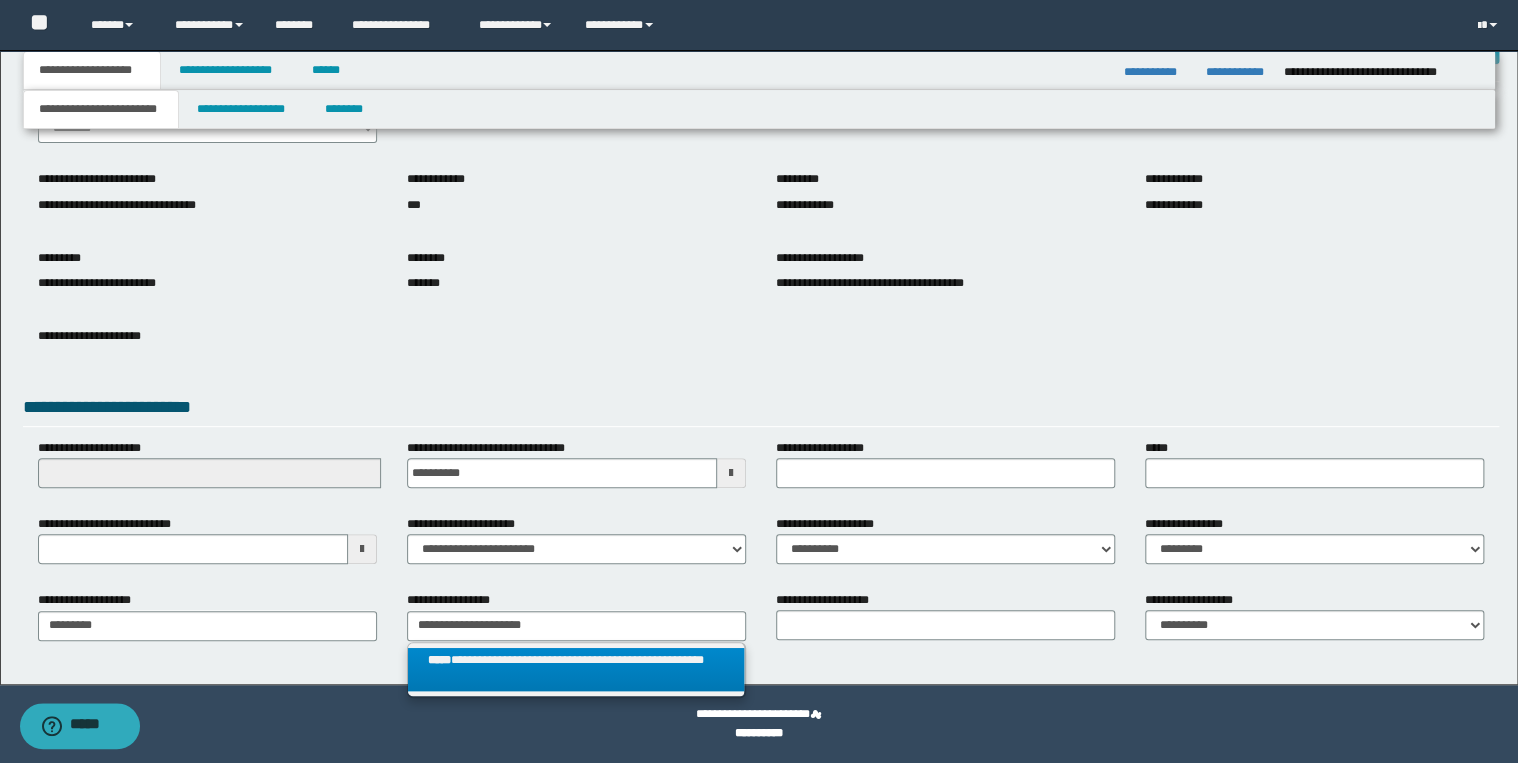 click on "**********" at bounding box center [576, 670] 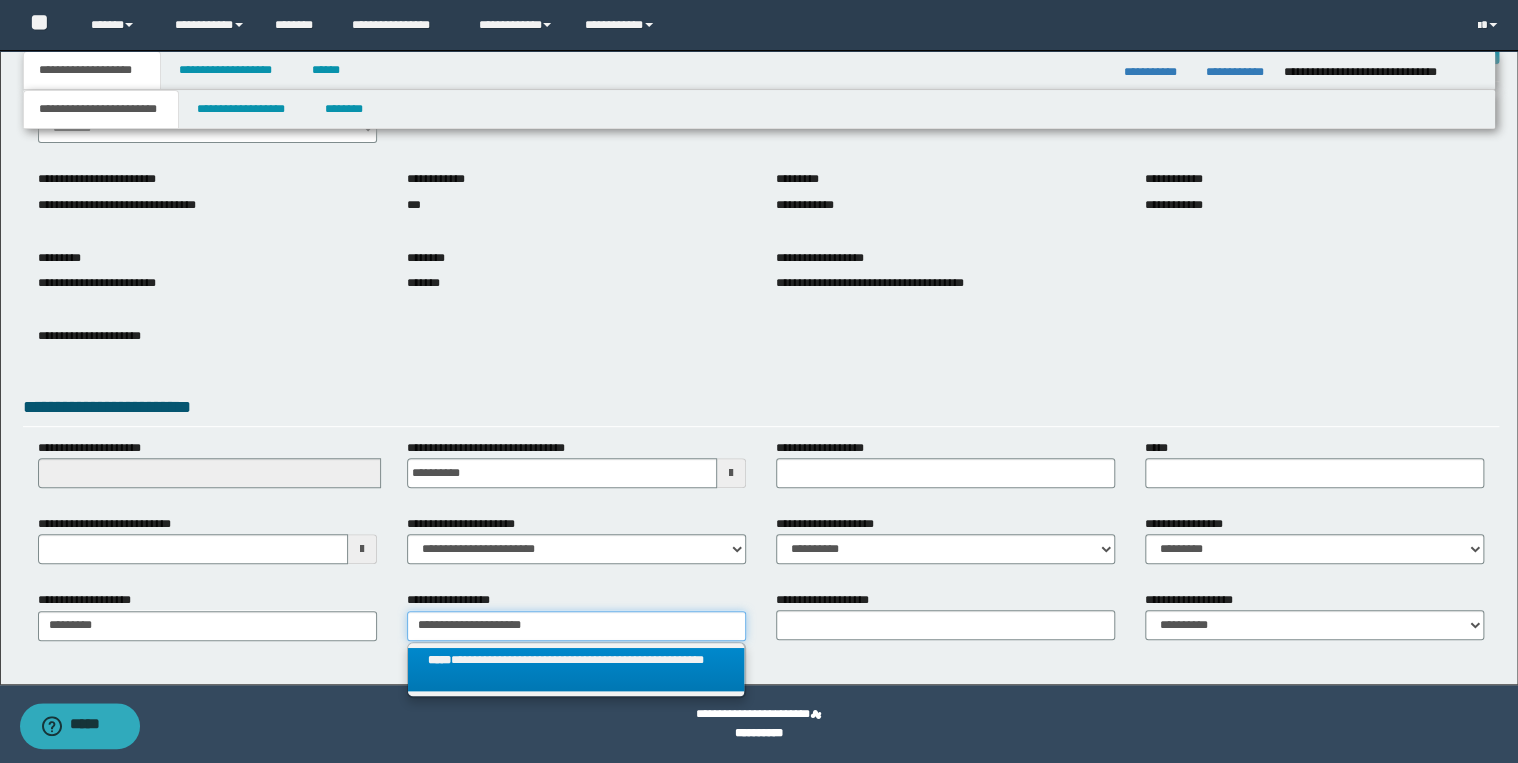 type 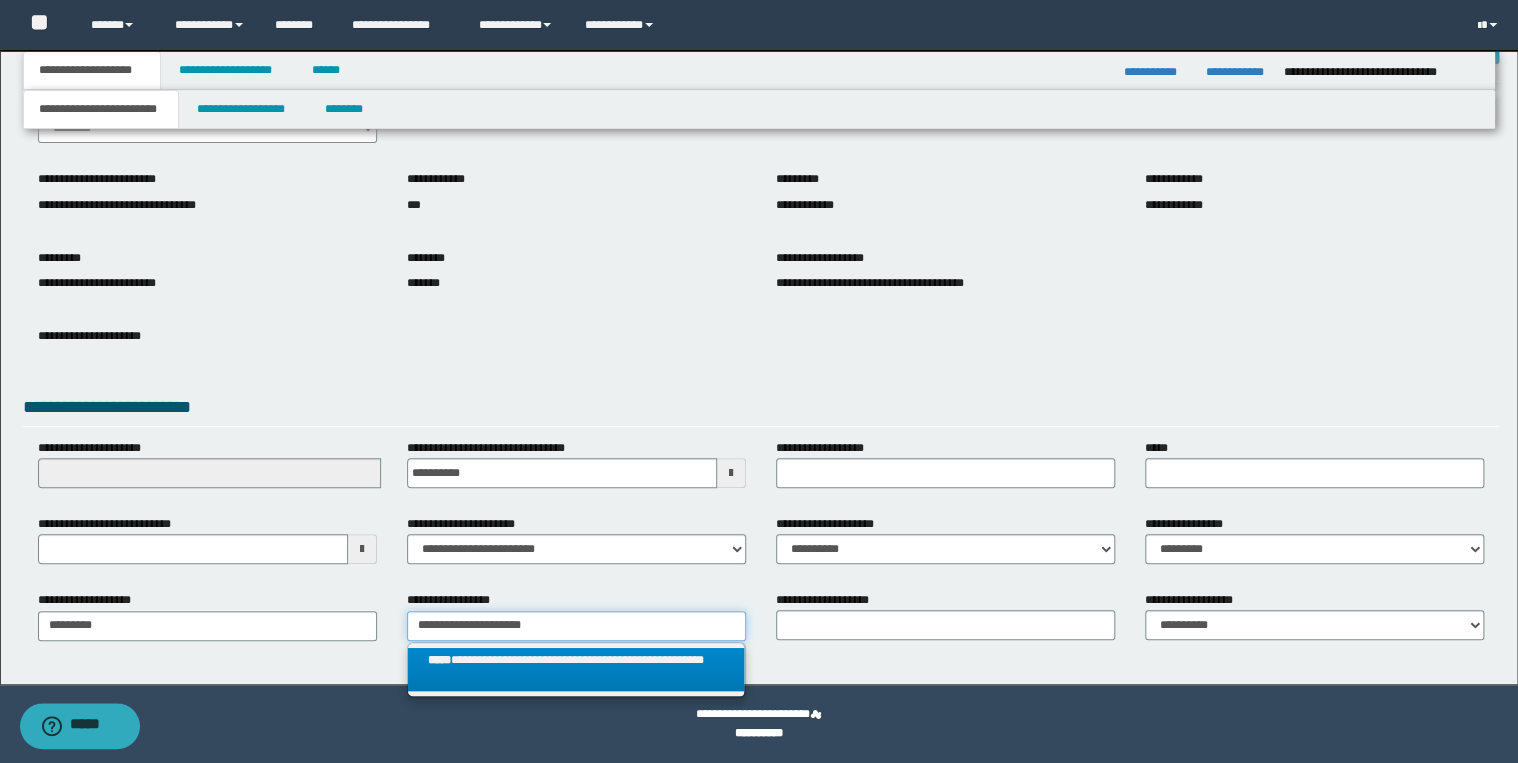 type on "**********" 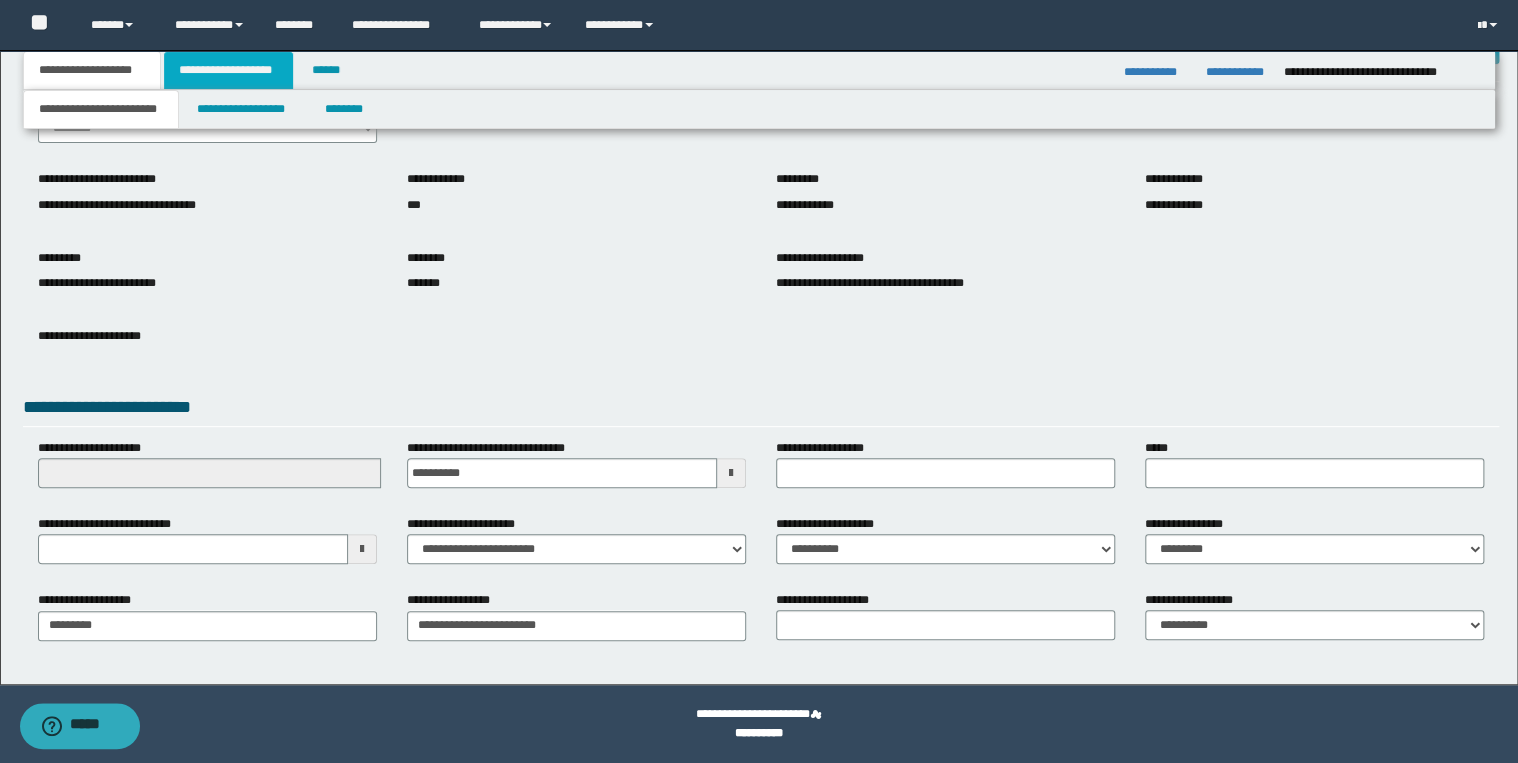 click on "**********" at bounding box center [228, 70] 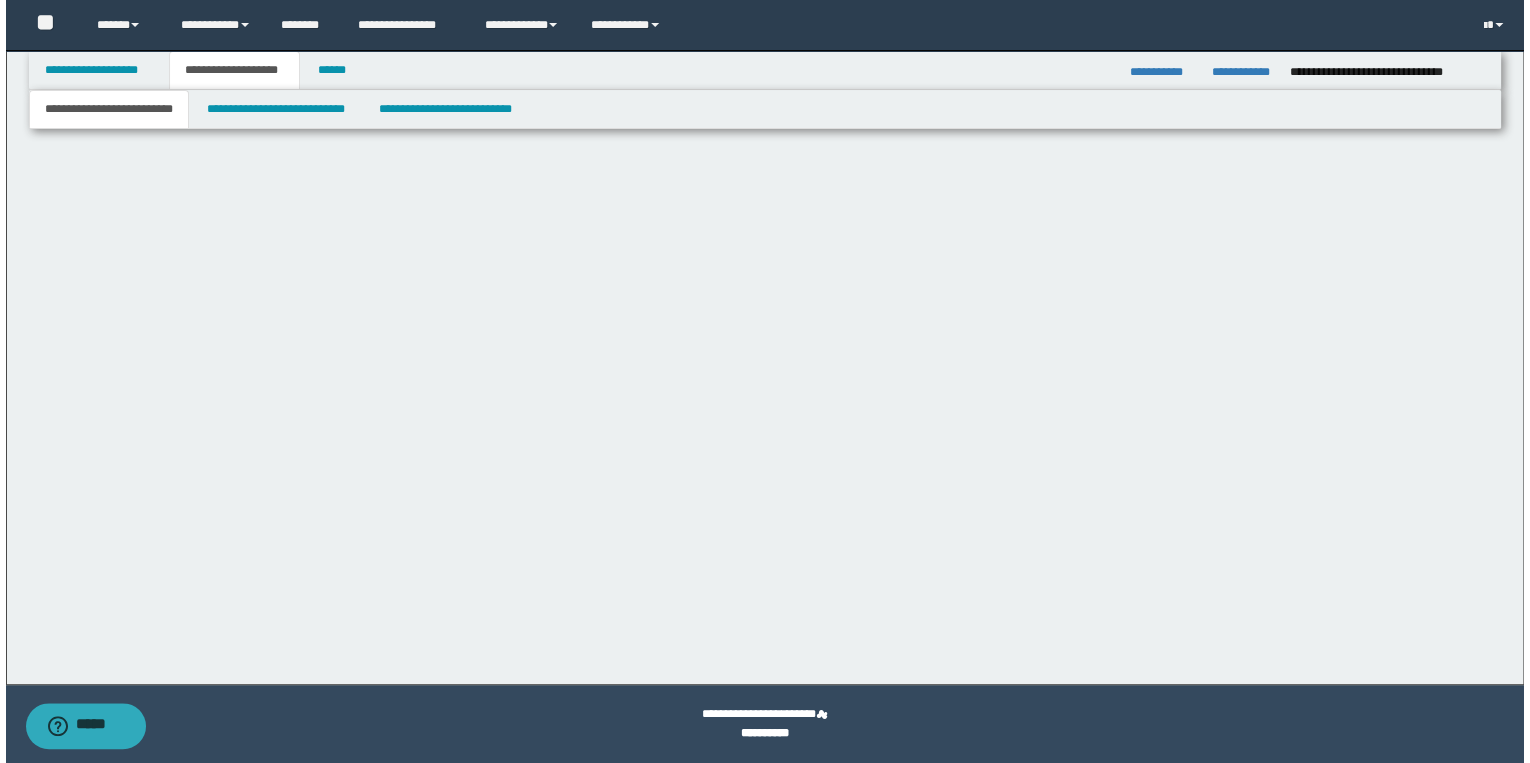 scroll, scrollTop: 0, scrollLeft: 0, axis: both 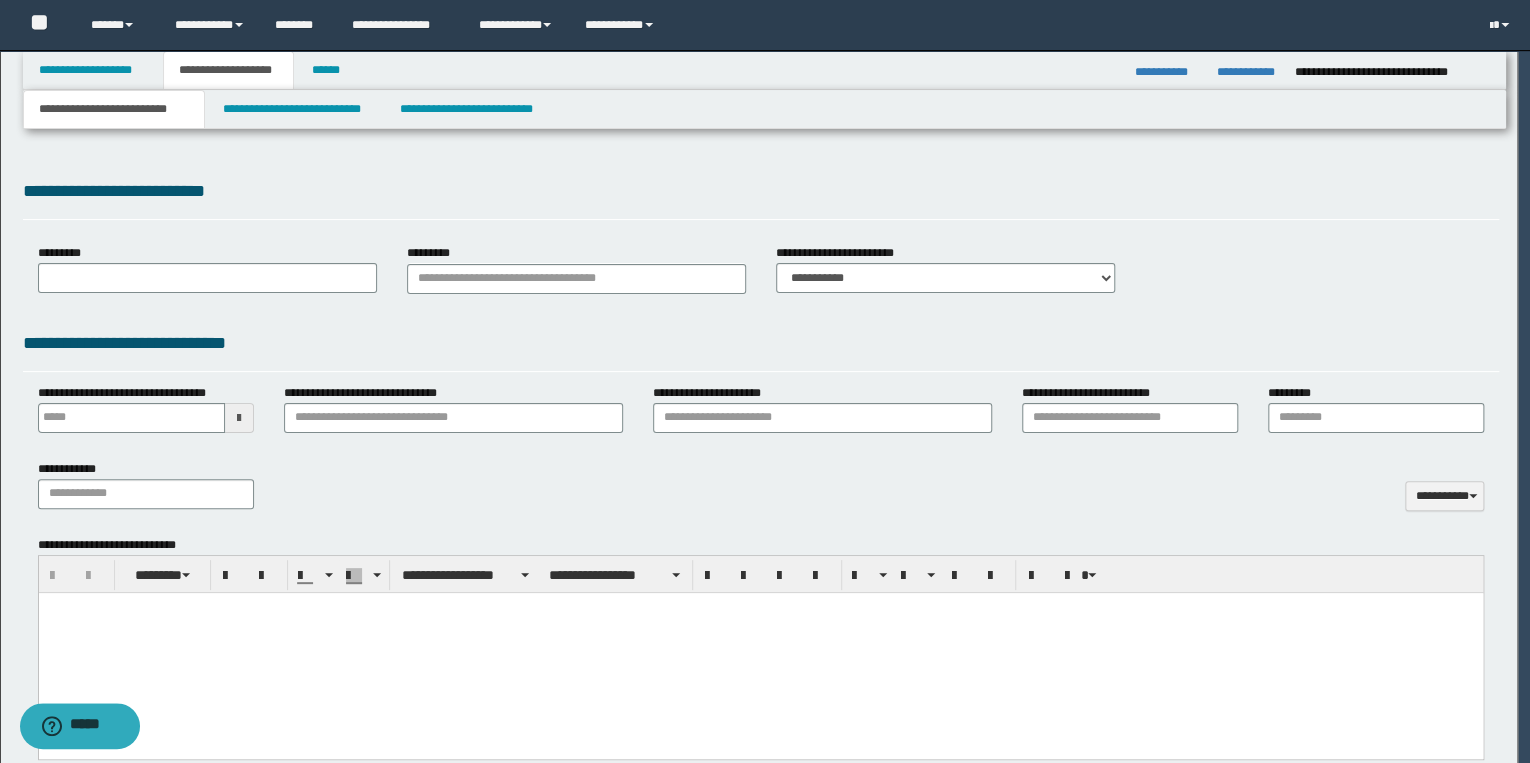 type 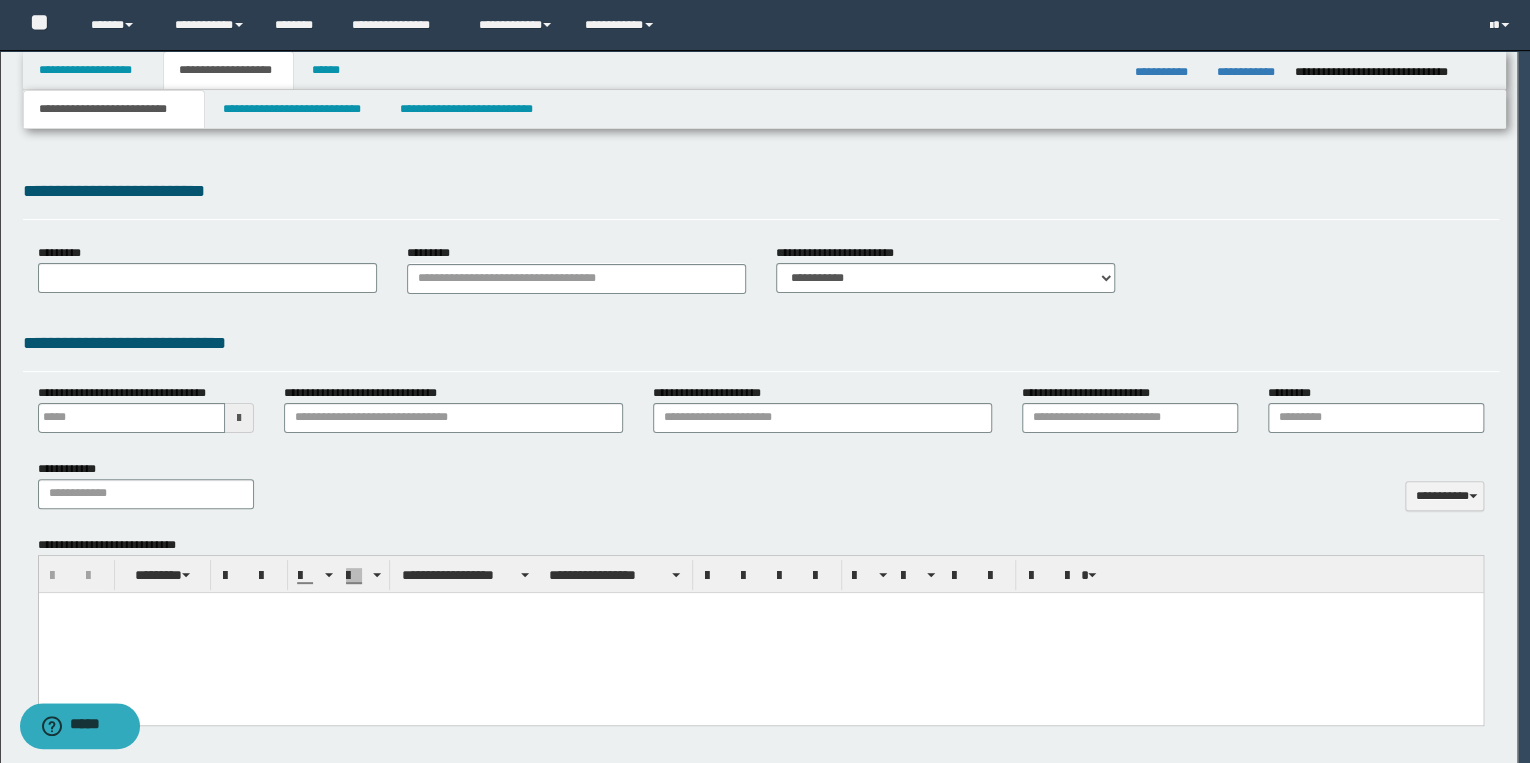 select on "*" 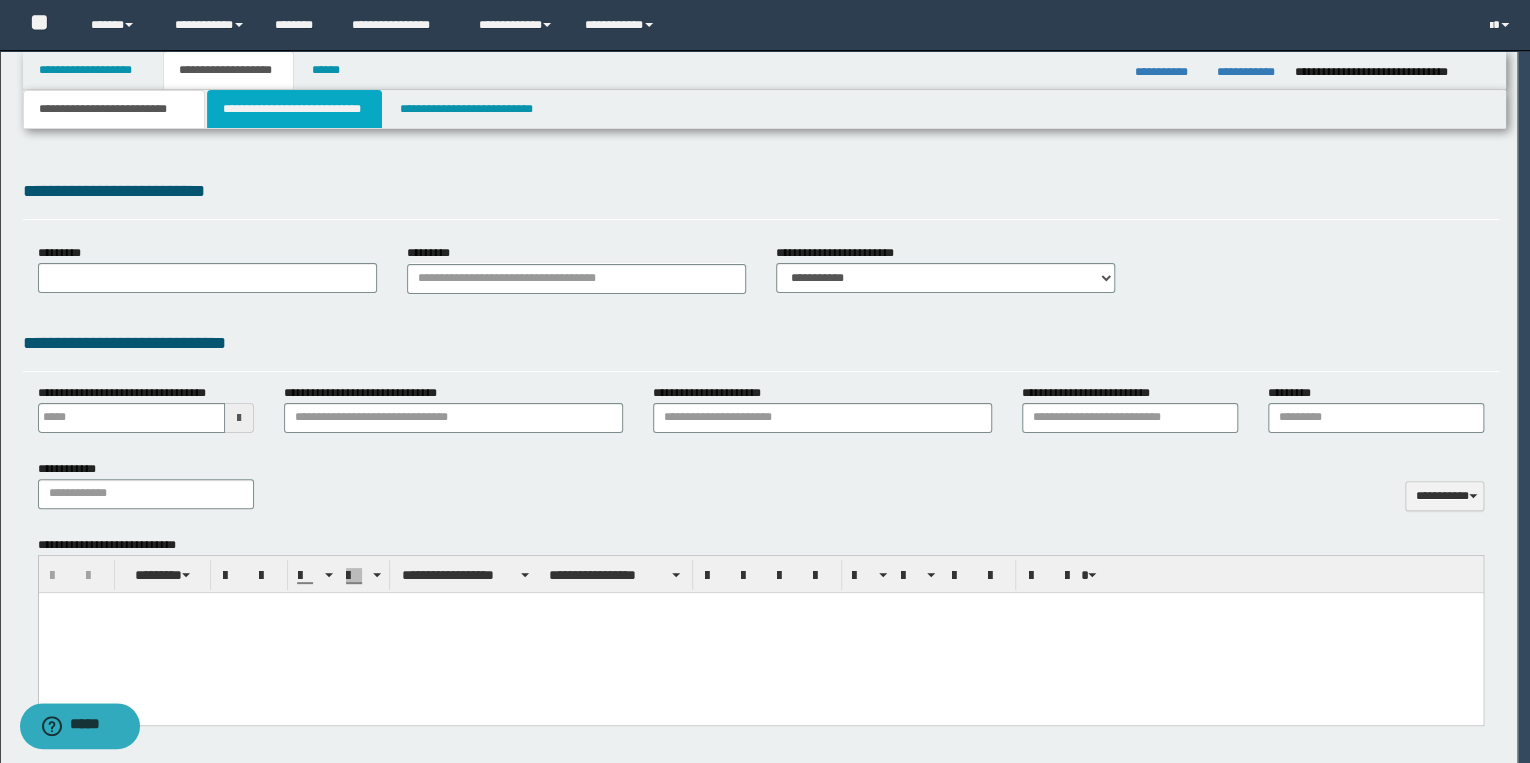 click on "**********" at bounding box center (294, 109) 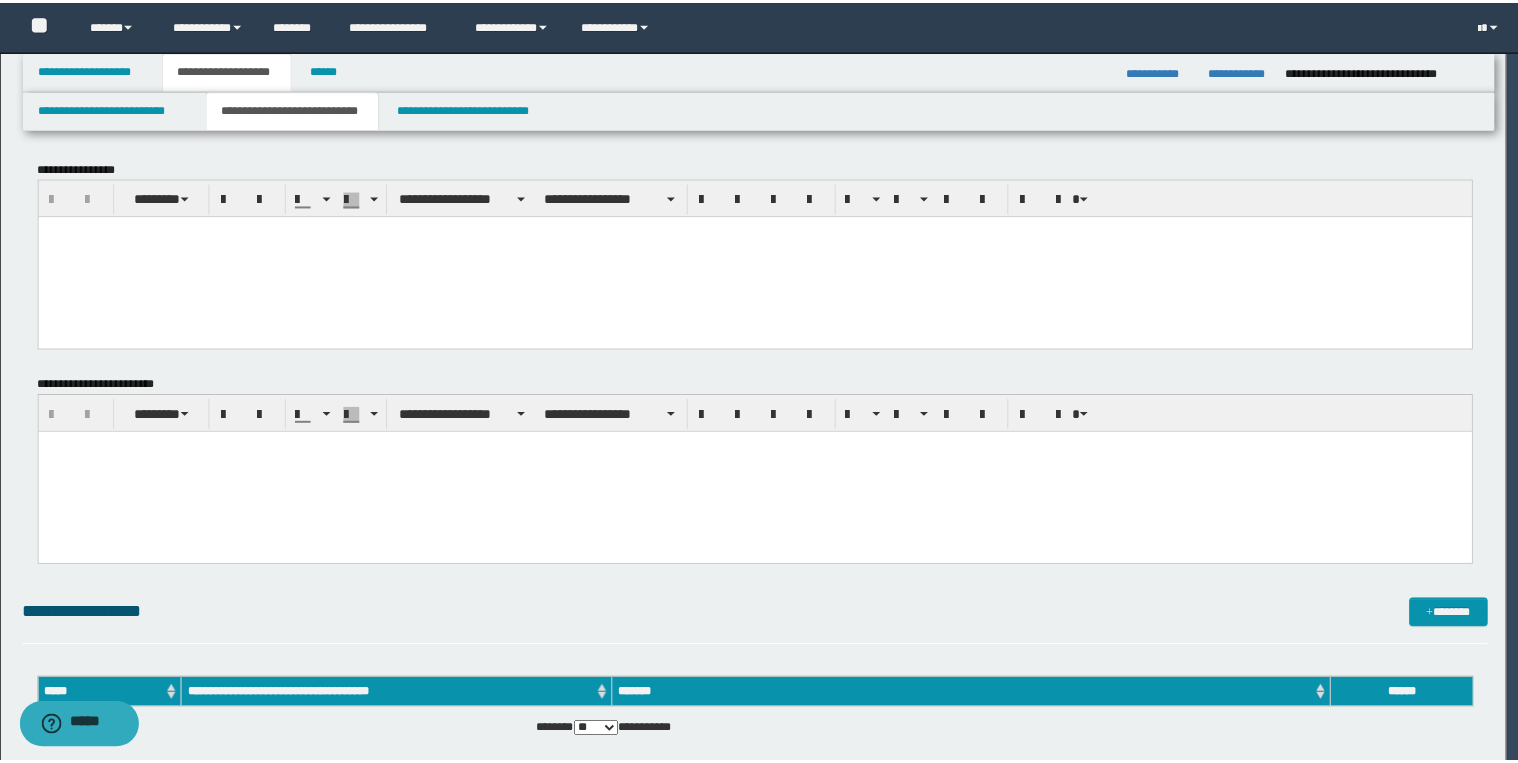 scroll, scrollTop: 0, scrollLeft: 0, axis: both 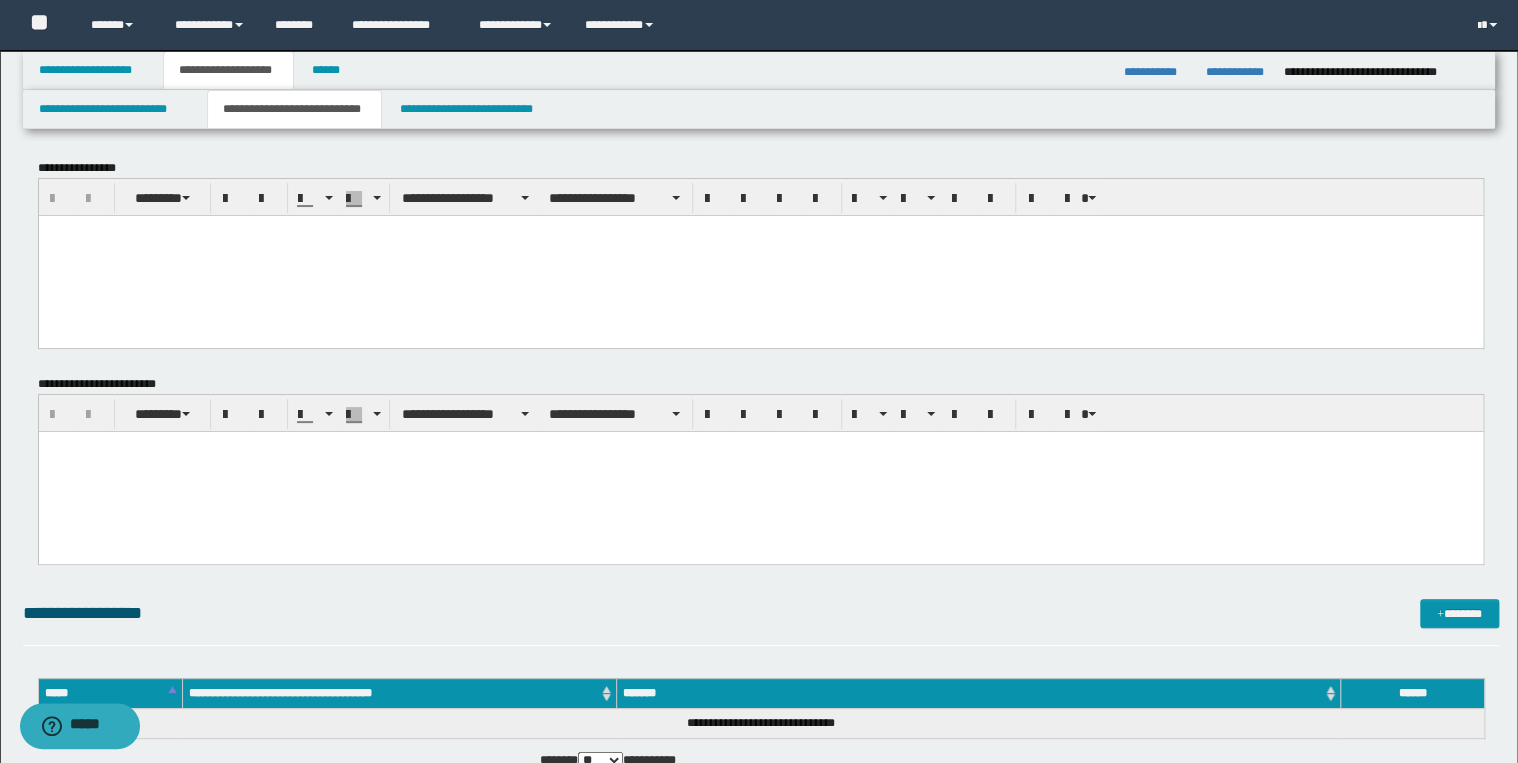 click at bounding box center [760, 255] 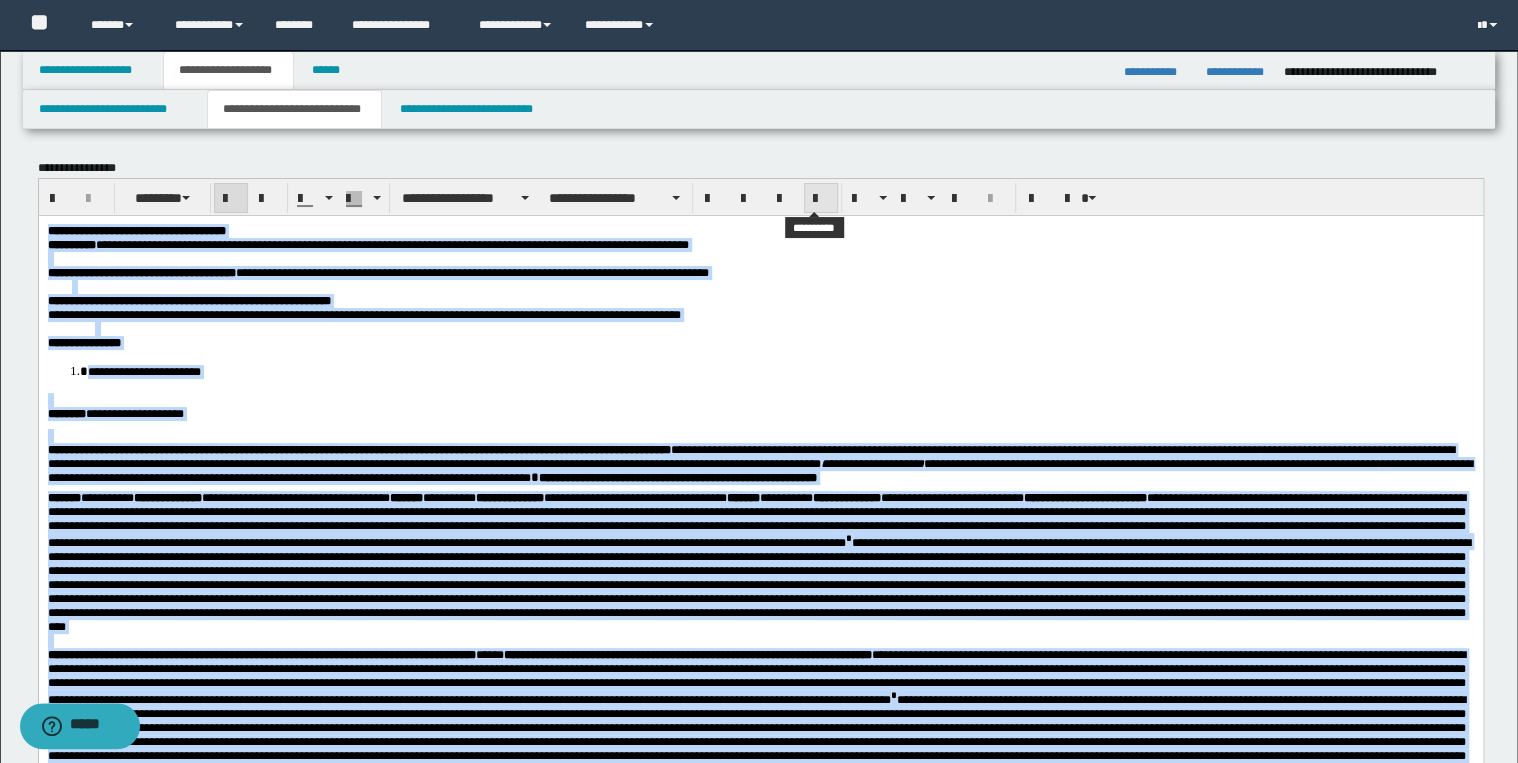 click at bounding box center [821, 199] 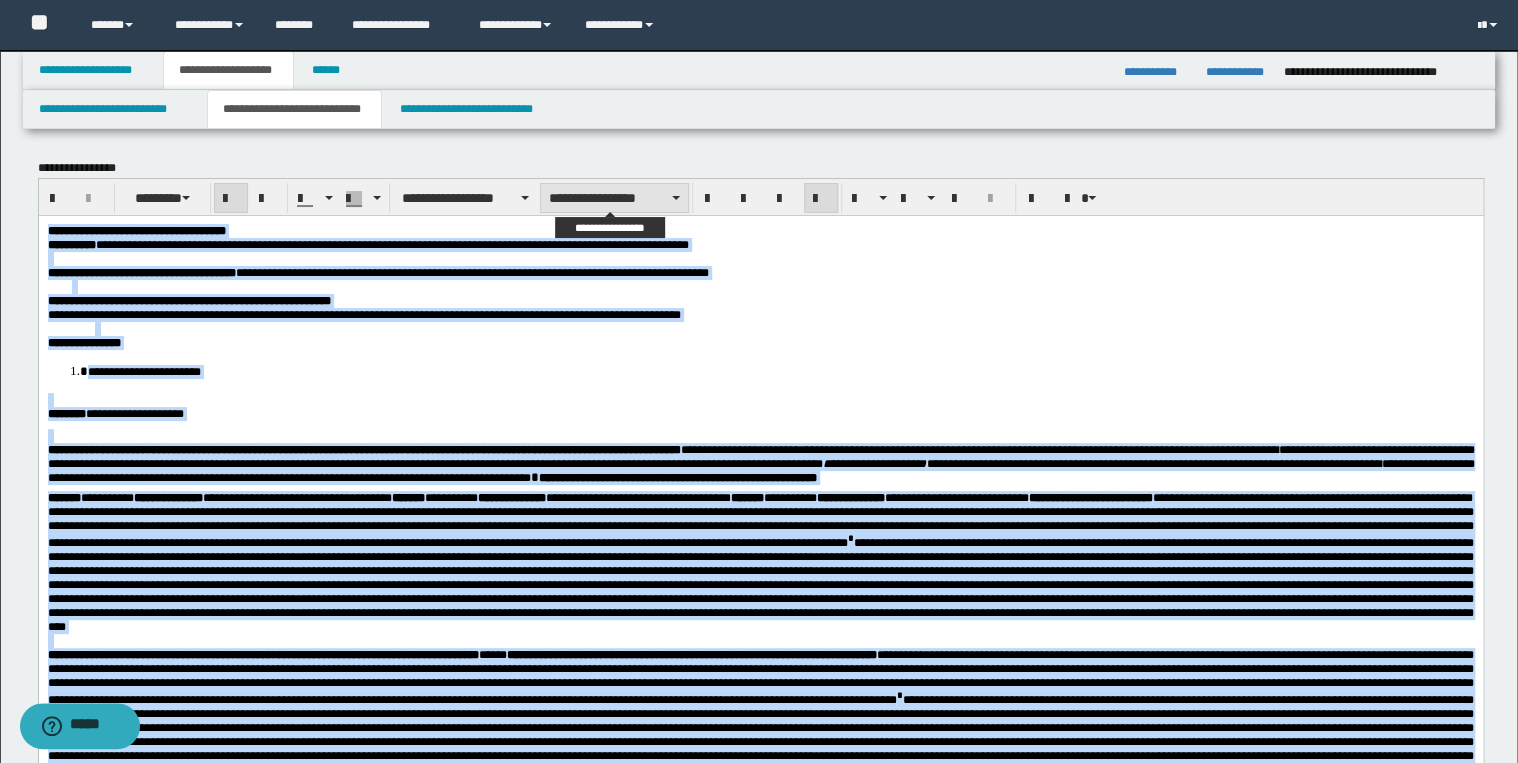 drag, startPoint x: 627, startPoint y: 193, endPoint x: 627, endPoint y: 209, distance: 16 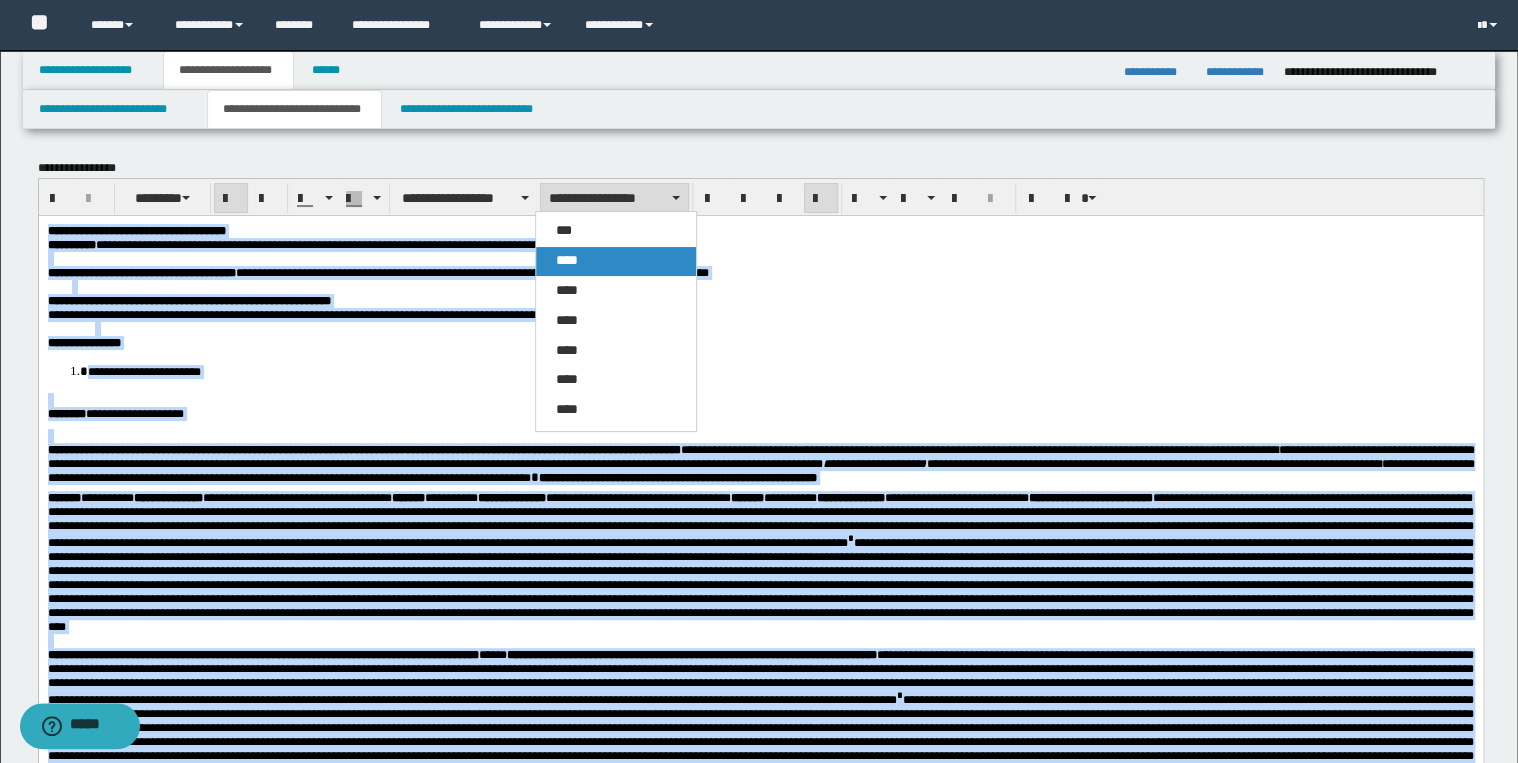 drag, startPoint x: 621, startPoint y: 256, endPoint x: 484, endPoint y: 2, distance: 288.5914 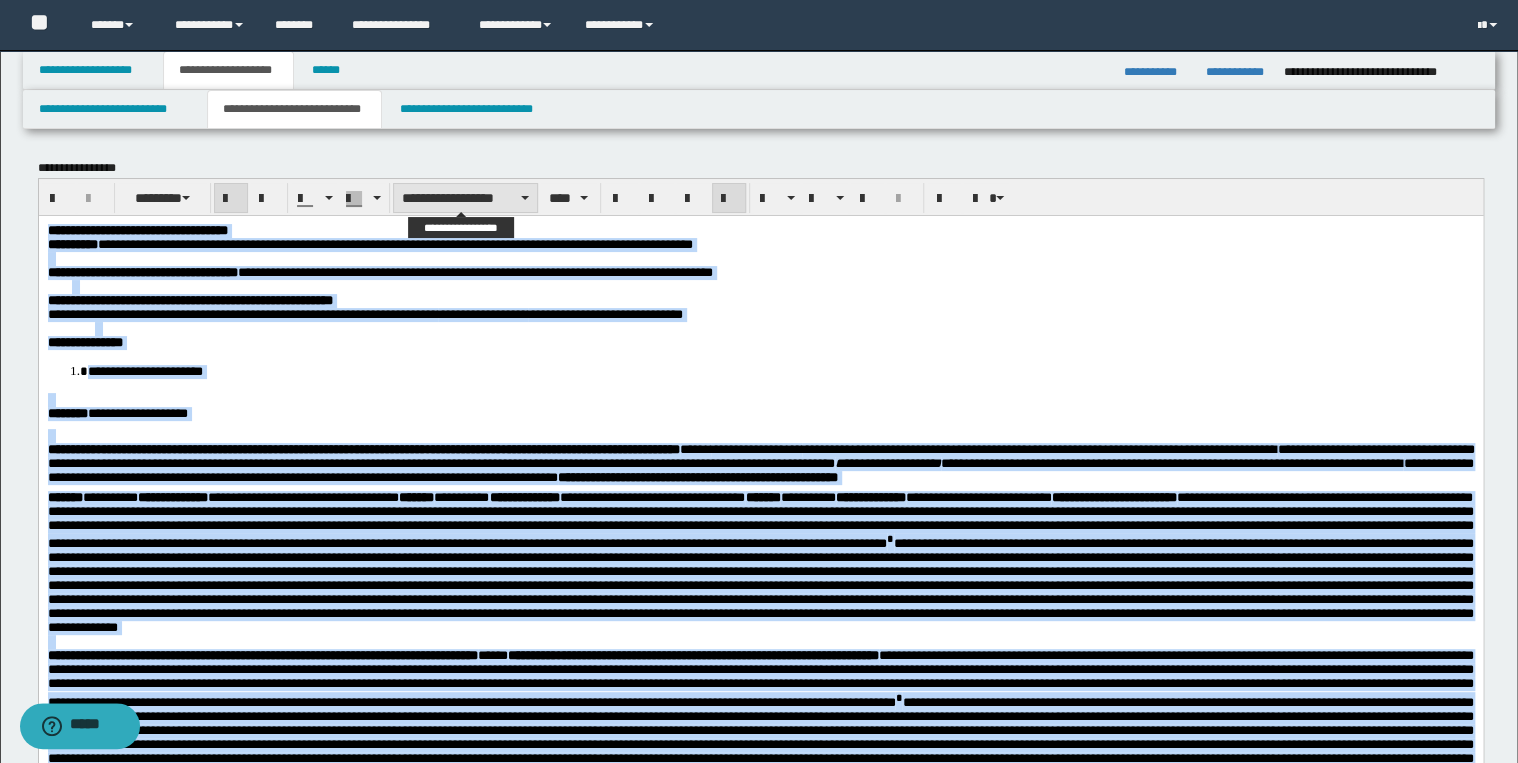 click on "**********" at bounding box center [465, 198] 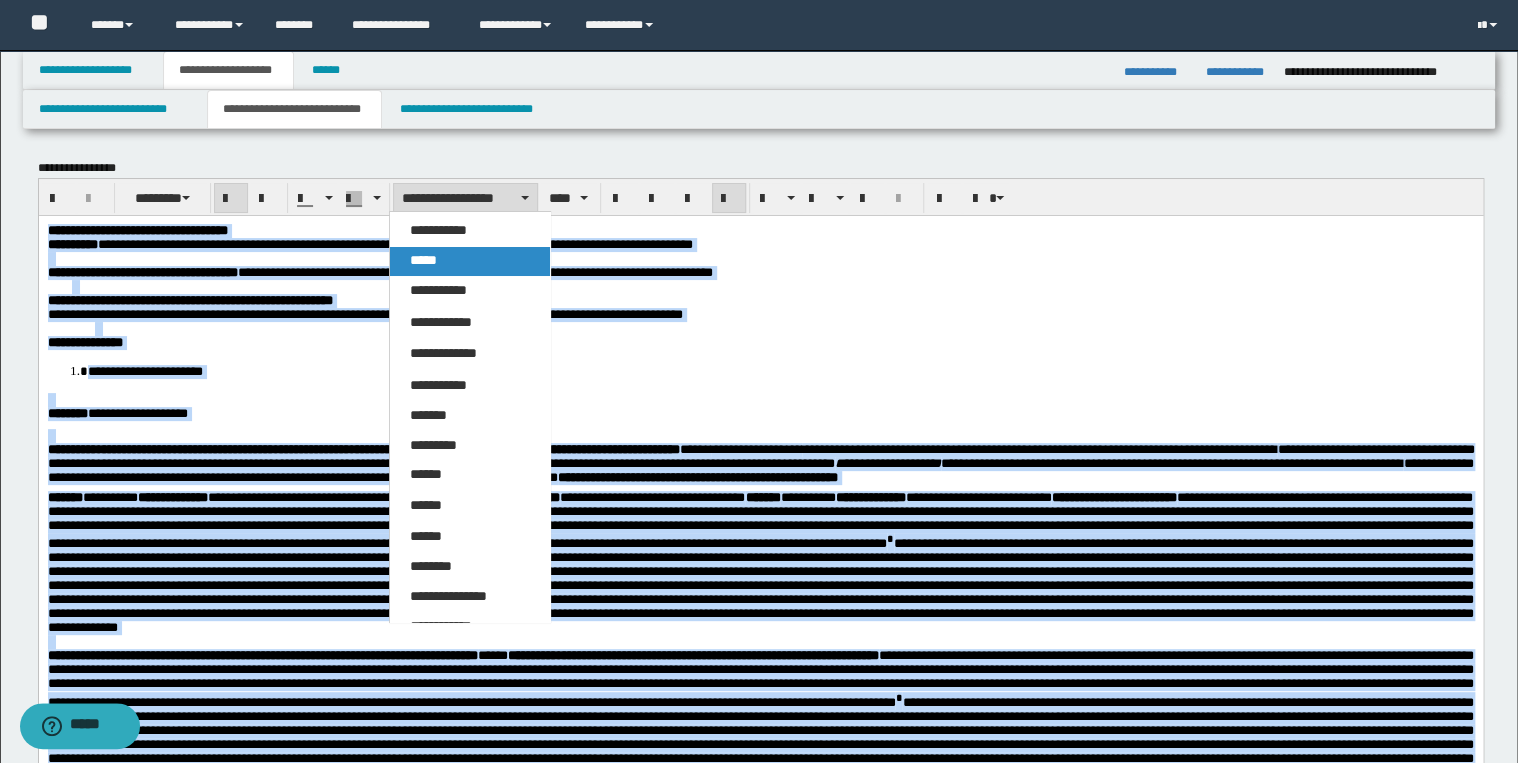 click on "*****" at bounding box center (470, 261) 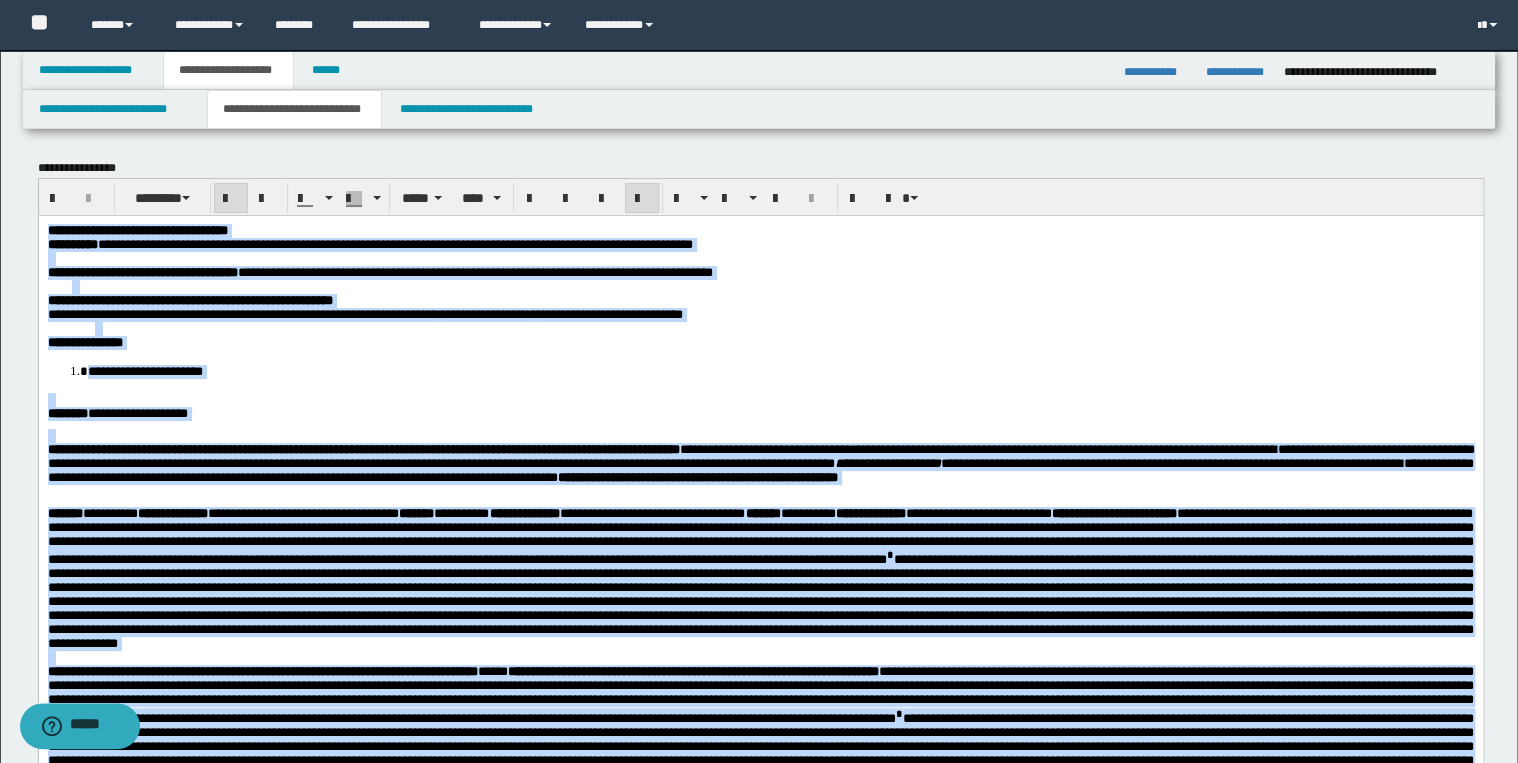scroll, scrollTop: 0, scrollLeft: 0, axis: both 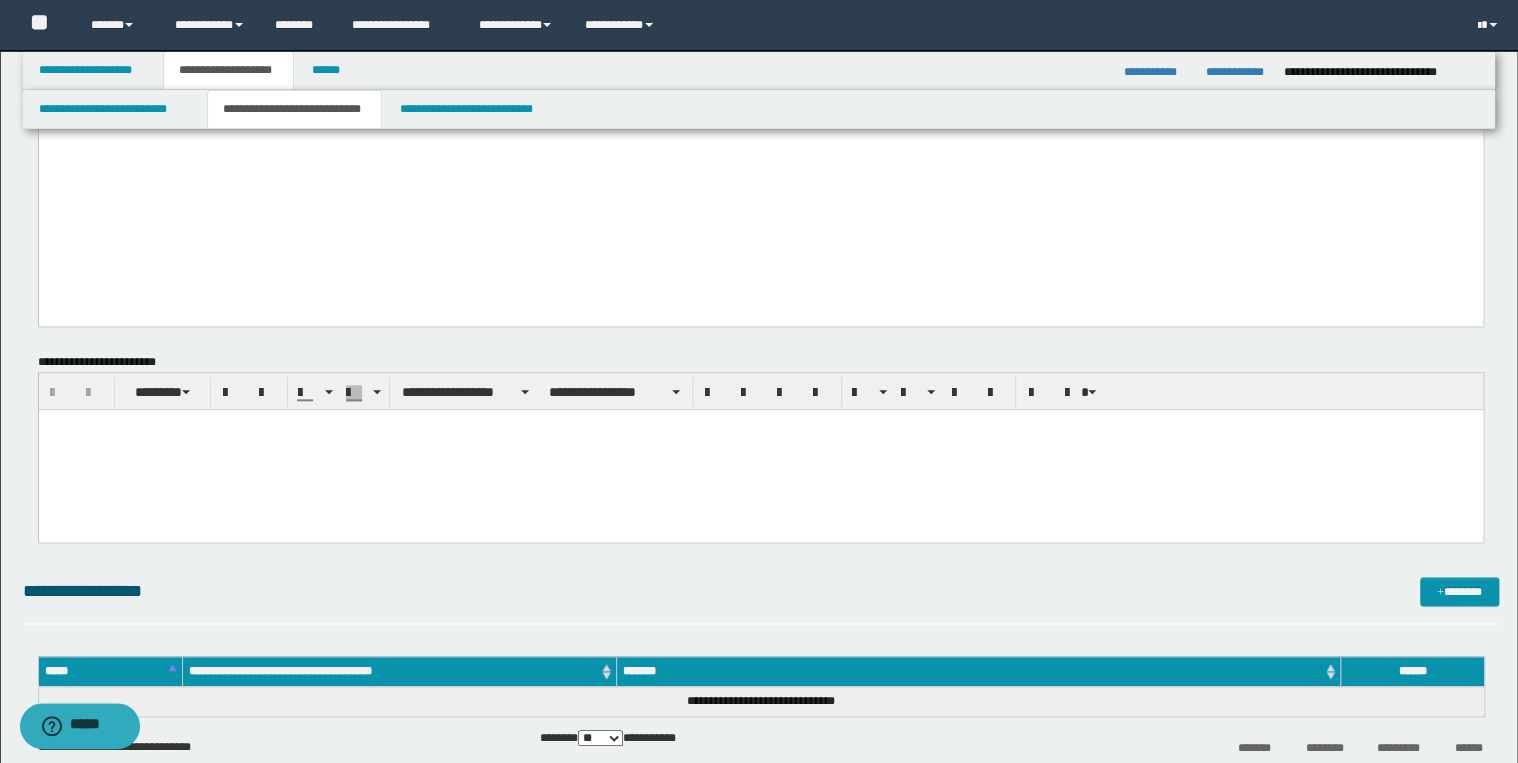 click at bounding box center [760, 449] 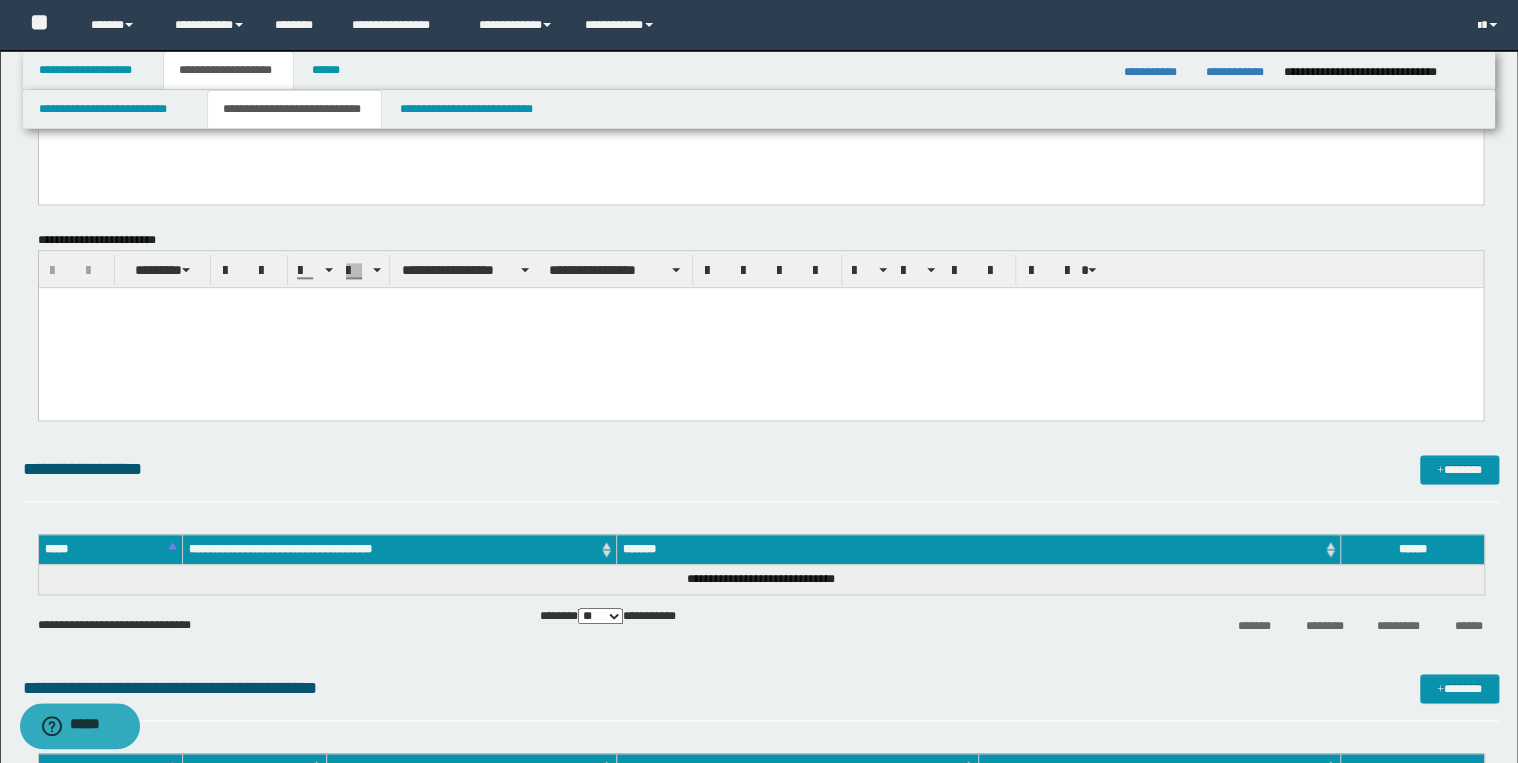scroll, scrollTop: 1040, scrollLeft: 0, axis: vertical 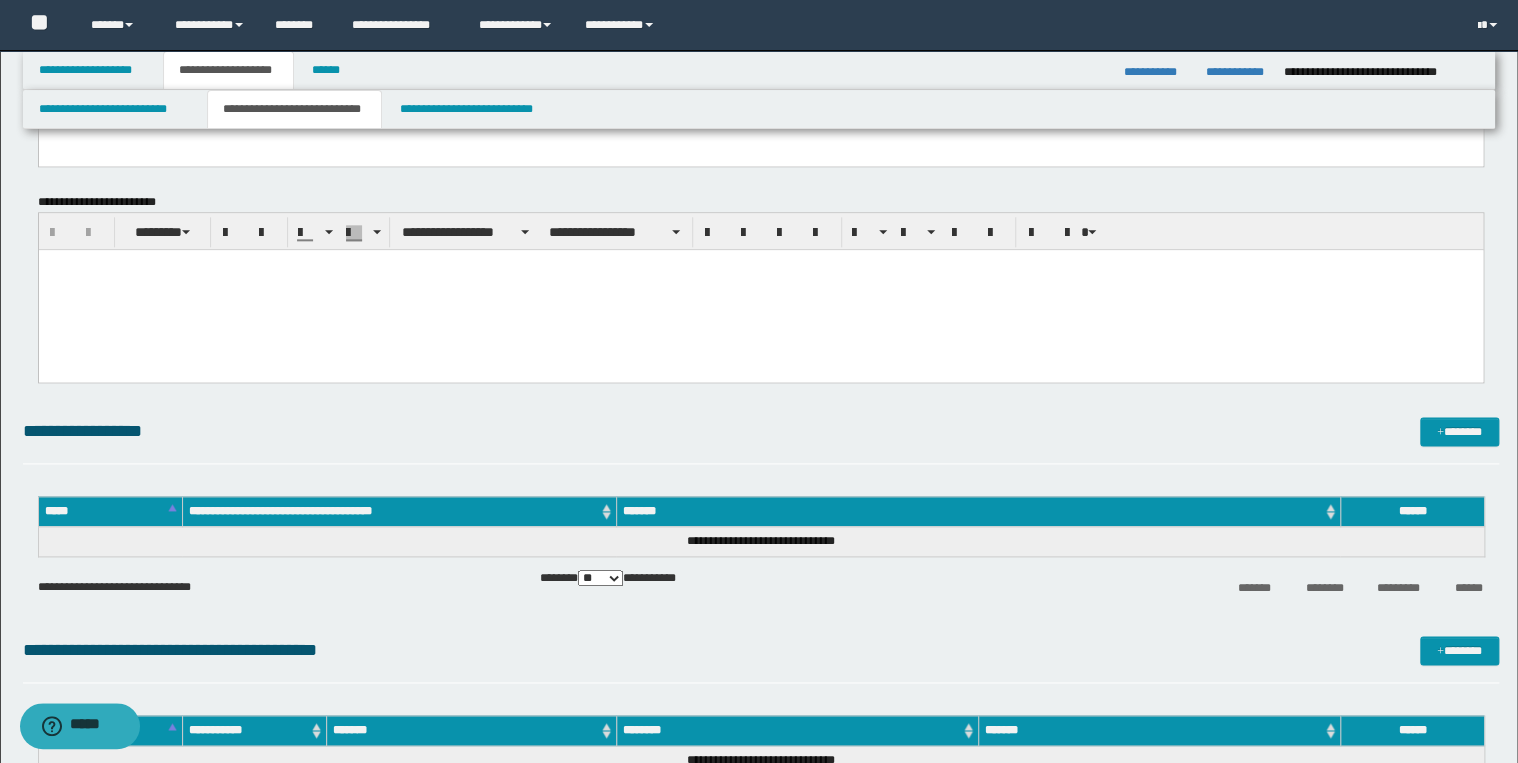 click at bounding box center (760, 289) 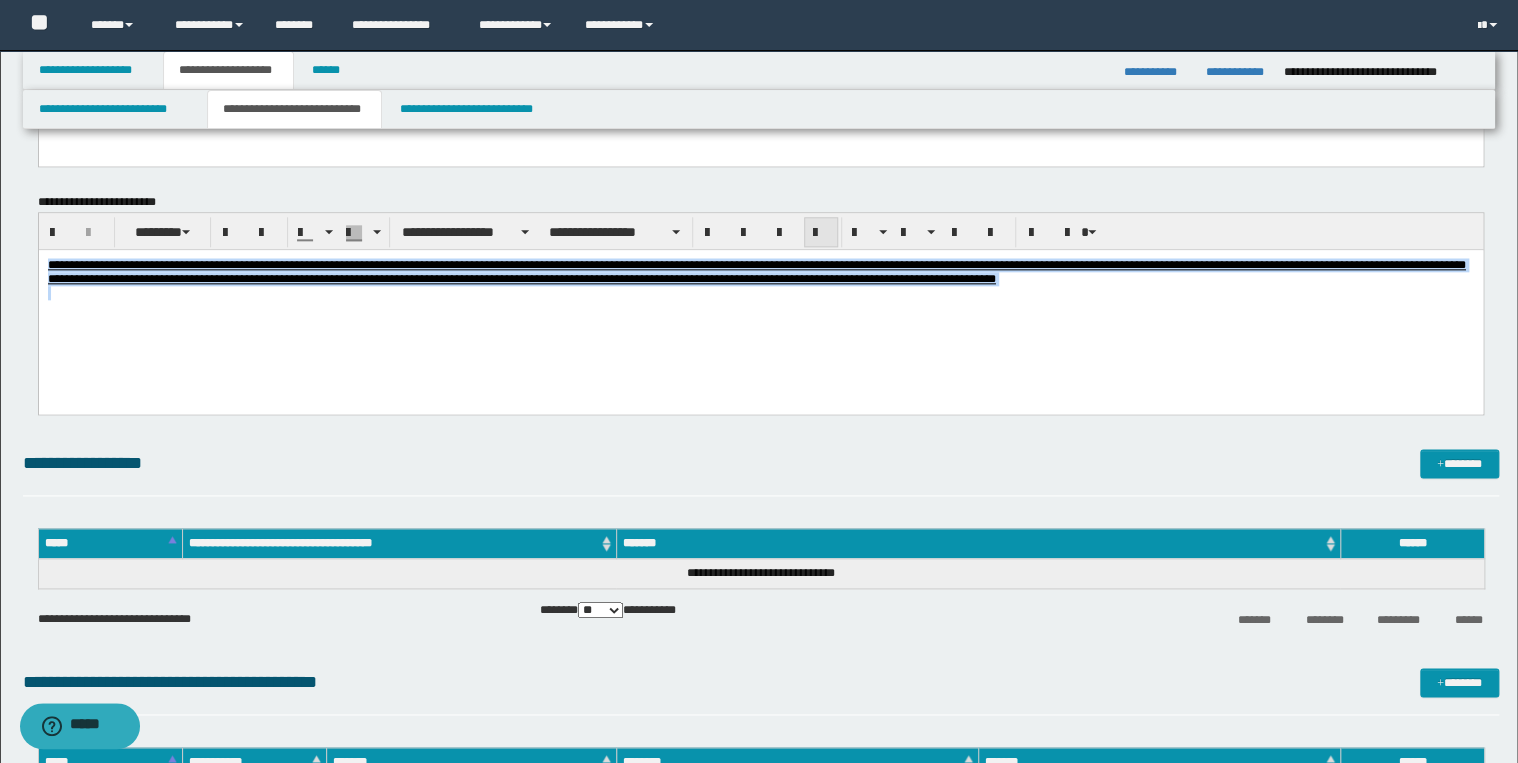 click at bounding box center [821, 233] 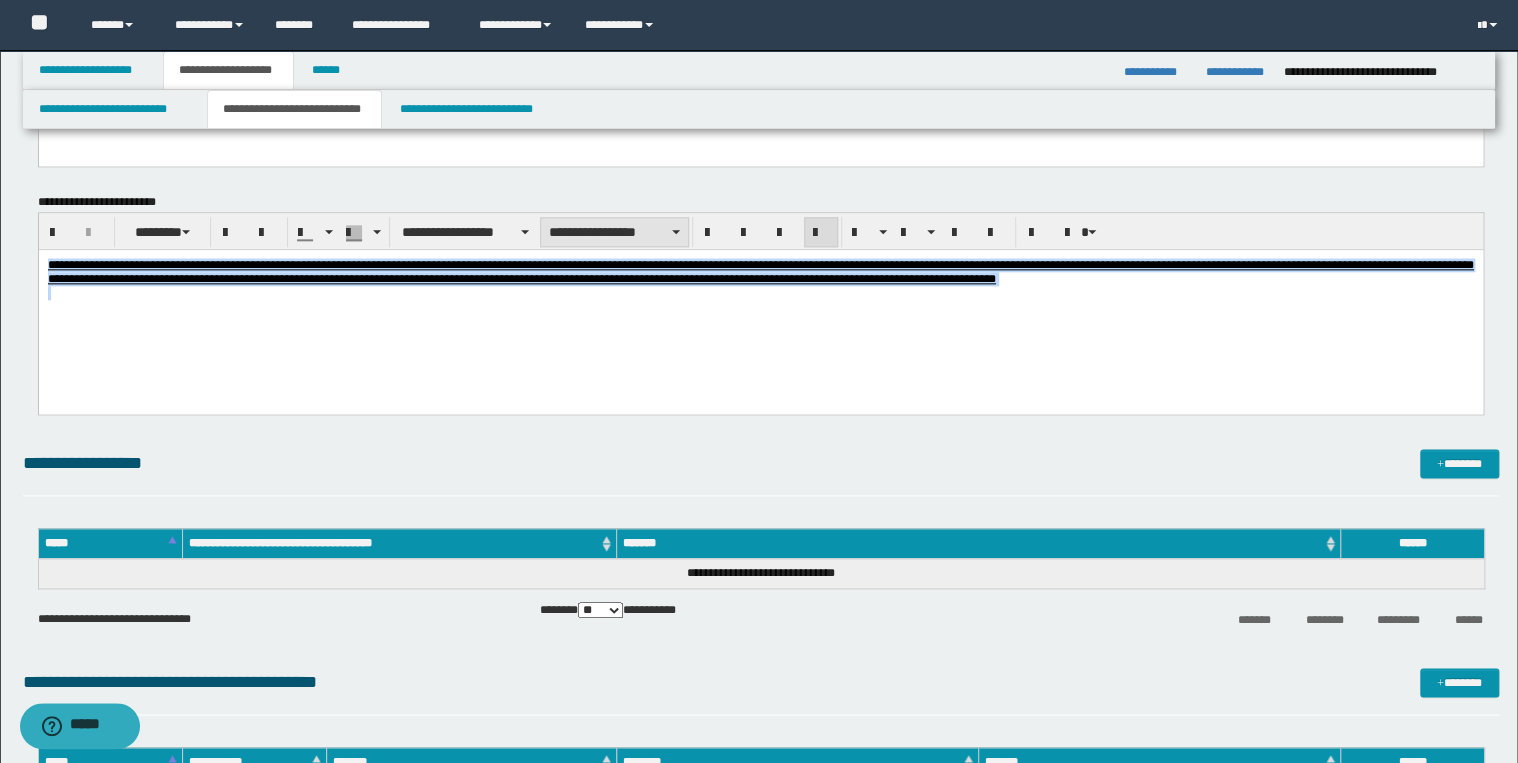 click on "**********" at bounding box center (614, 232) 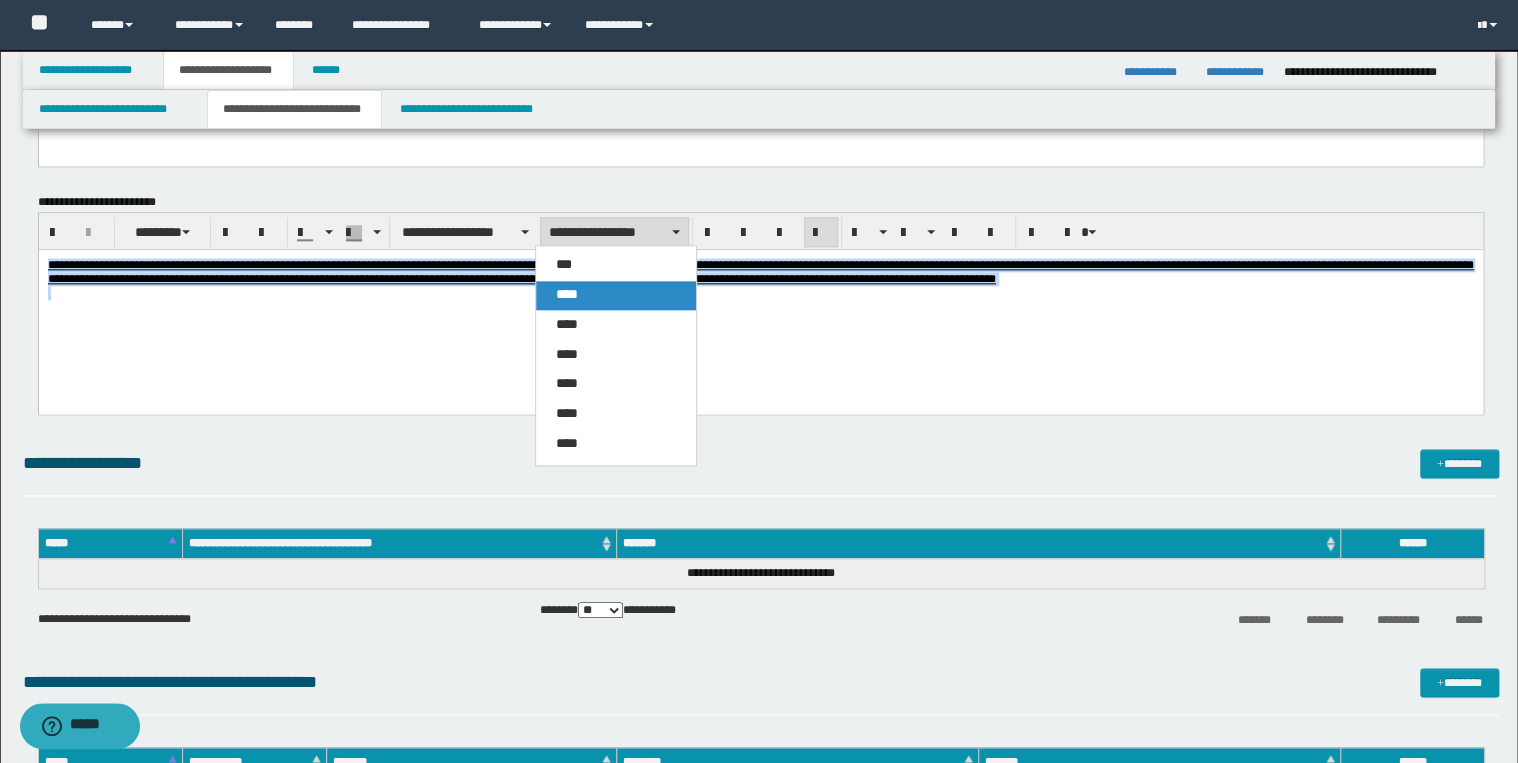 click on "****" at bounding box center [616, 295] 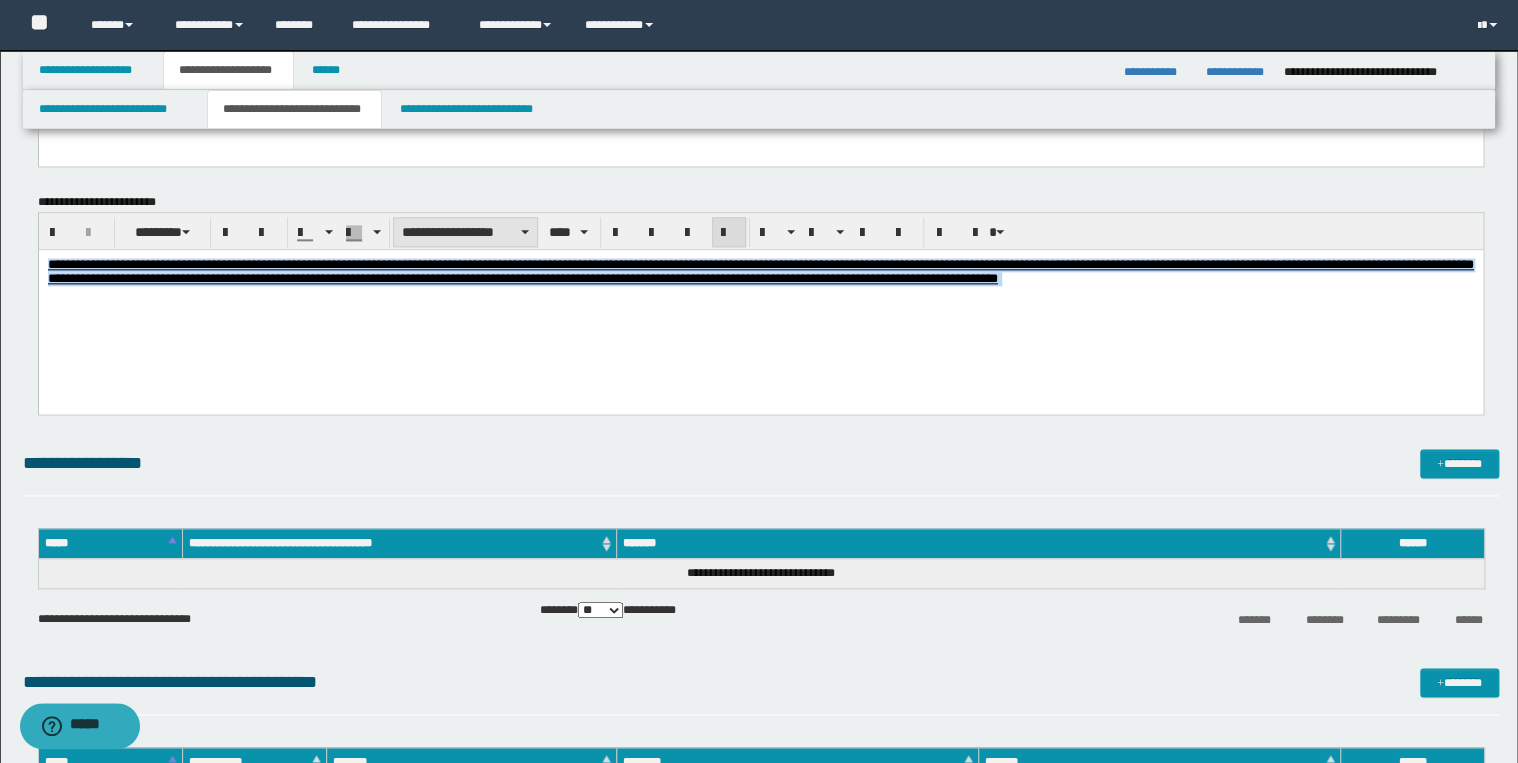 click on "**********" at bounding box center [465, 232] 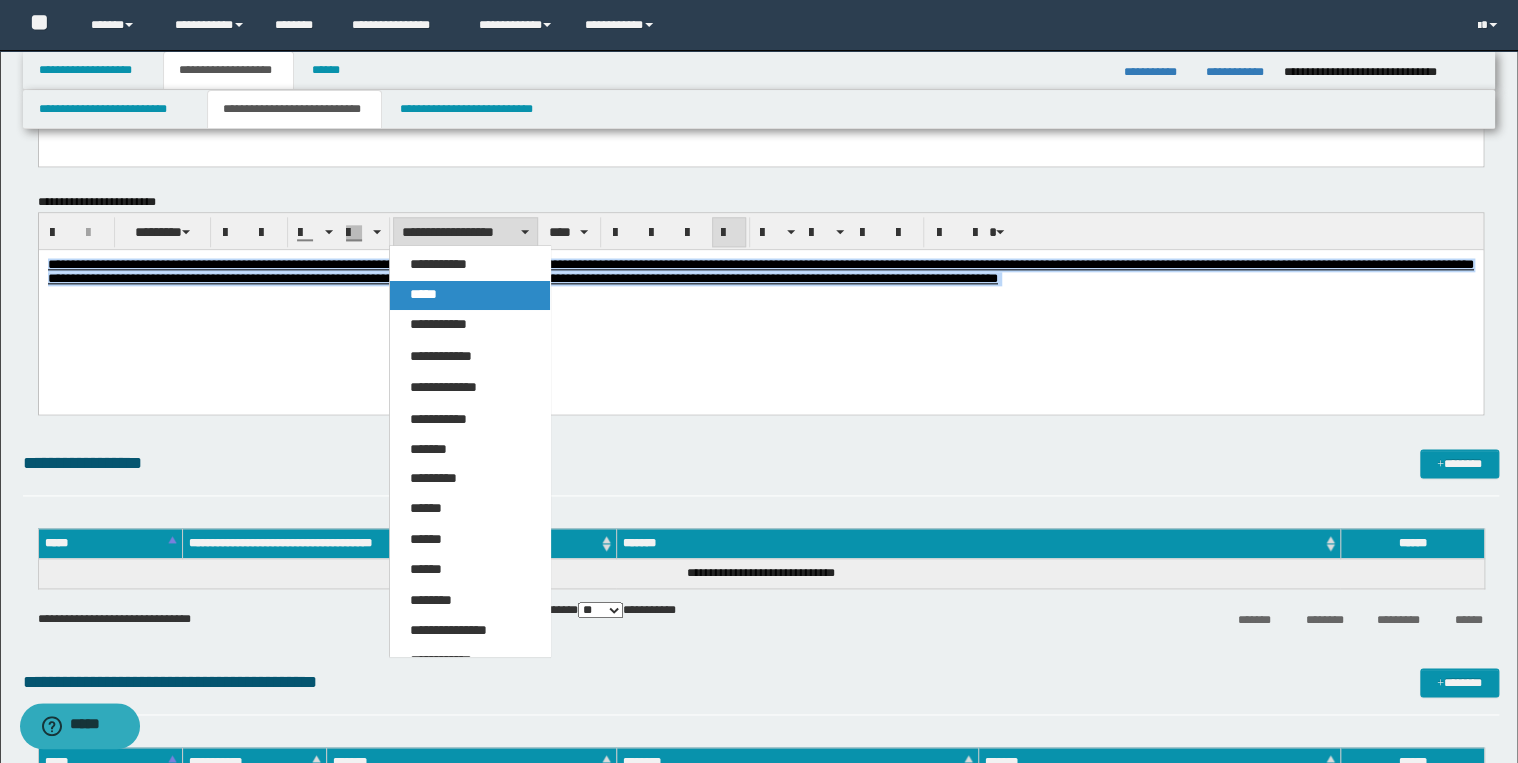 click on "*****" at bounding box center [470, 295] 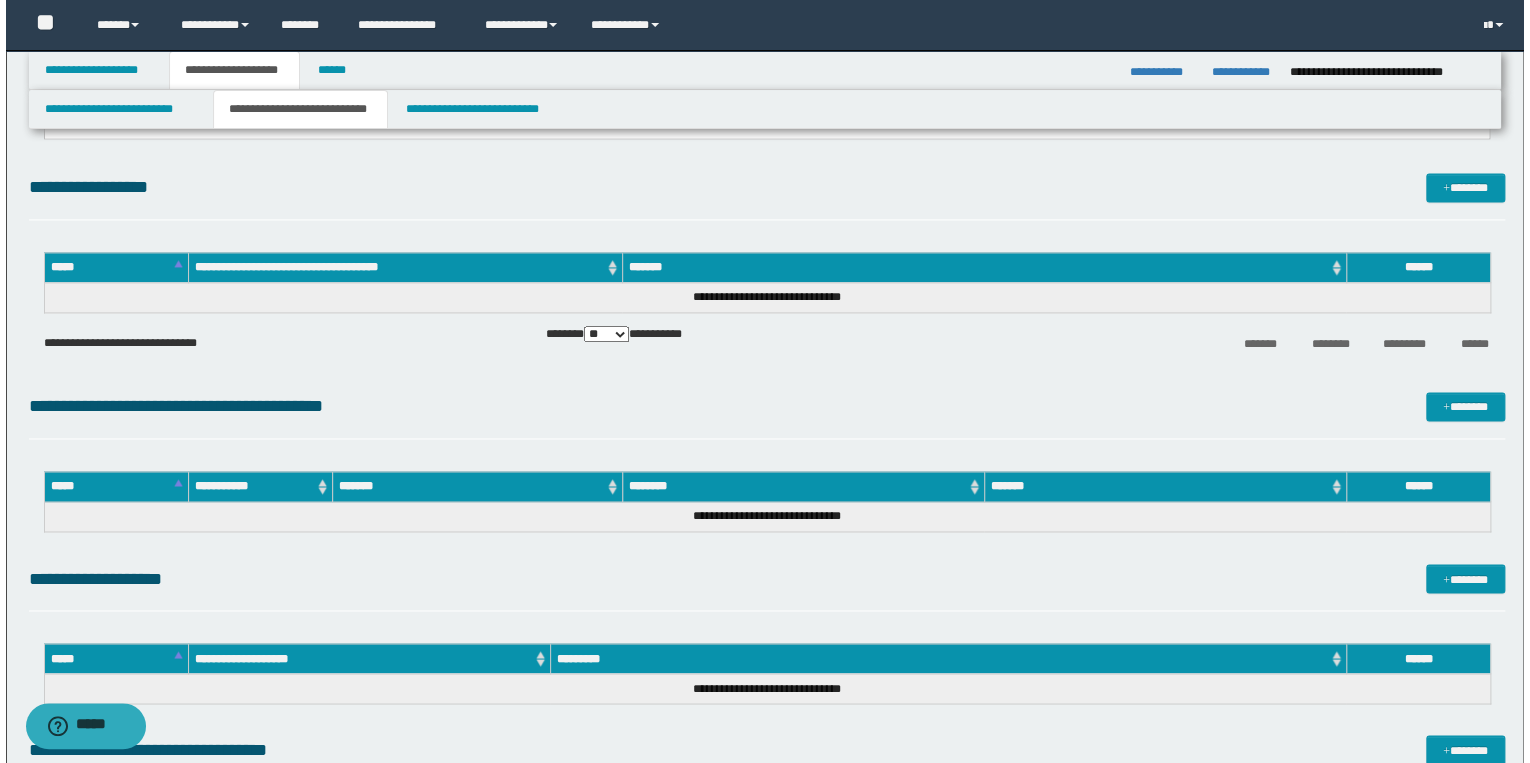 scroll, scrollTop: 1280, scrollLeft: 0, axis: vertical 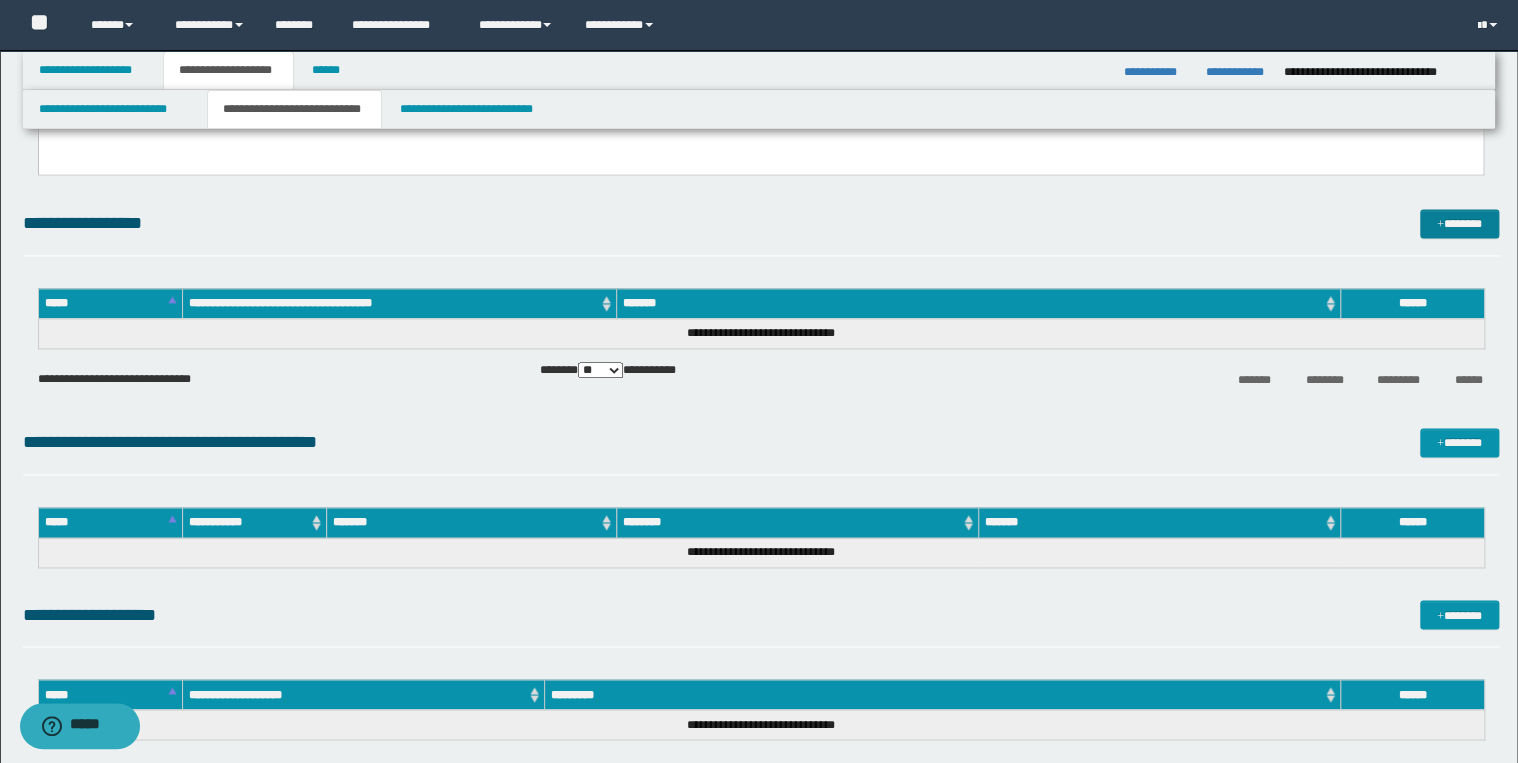 click on "*******" at bounding box center (1459, 224) 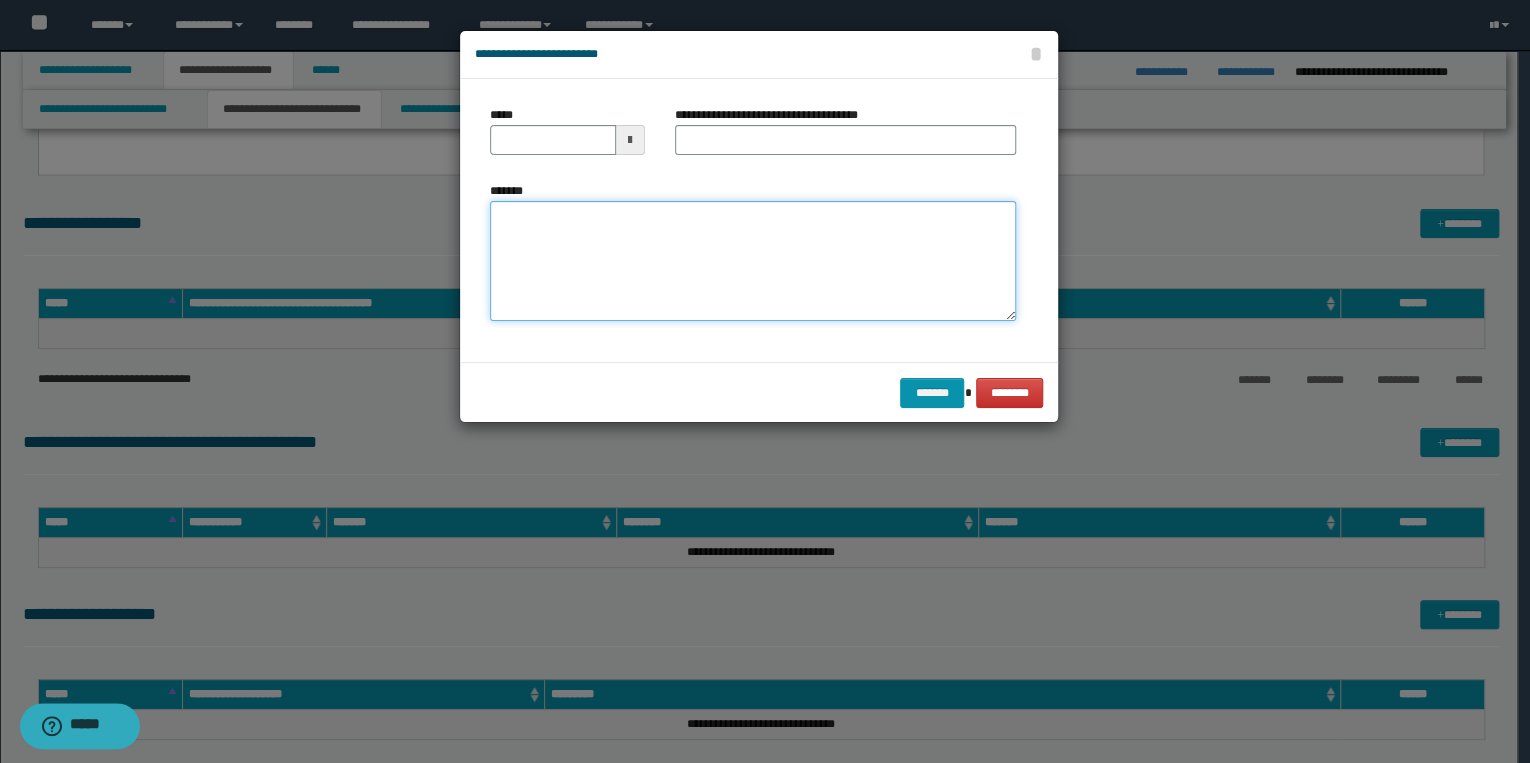 click on "*******" at bounding box center [753, 261] 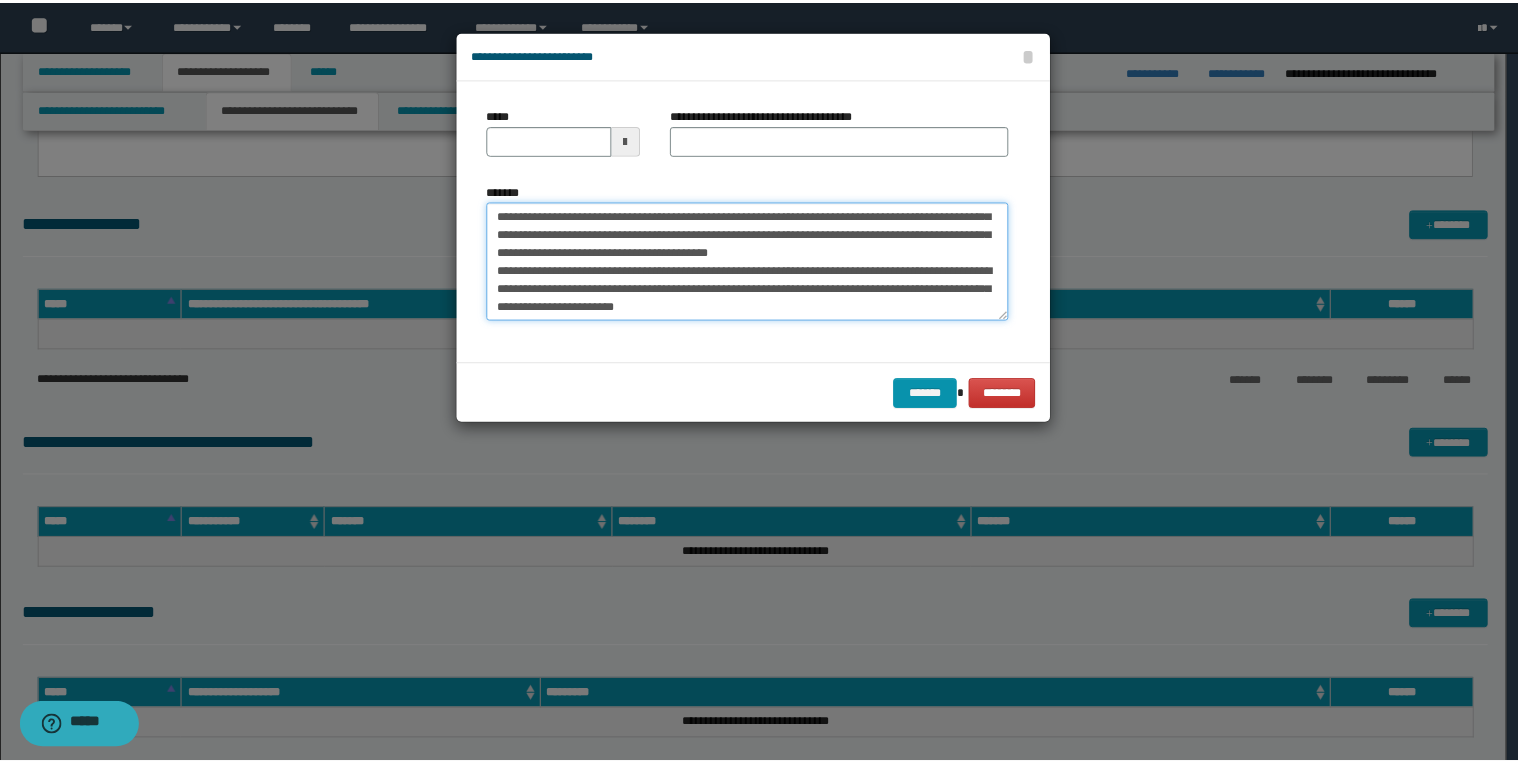 scroll, scrollTop: 0, scrollLeft: 0, axis: both 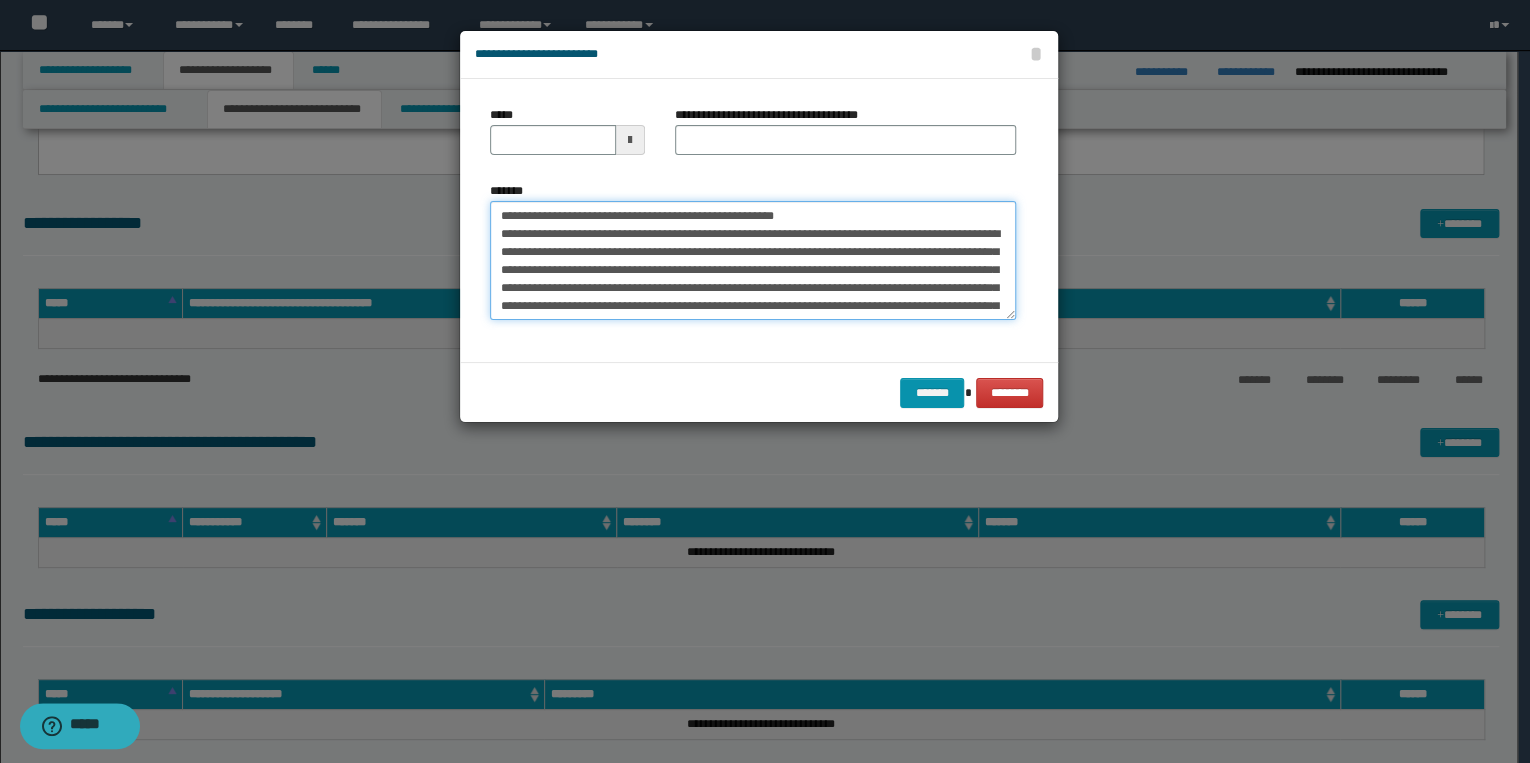click on "**********" at bounding box center [753, 261] 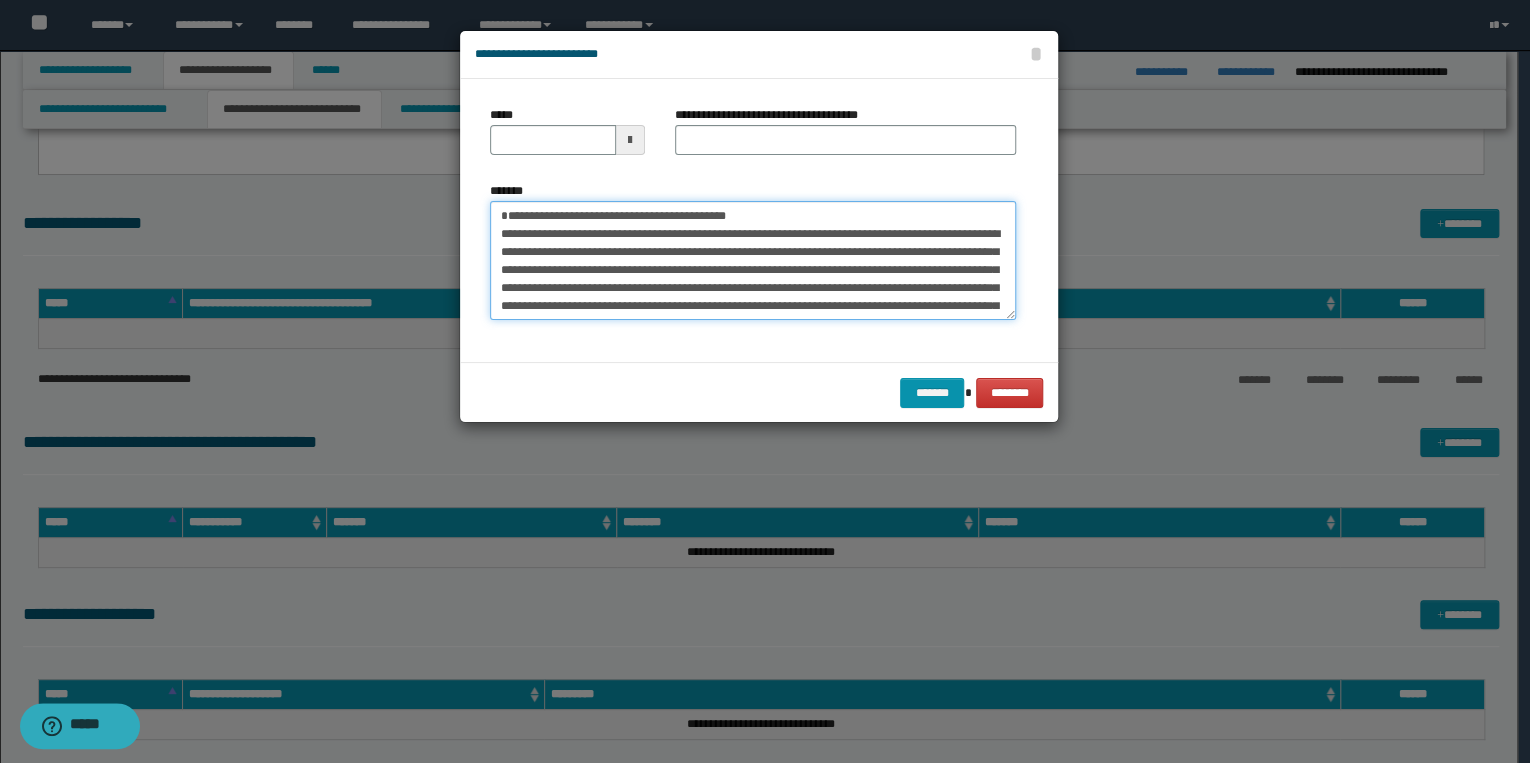 type 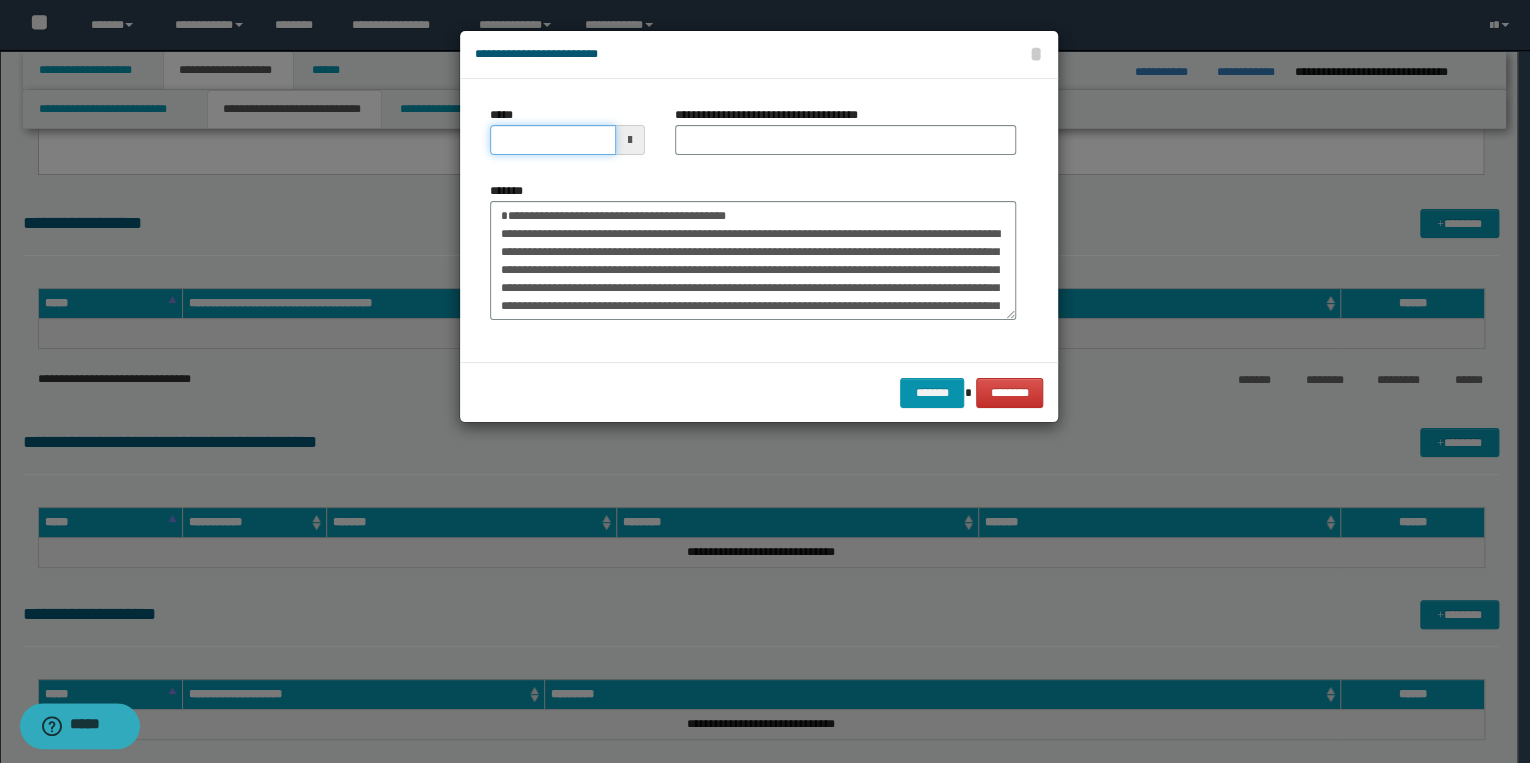 click on "*****" at bounding box center [553, 140] 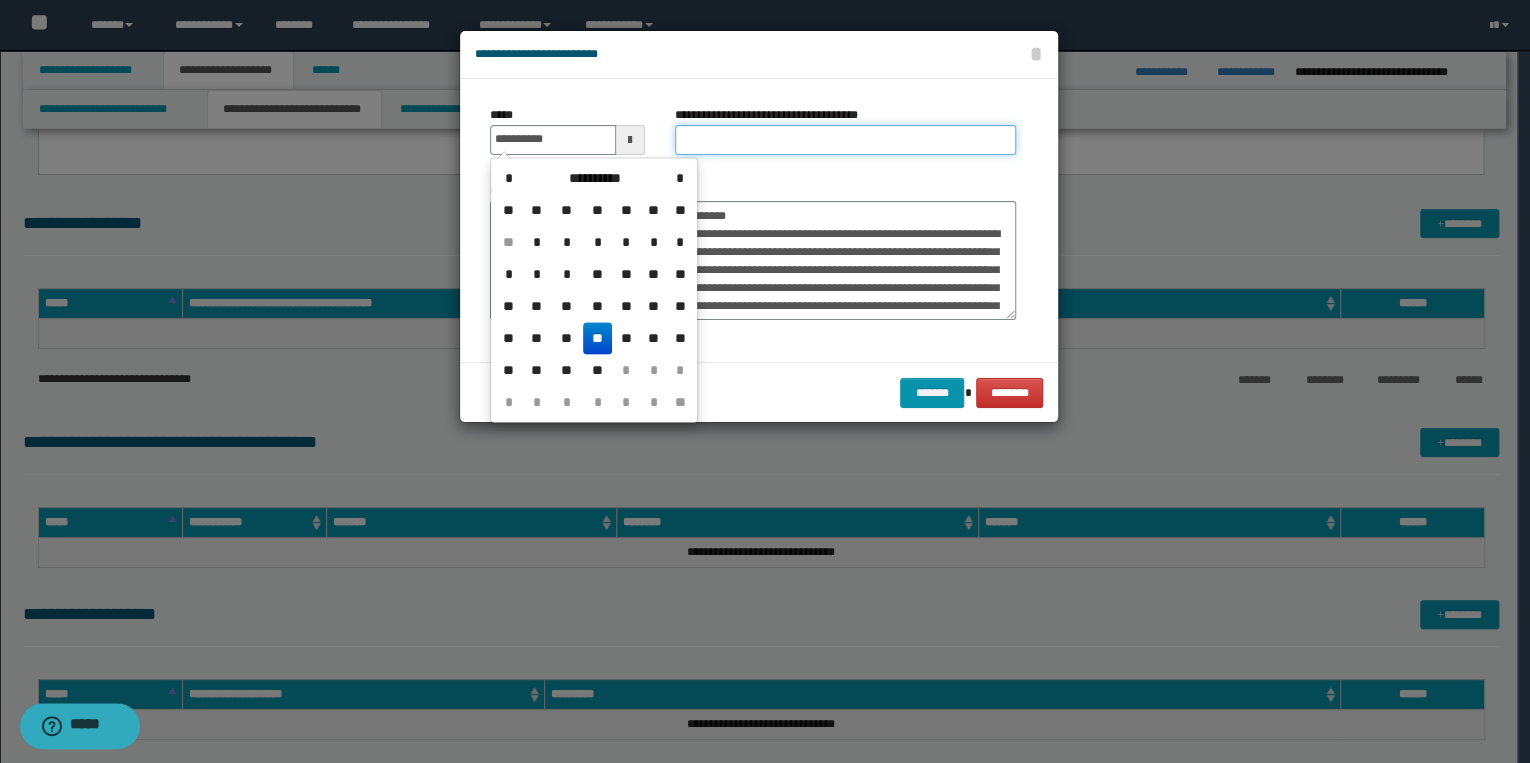 type on "**********" 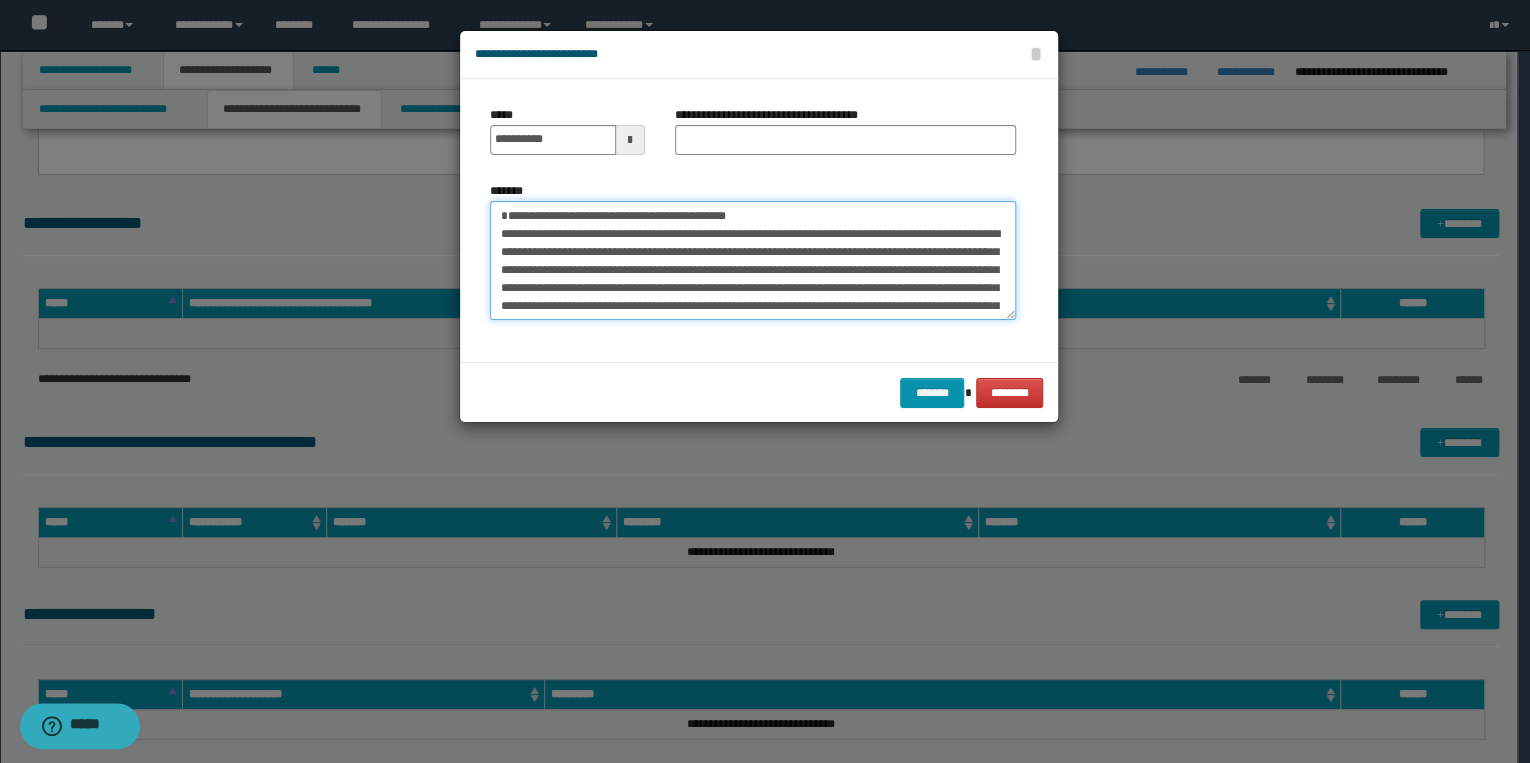 drag, startPoint x: 499, startPoint y: 212, endPoint x: 796, endPoint y: 211, distance: 297.00168 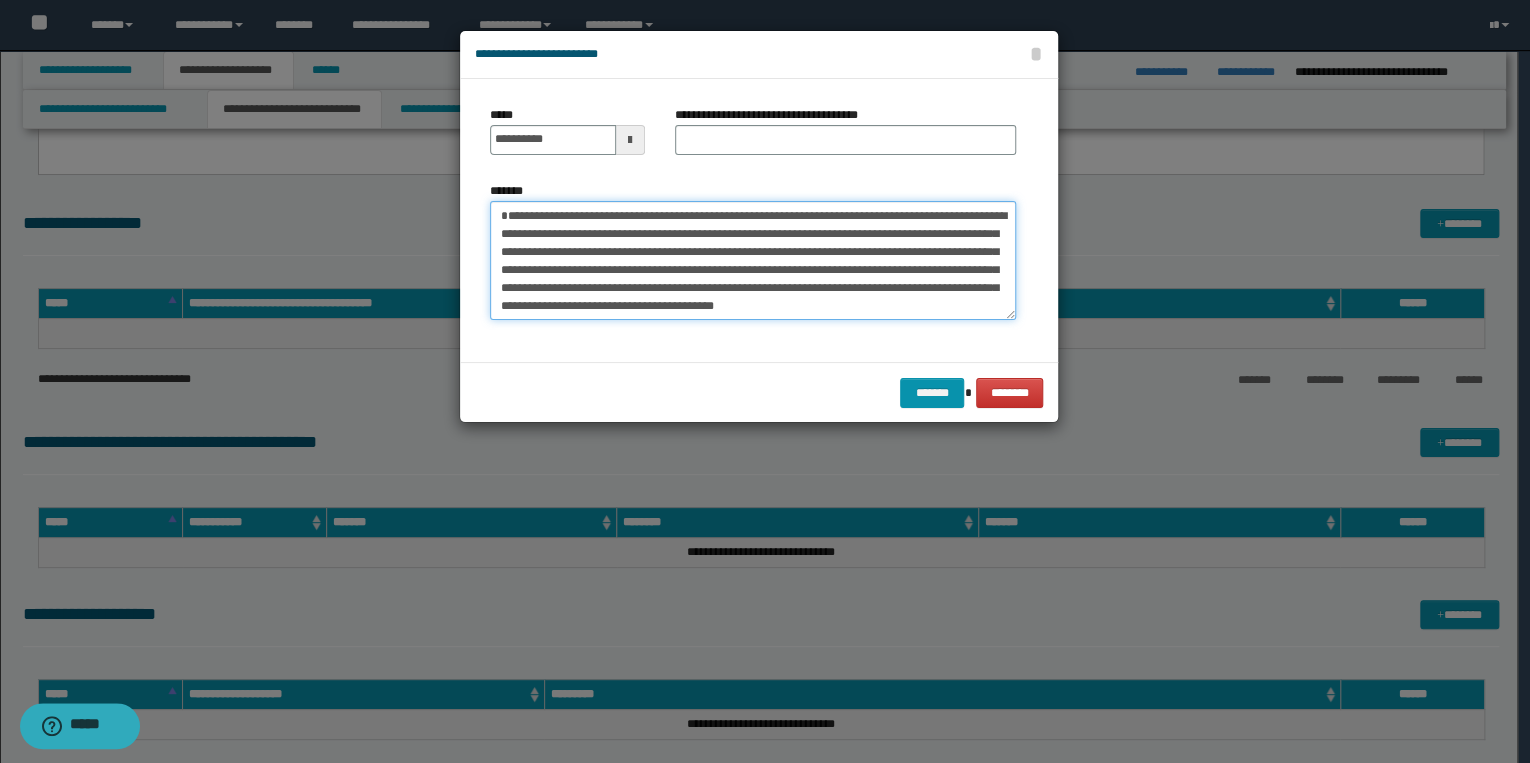 type on "**********" 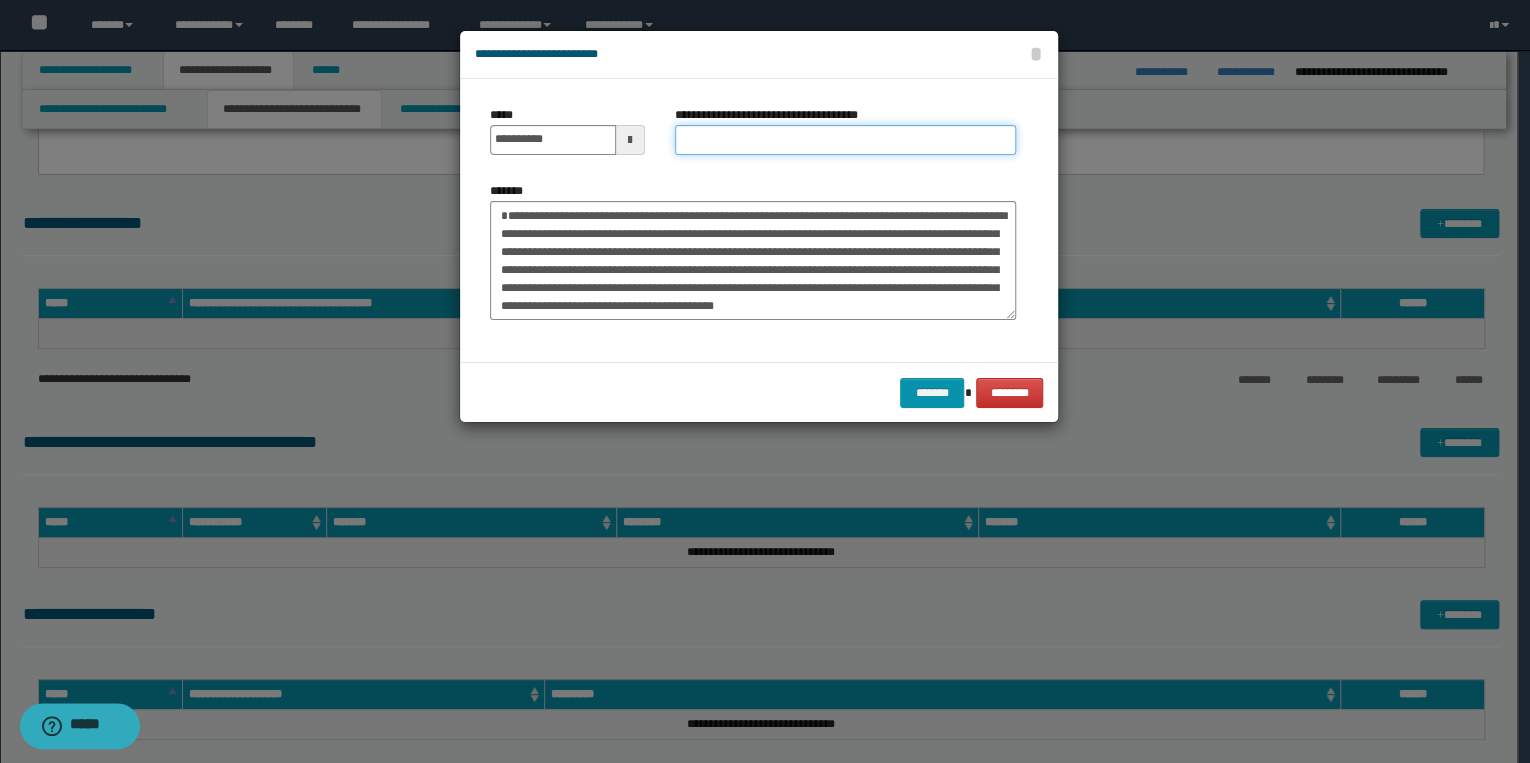 click on "**********" at bounding box center (845, 140) 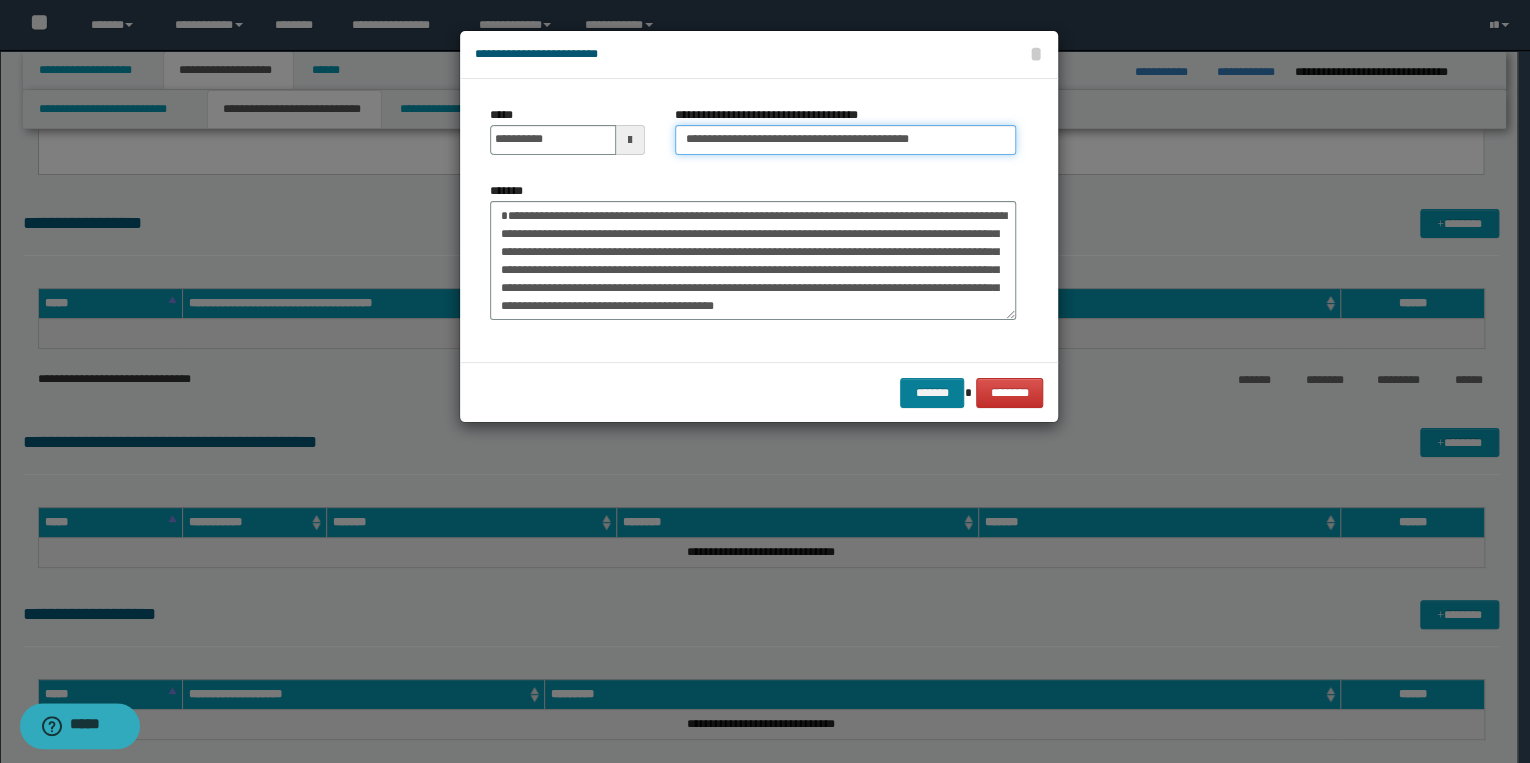 type on "**********" 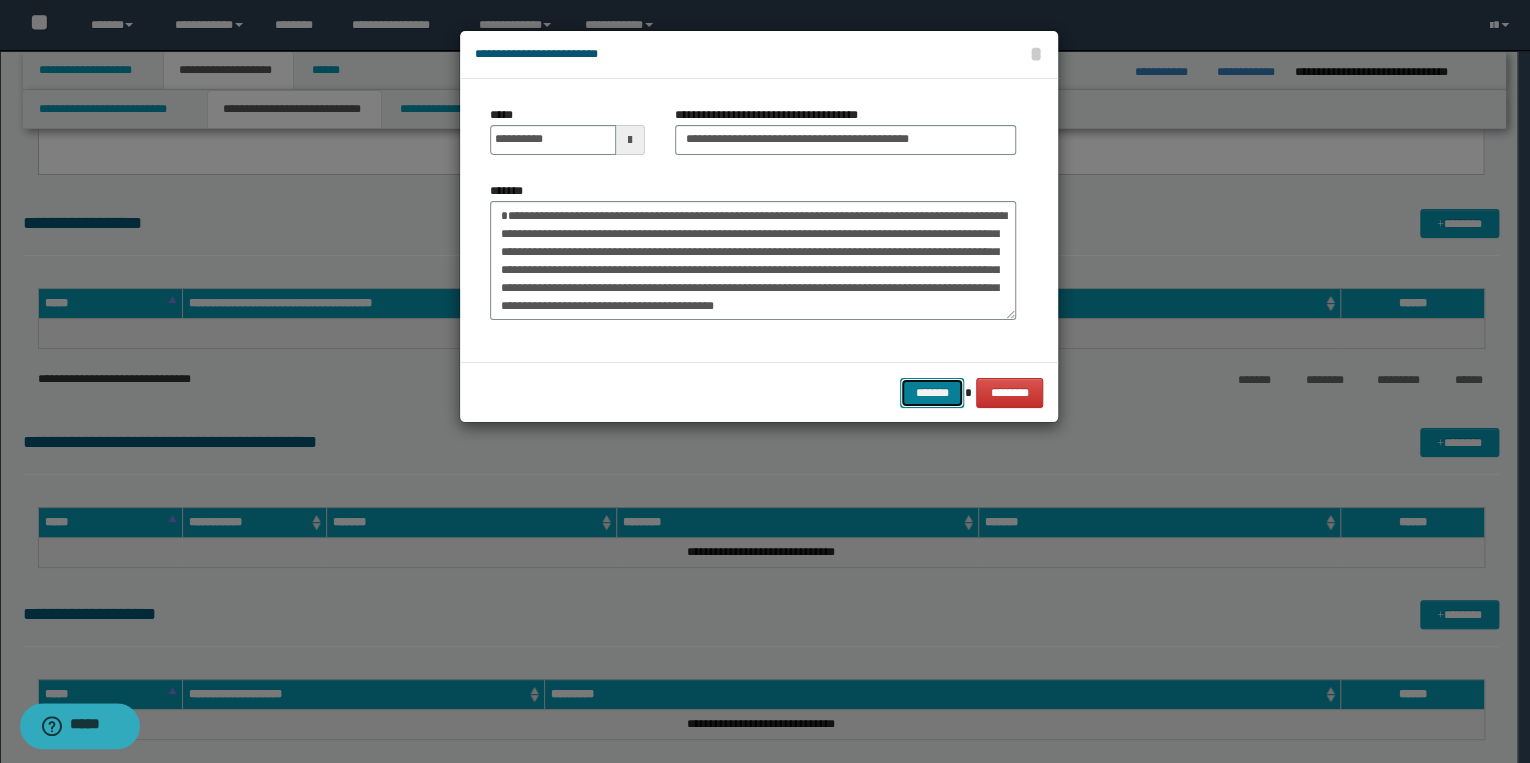 click on "*******" at bounding box center (932, 393) 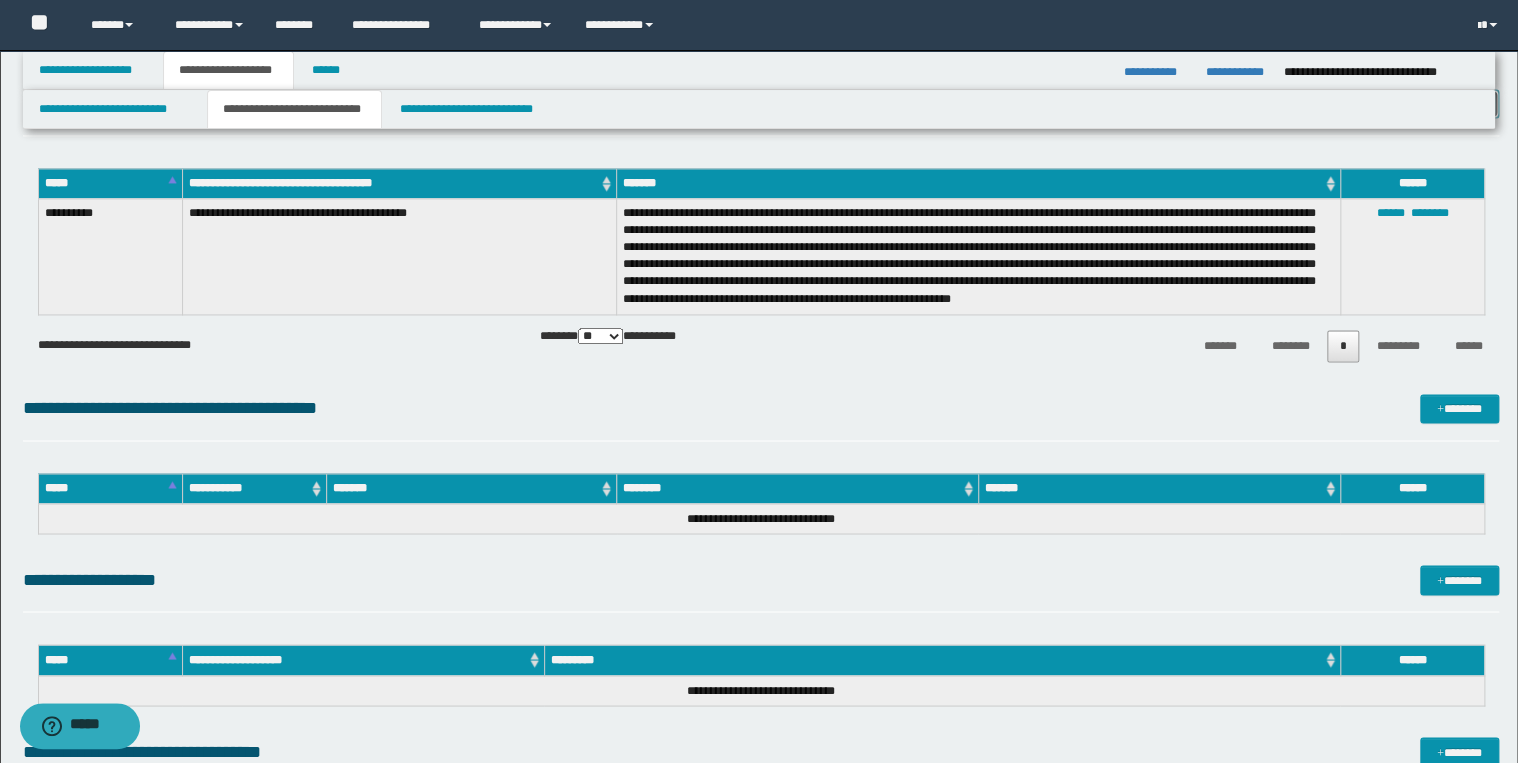 scroll, scrollTop: 1600, scrollLeft: 0, axis: vertical 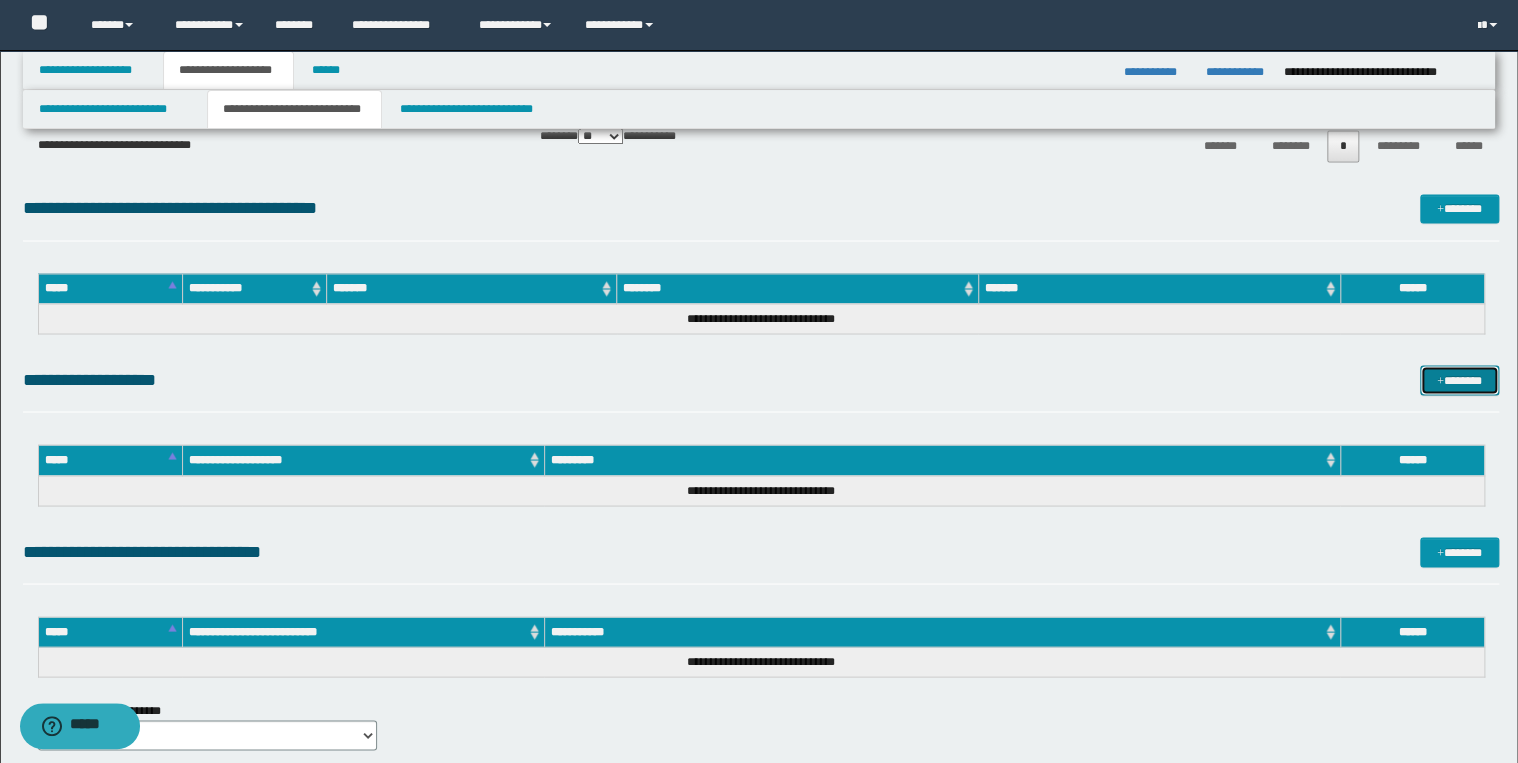 click at bounding box center [1440, 381] 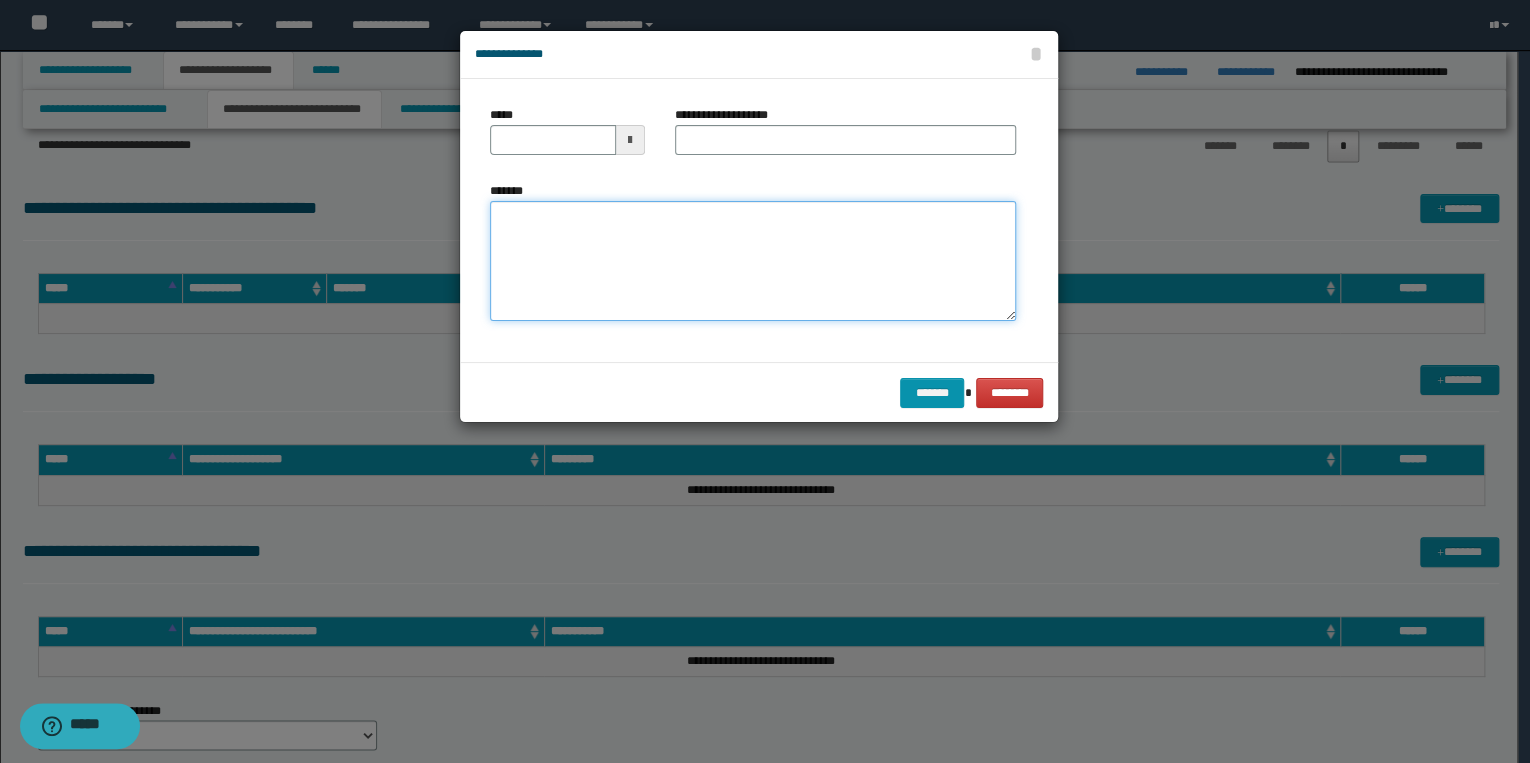 click on "*******" at bounding box center (753, 261) 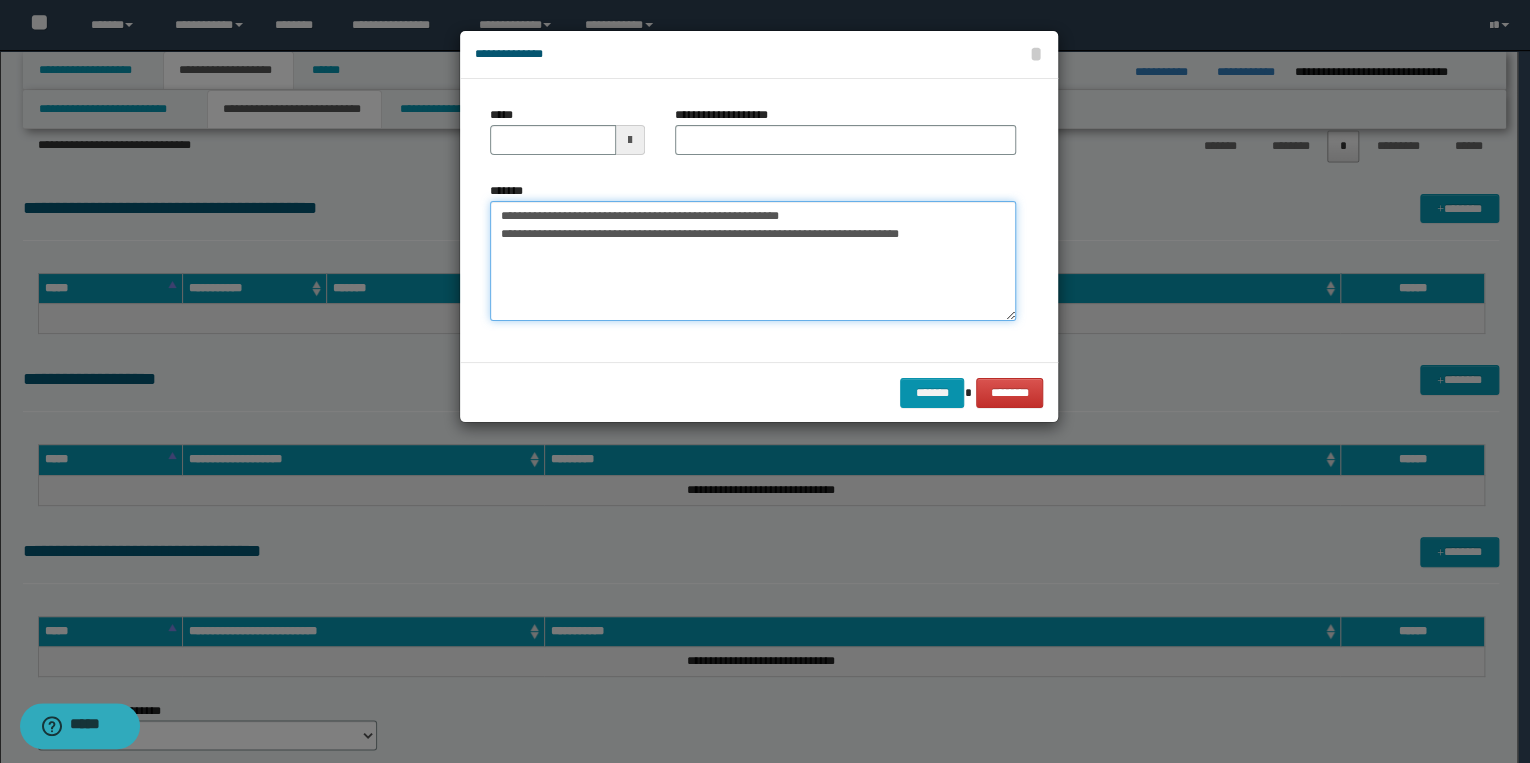 drag, startPoint x: 561, startPoint y: 214, endPoint x: 484, endPoint y: 212, distance: 77.02597 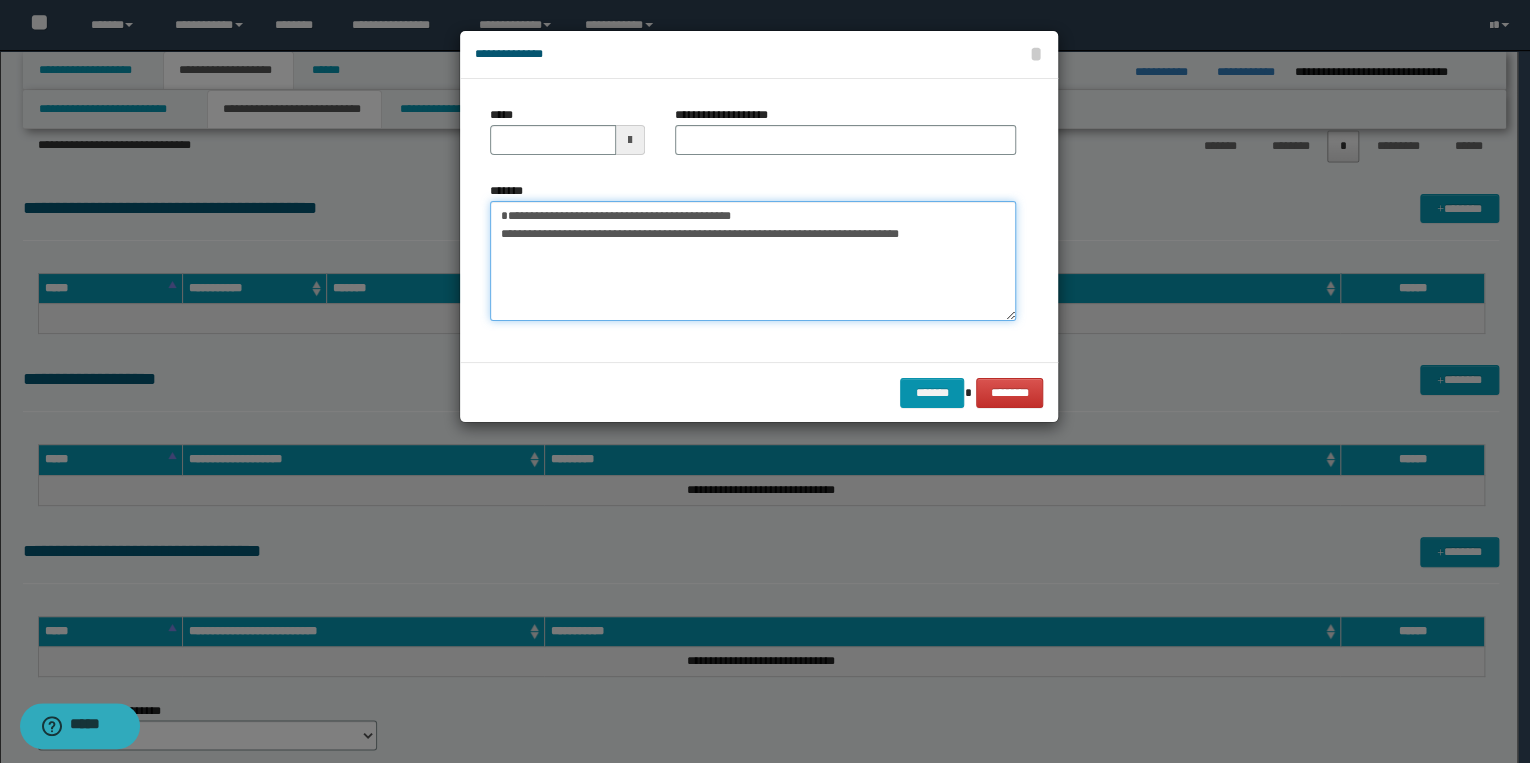 type 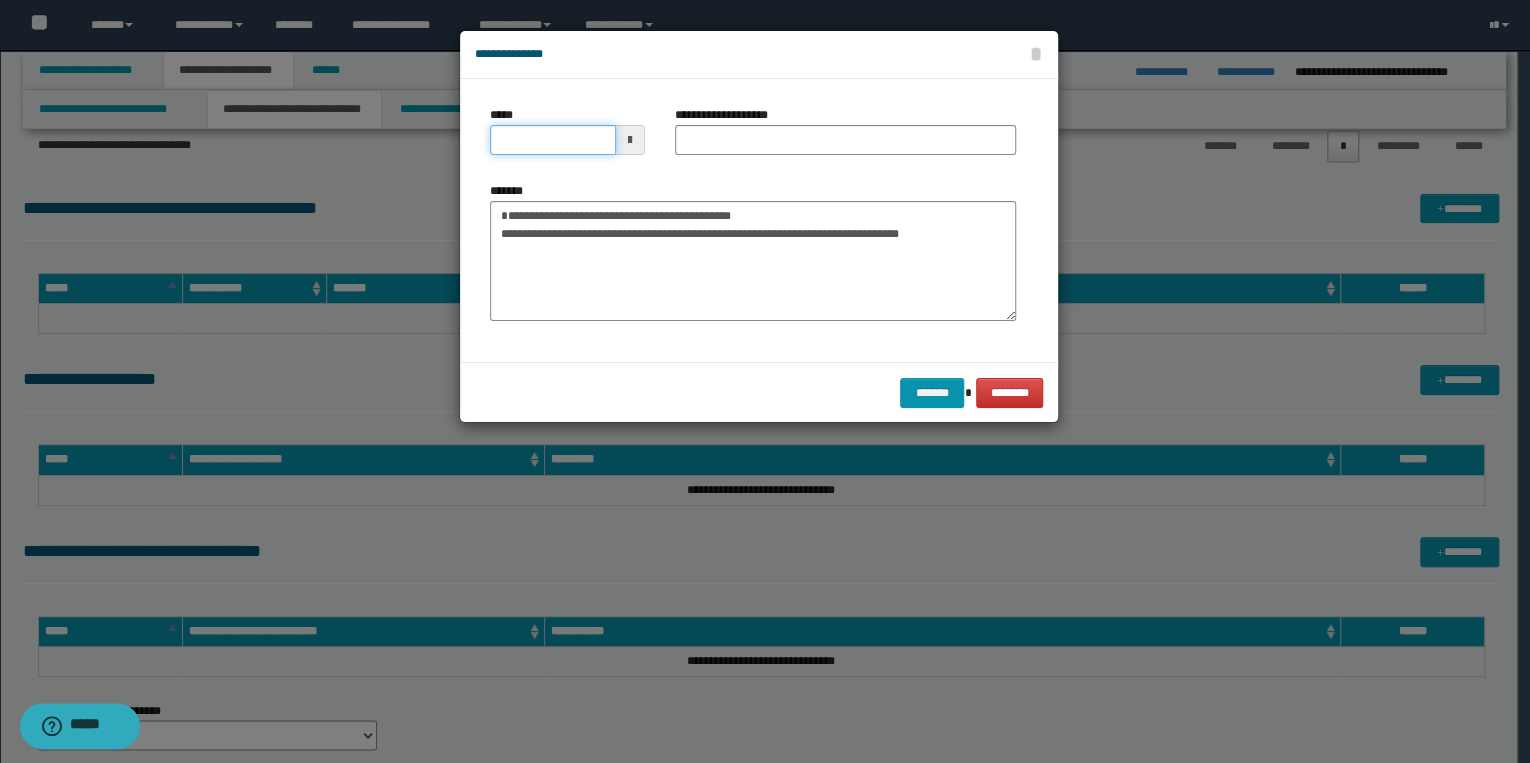 click on "*****" at bounding box center (553, 140) 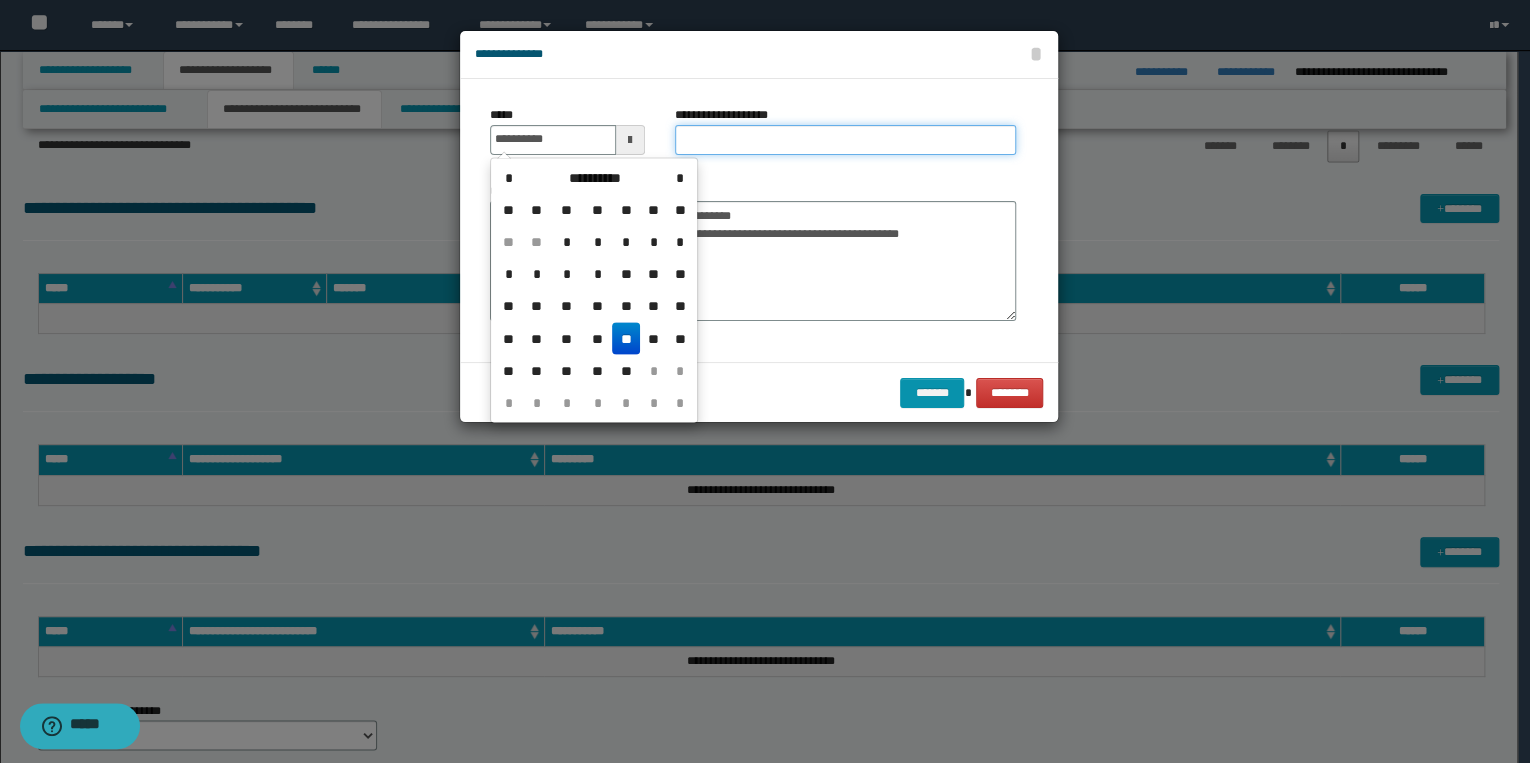 type on "**********" 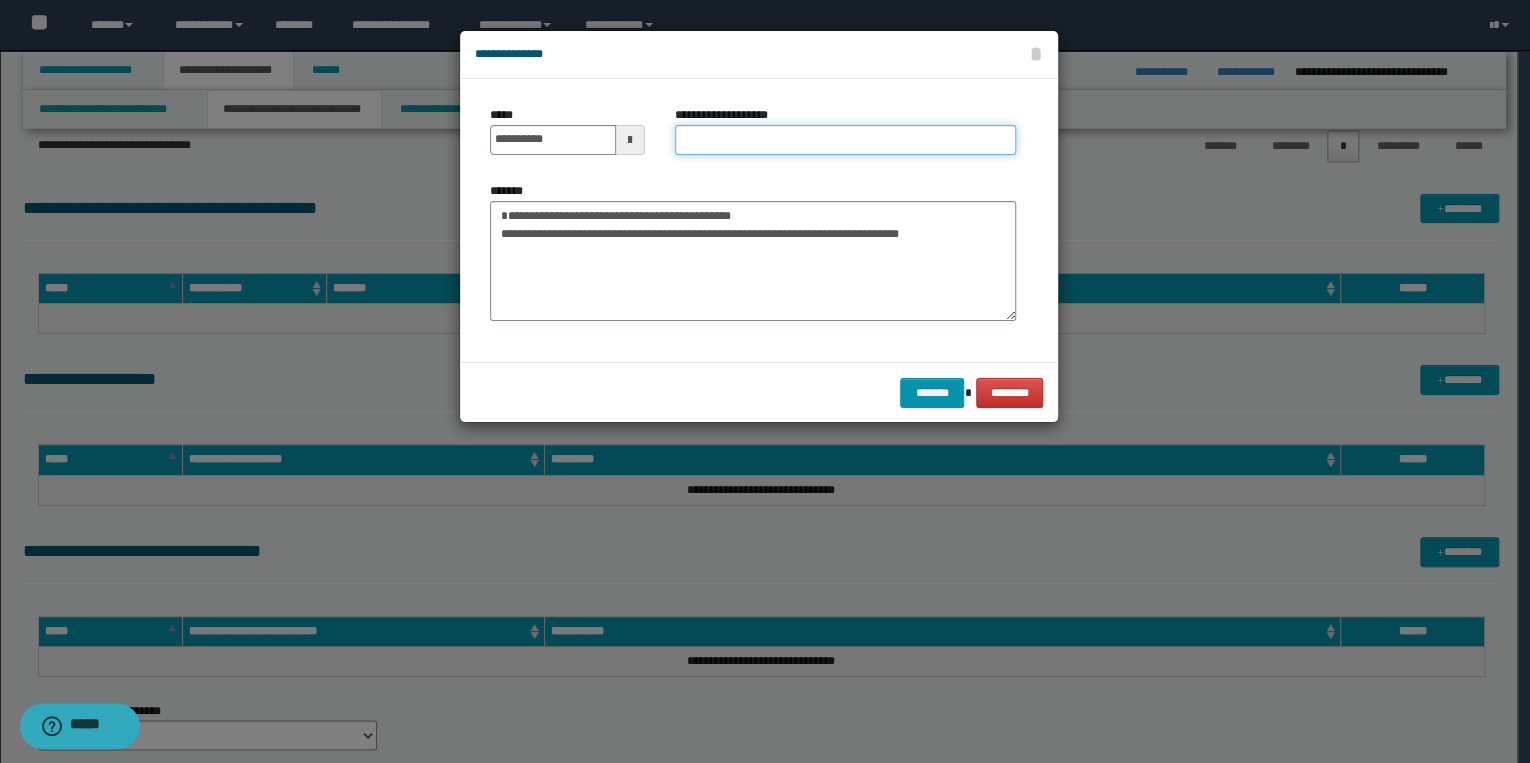 drag, startPoint x: 701, startPoint y: 138, endPoint x: 692, endPoint y: 146, distance: 12.0415945 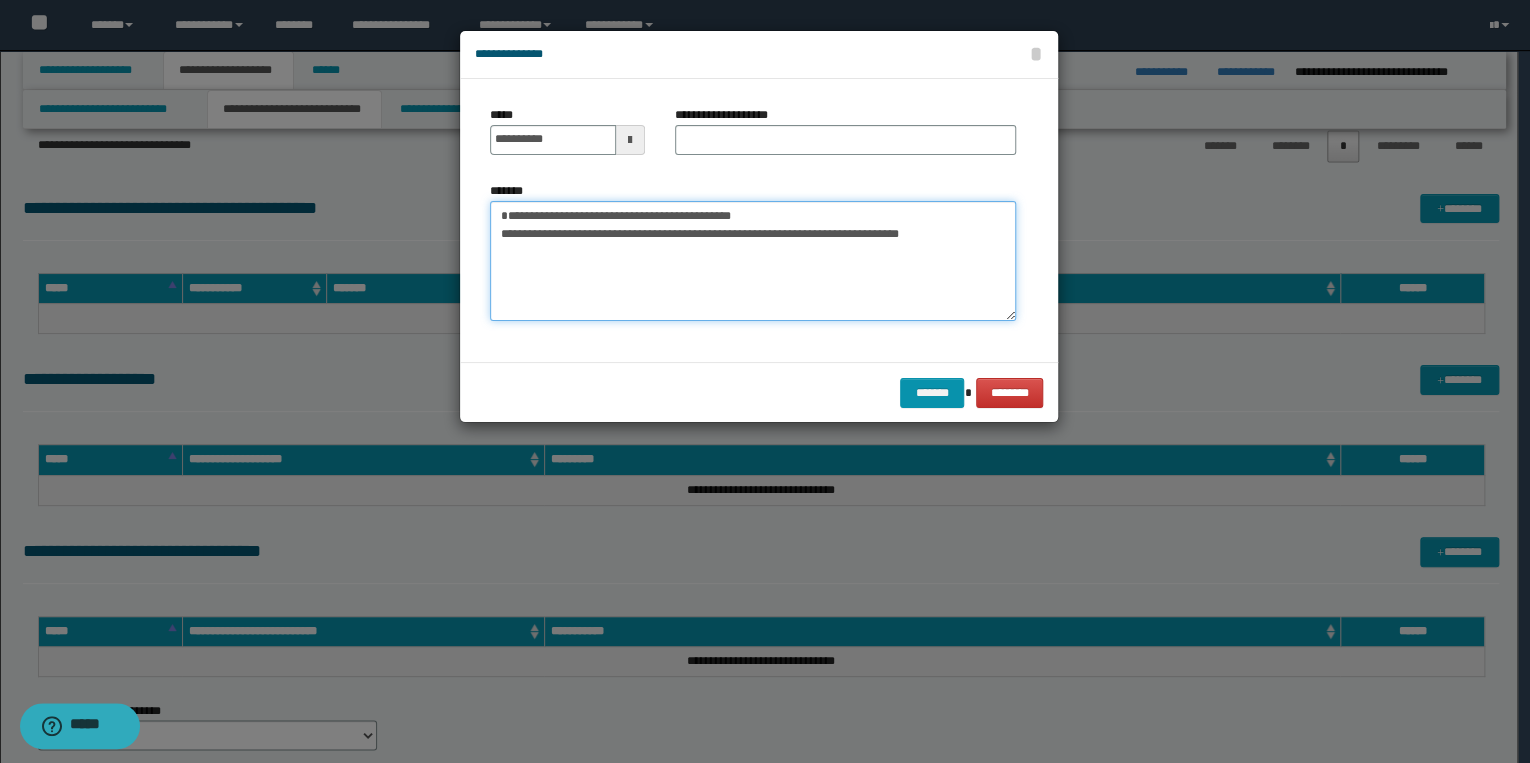 drag, startPoint x: 500, startPoint y: 213, endPoint x: 806, endPoint y: 213, distance: 306 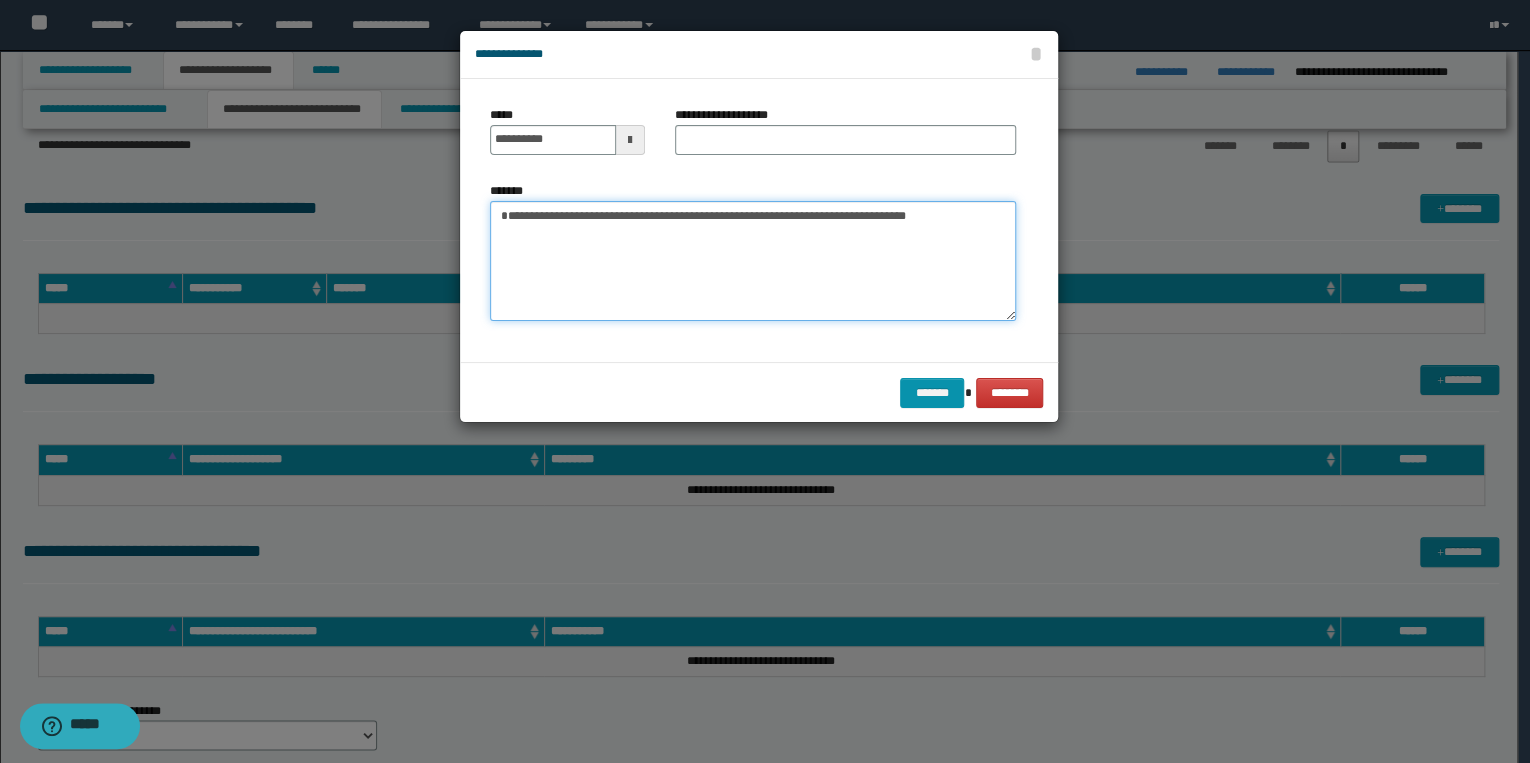 type on "**********" 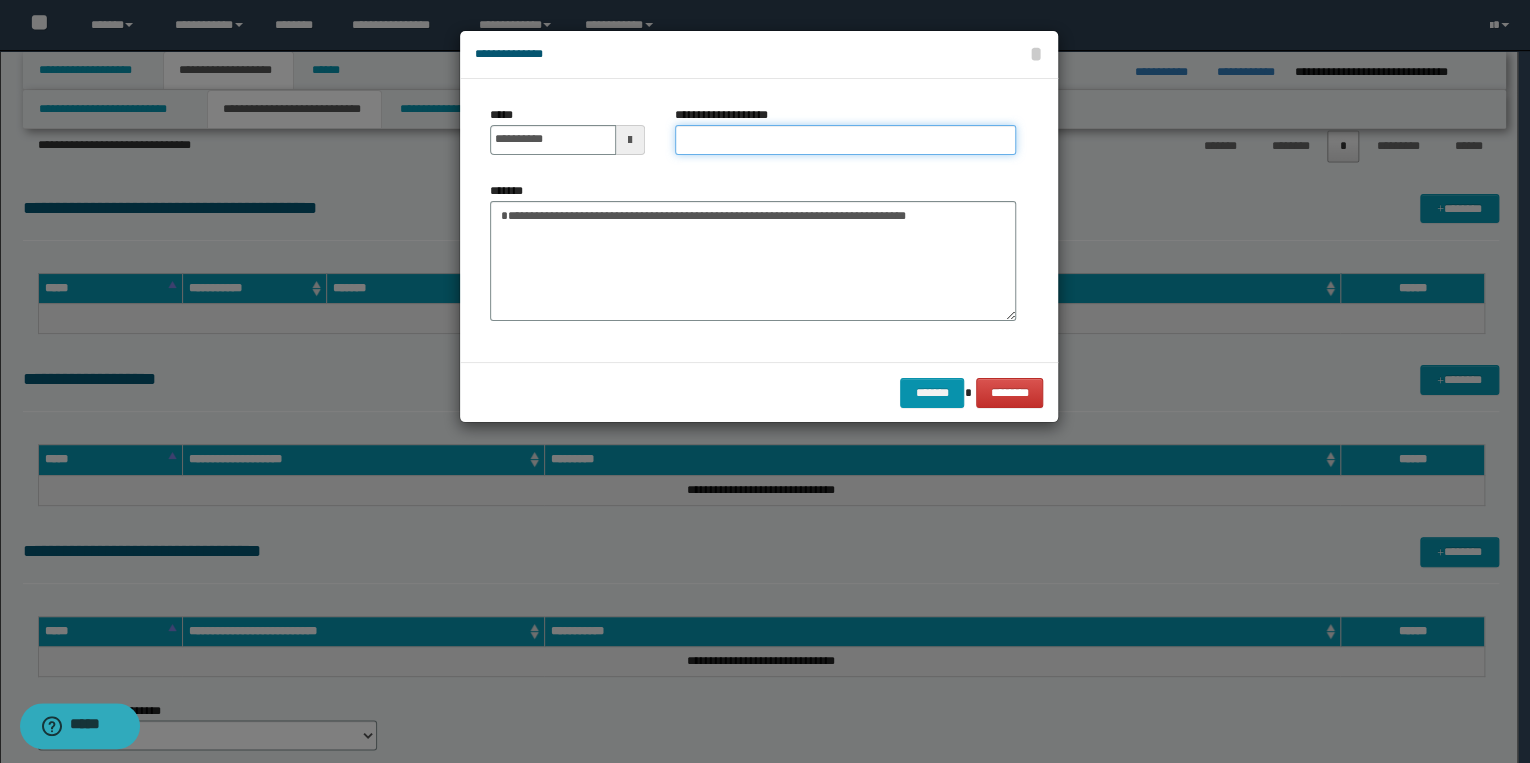 click on "**********" at bounding box center (845, 140) 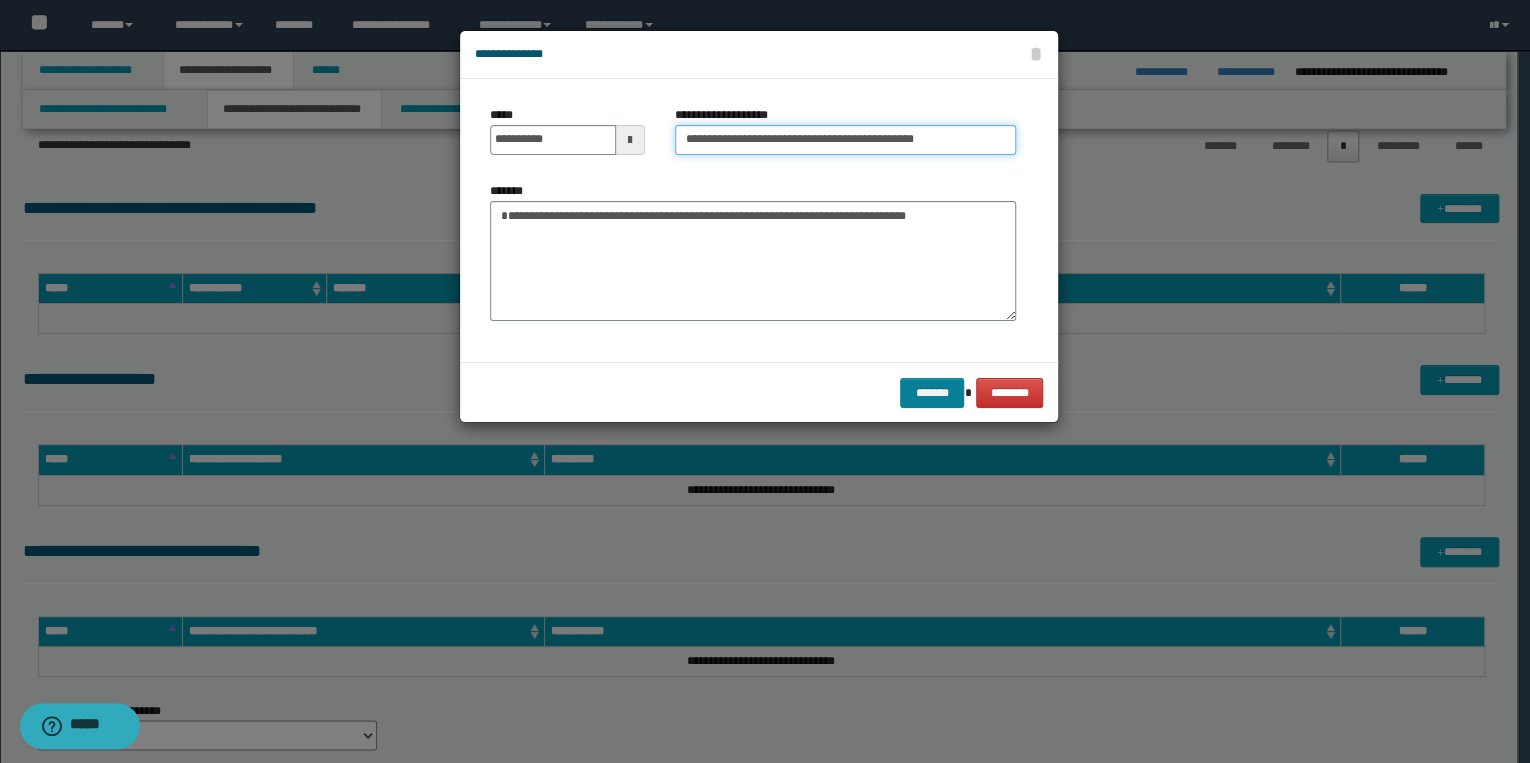 type on "**********" 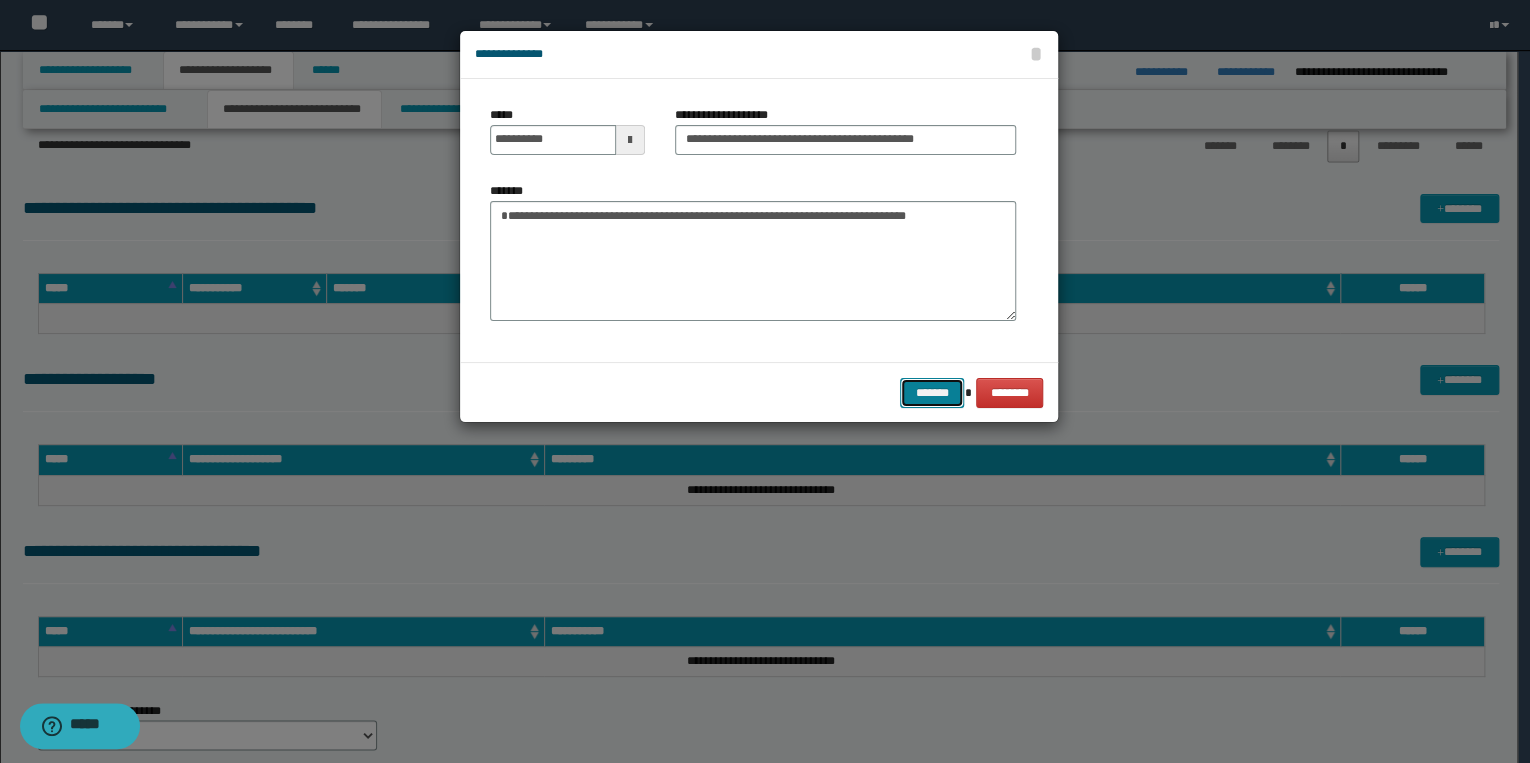 click on "*******" at bounding box center [932, 393] 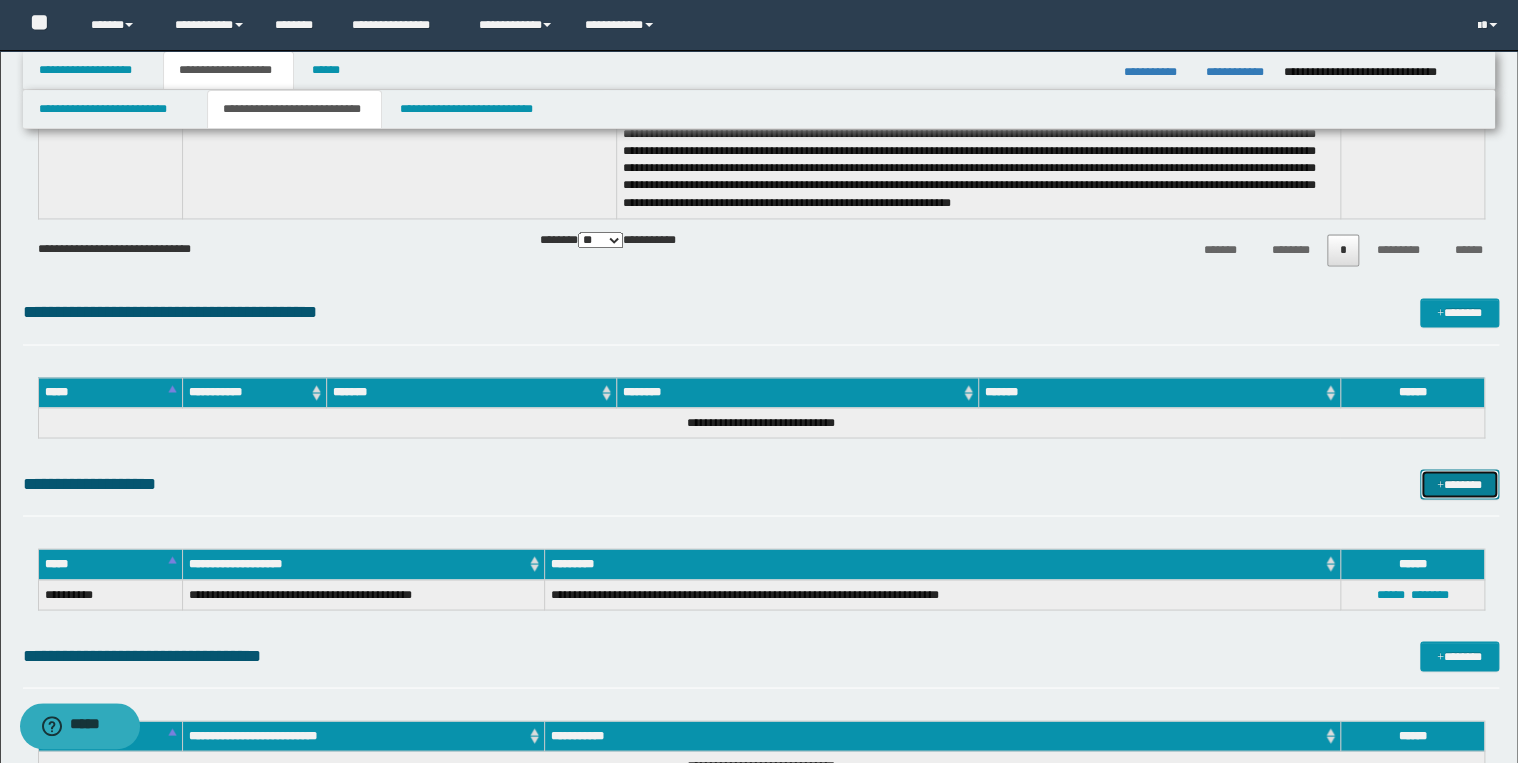 scroll, scrollTop: 1280, scrollLeft: 0, axis: vertical 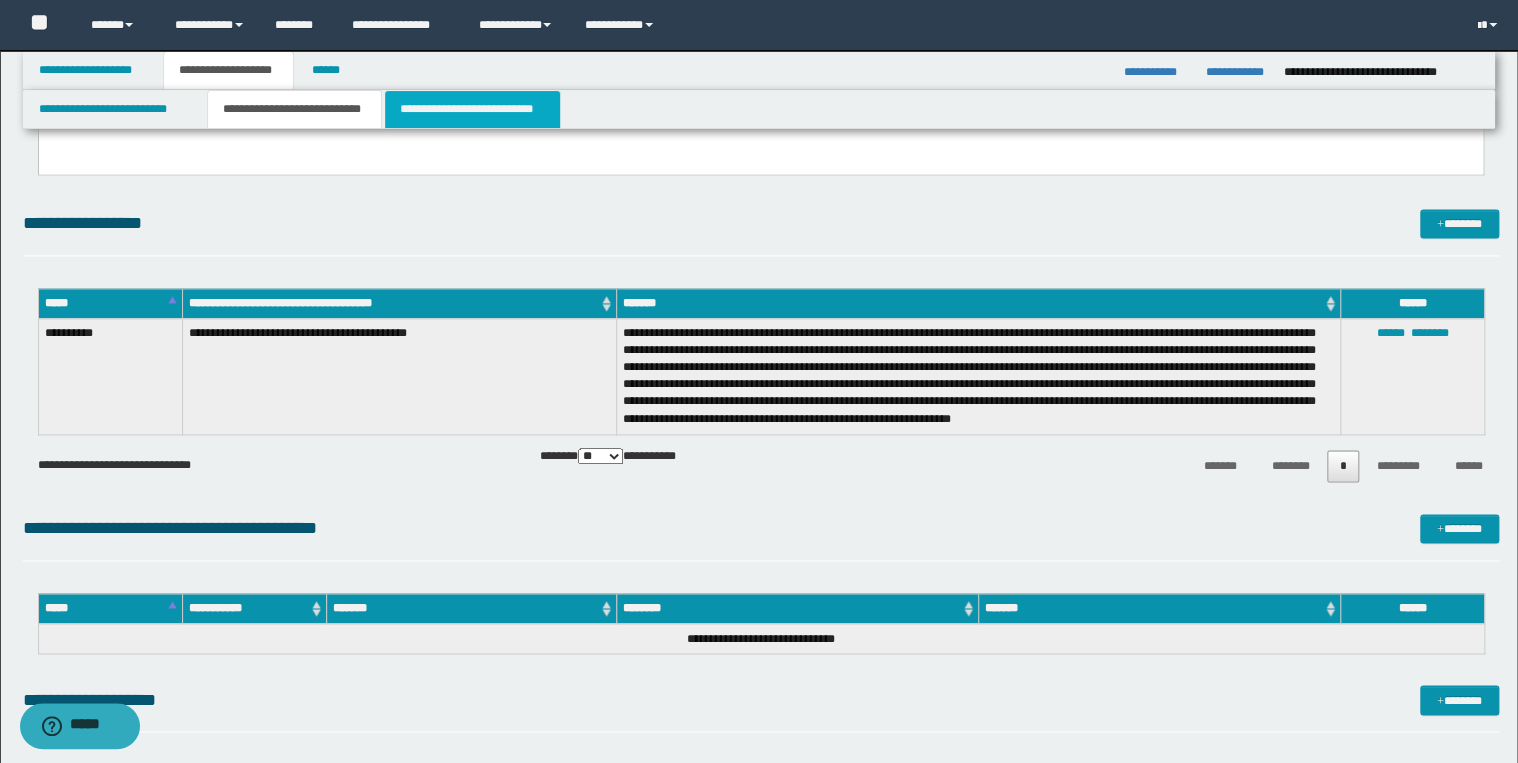 click on "**********" at bounding box center (472, 109) 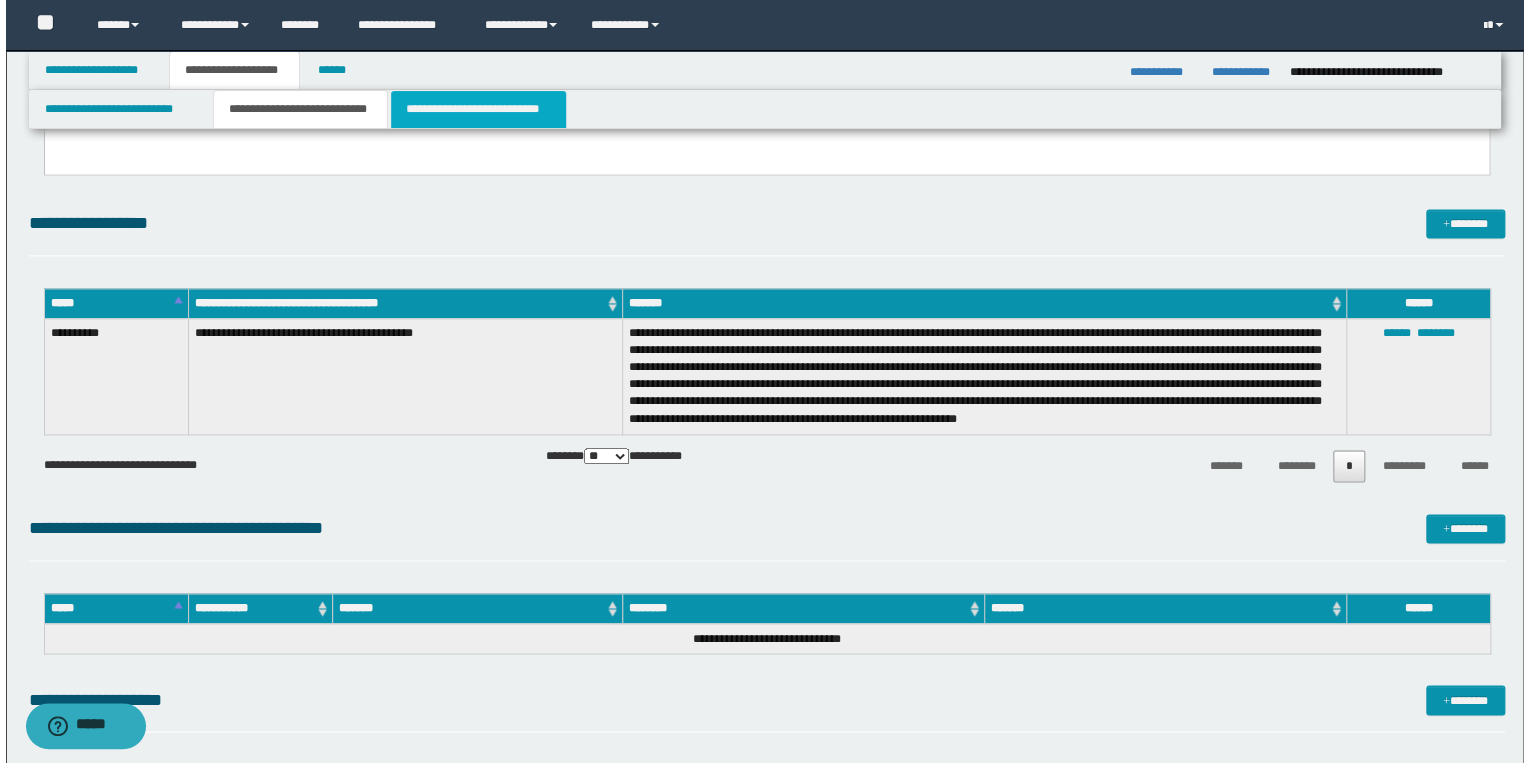 scroll, scrollTop: 0, scrollLeft: 0, axis: both 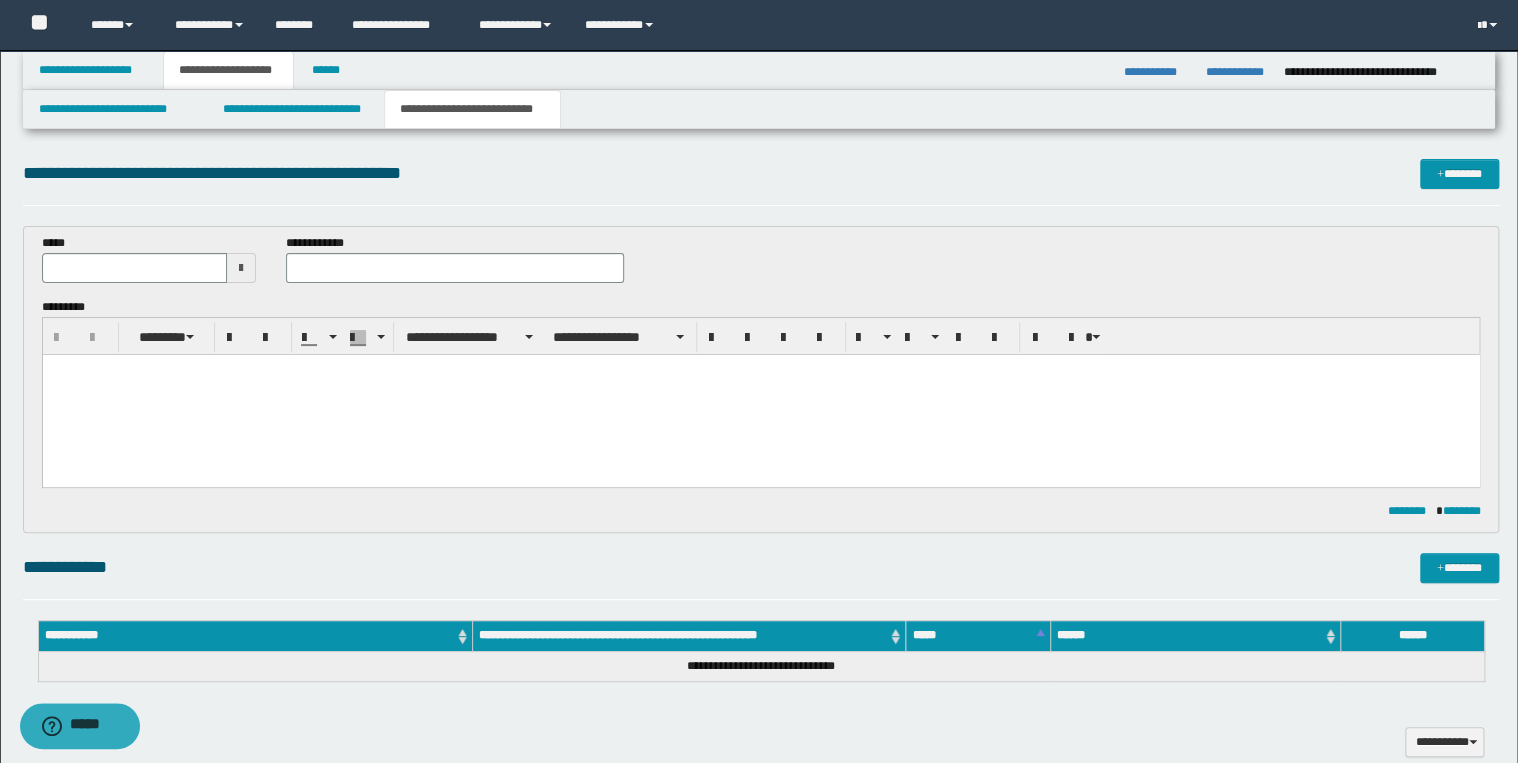 click at bounding box center [760, 395] 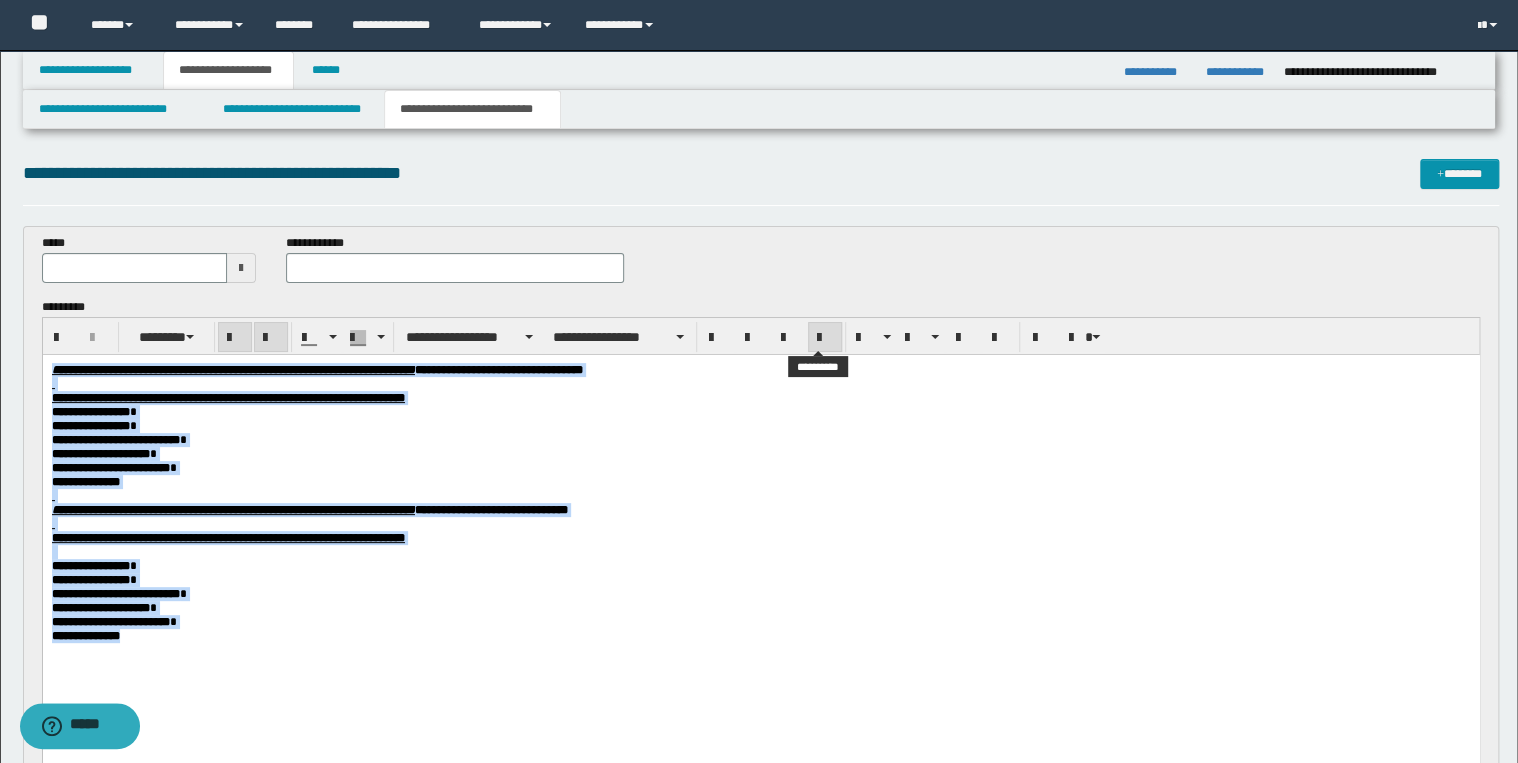 click at bounding box center [825, 337] 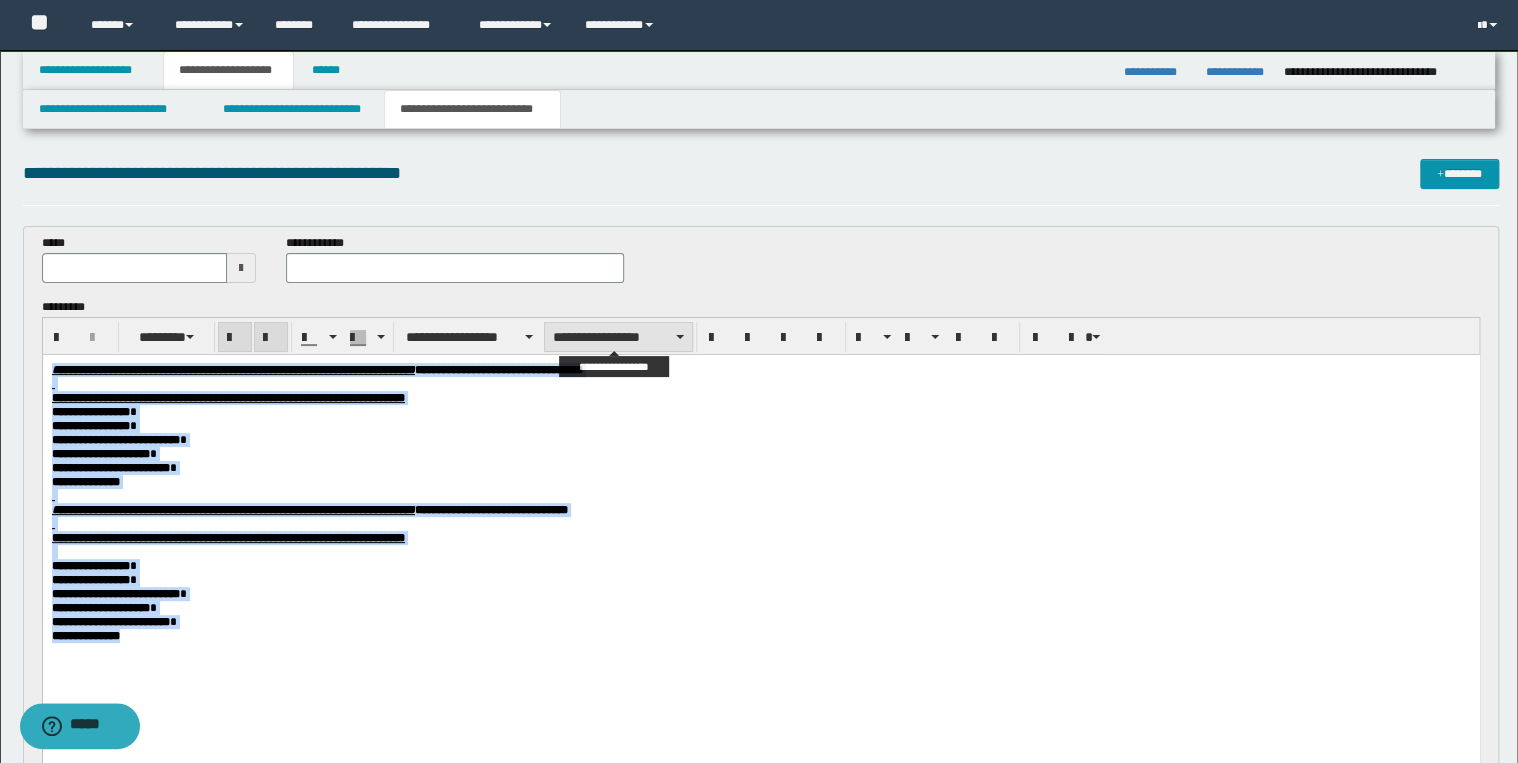 click on "**********" at bounding box center (618, 337) 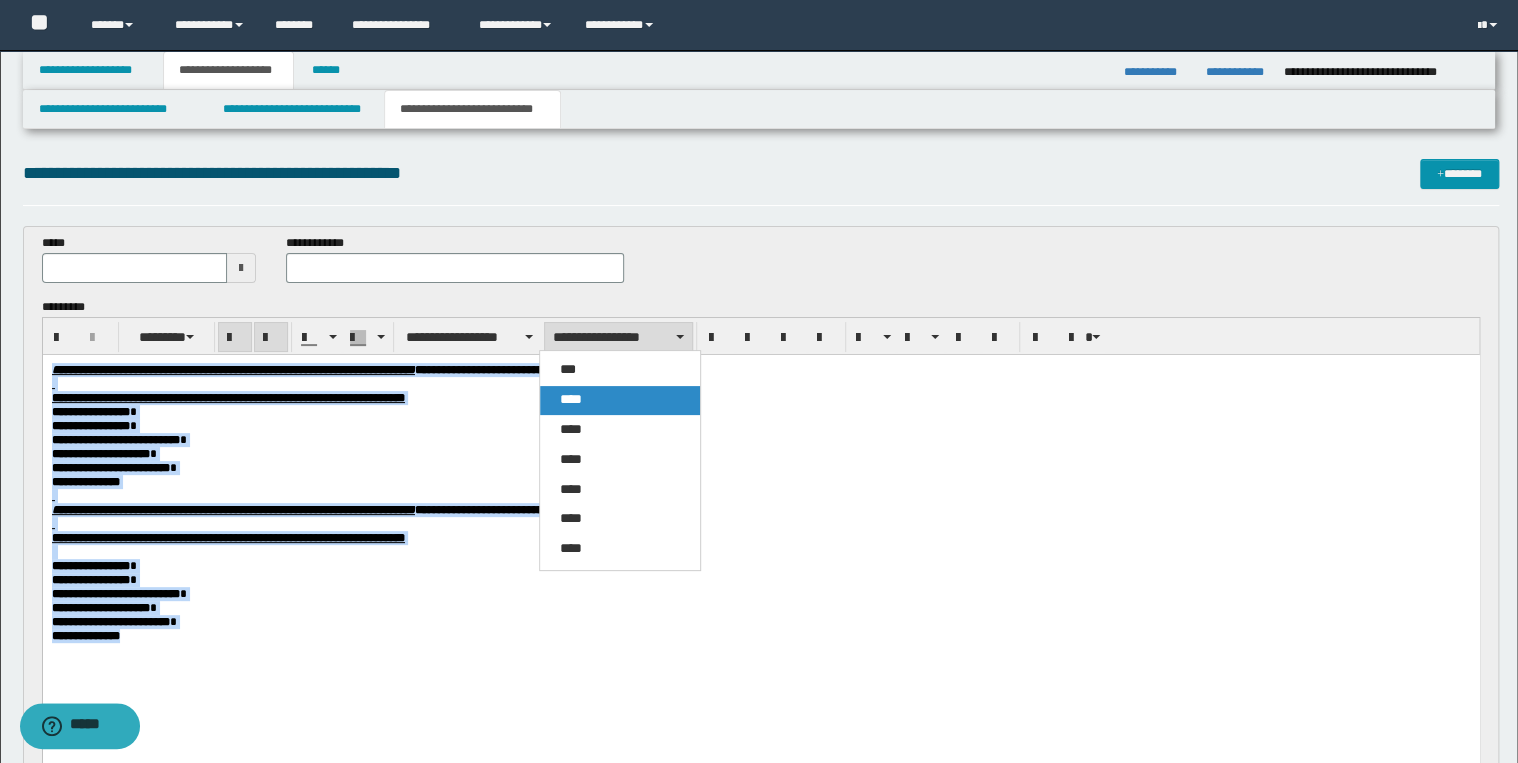 click on "****" at bounding box center (620, 400) 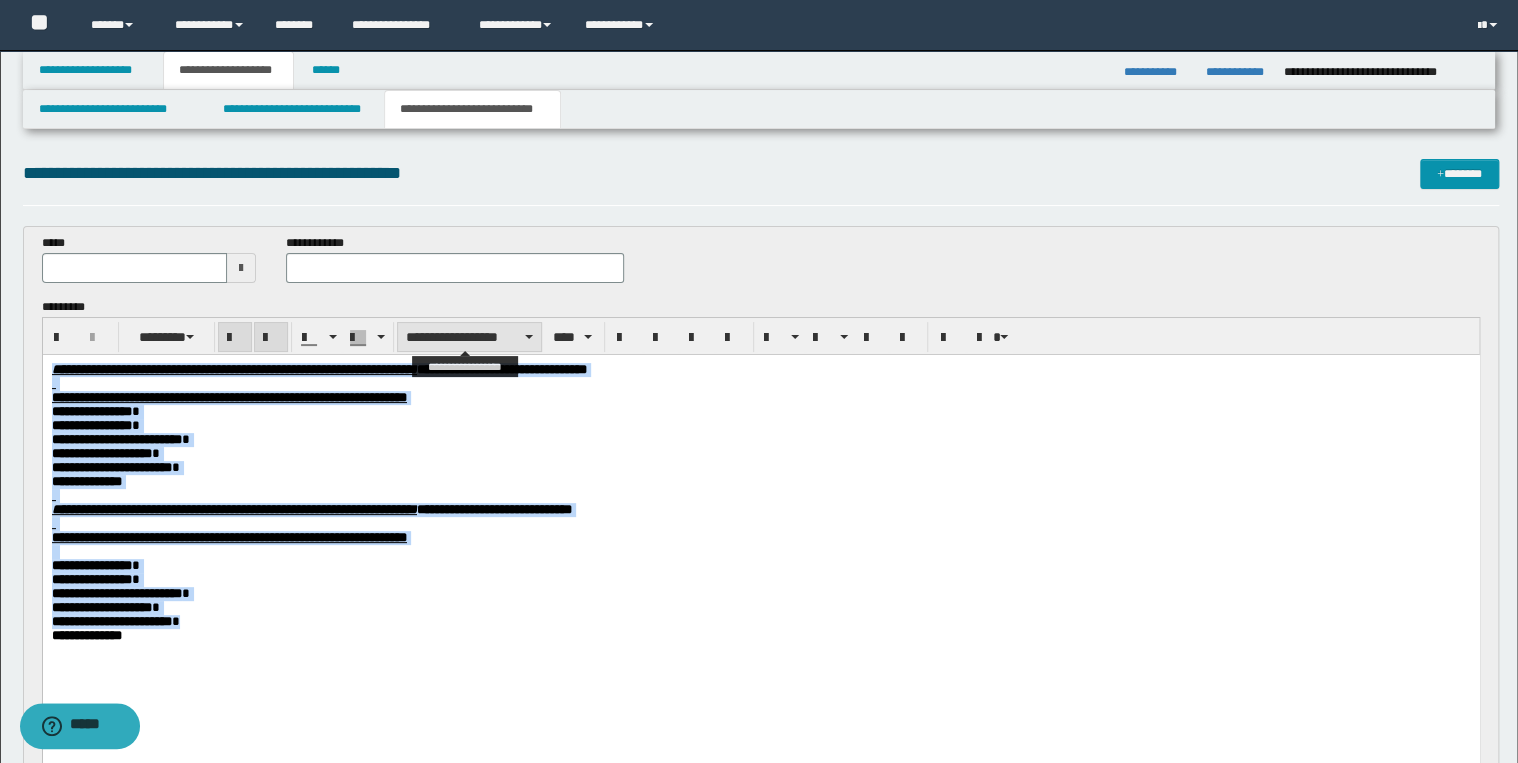 click on "**********" at bounding box center [469, 337] 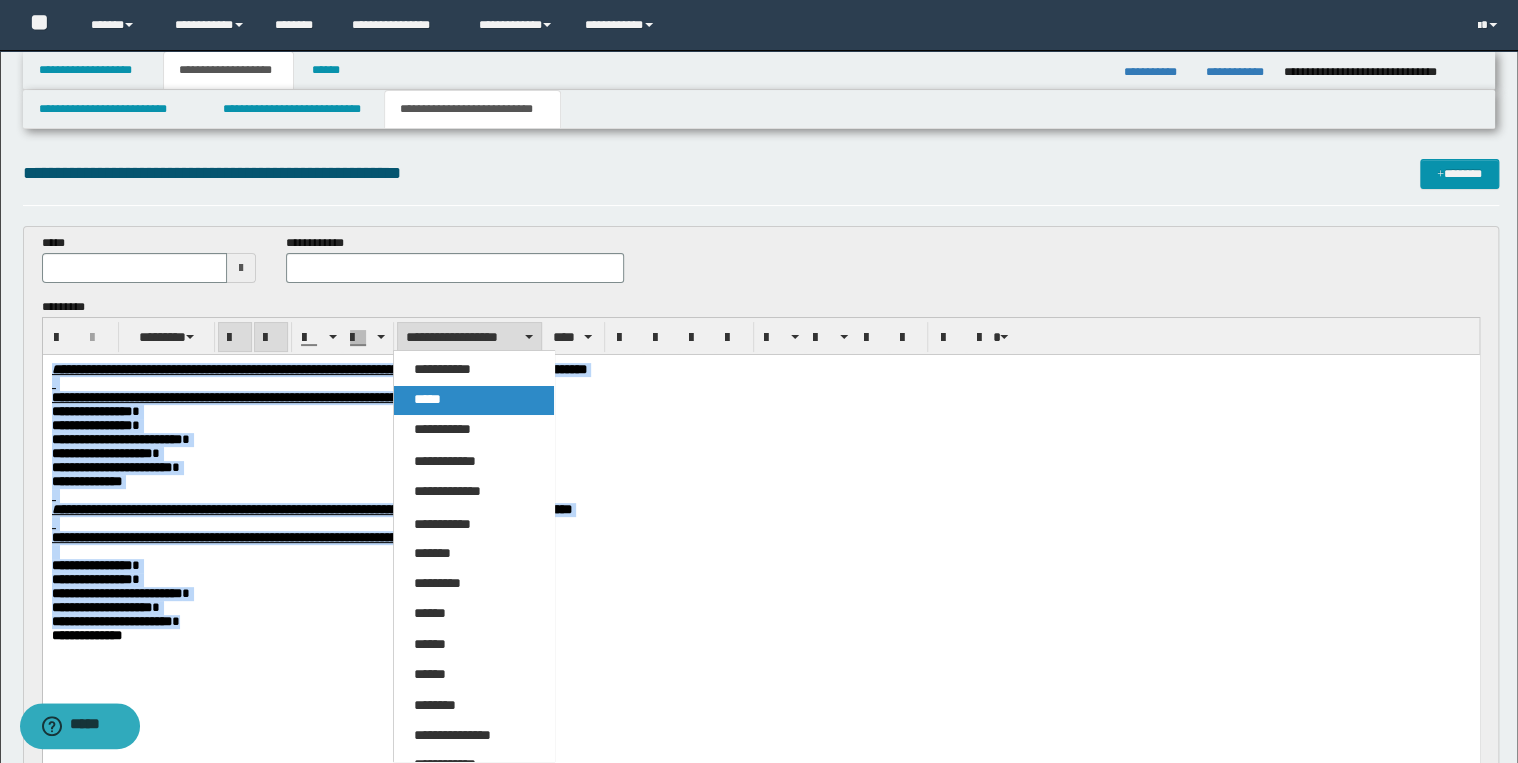 drag, startPoint x: 477, startPoint y: 400, endPoint x: 492, endPoint y: 58, distance: 342.3288 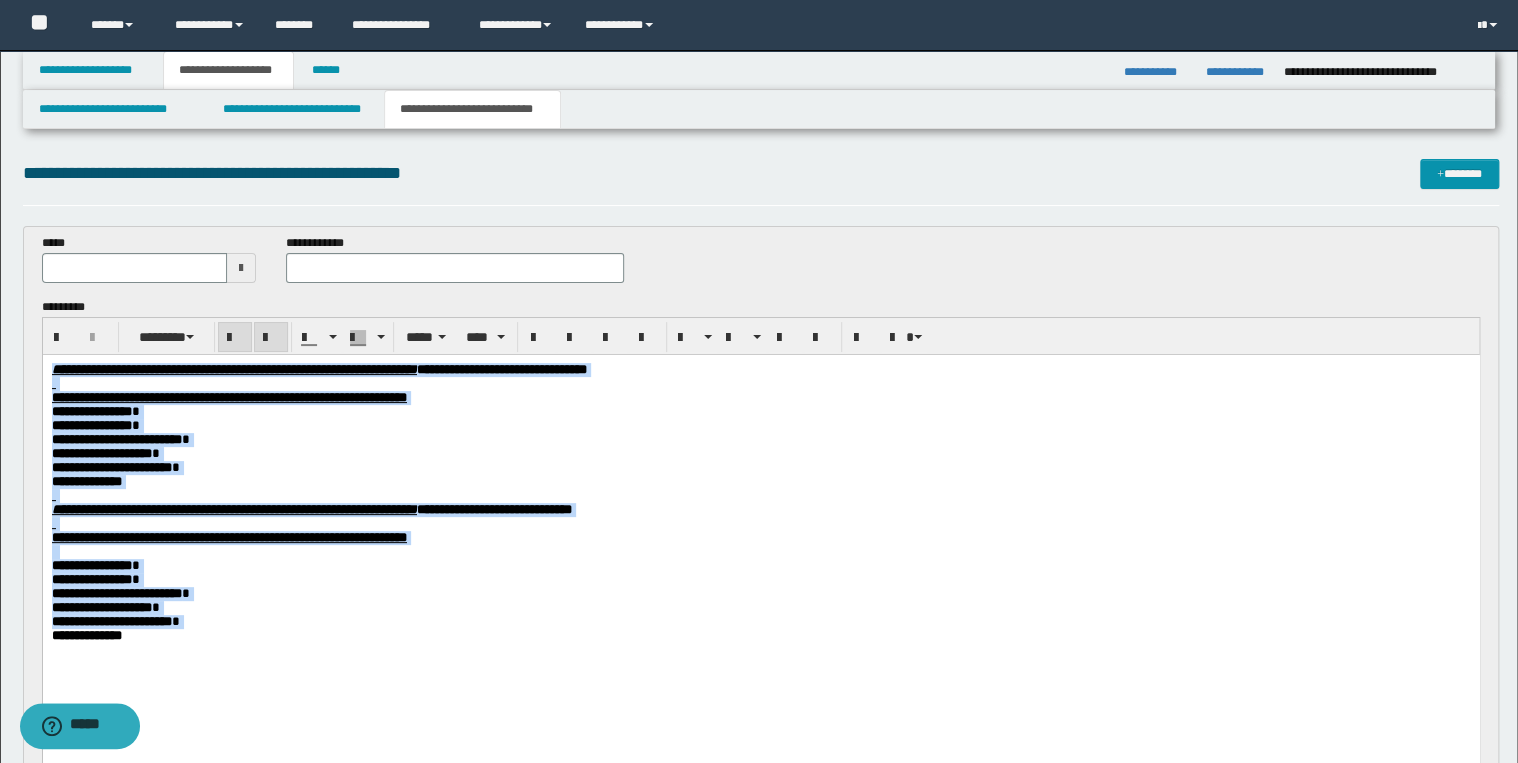 click on "**********" at bounding box center (760, 440) 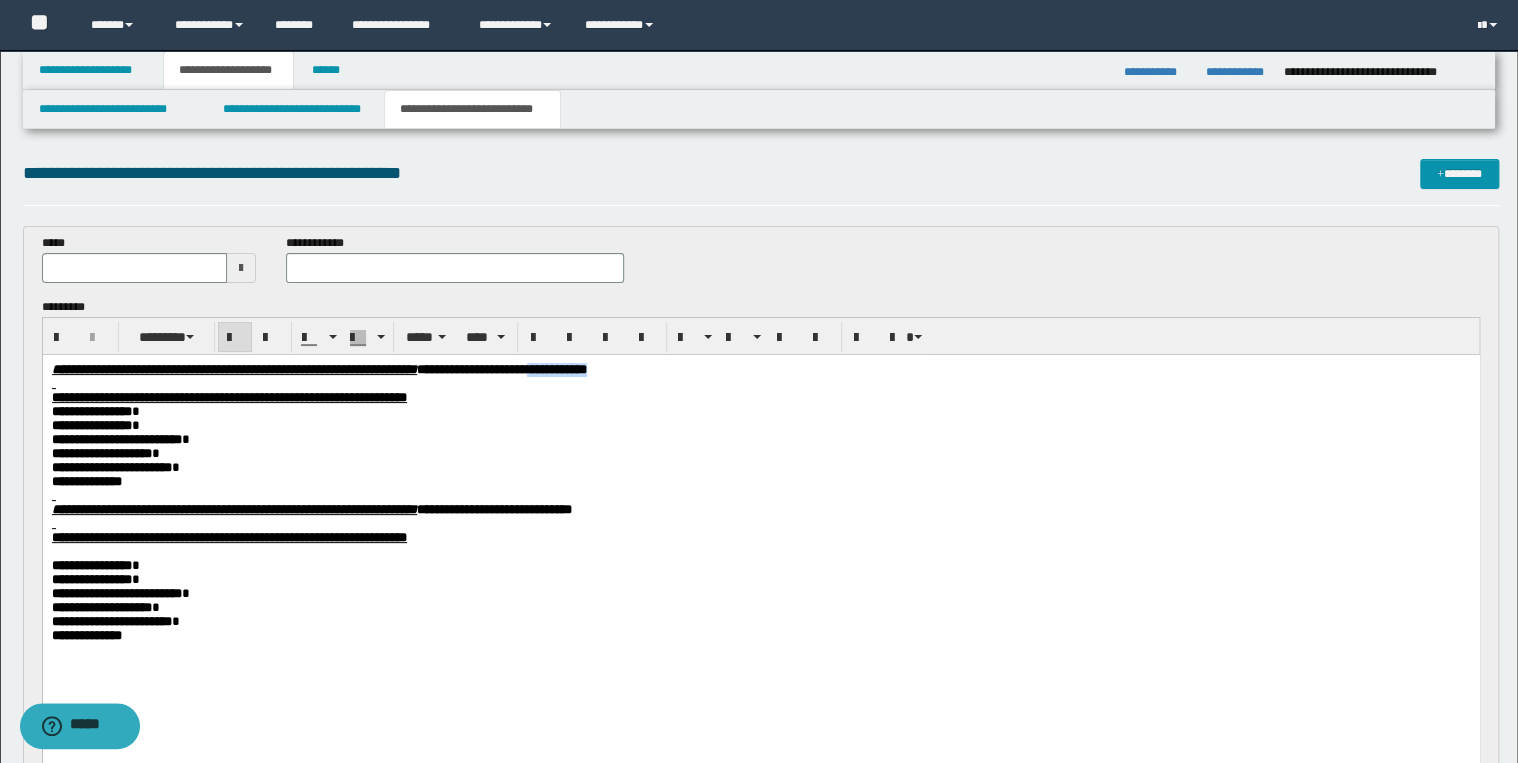 drag, startPoint x: 759, startPoint y: 369, endPoint x: 858, endPoint y: 367, distance: 99.0202 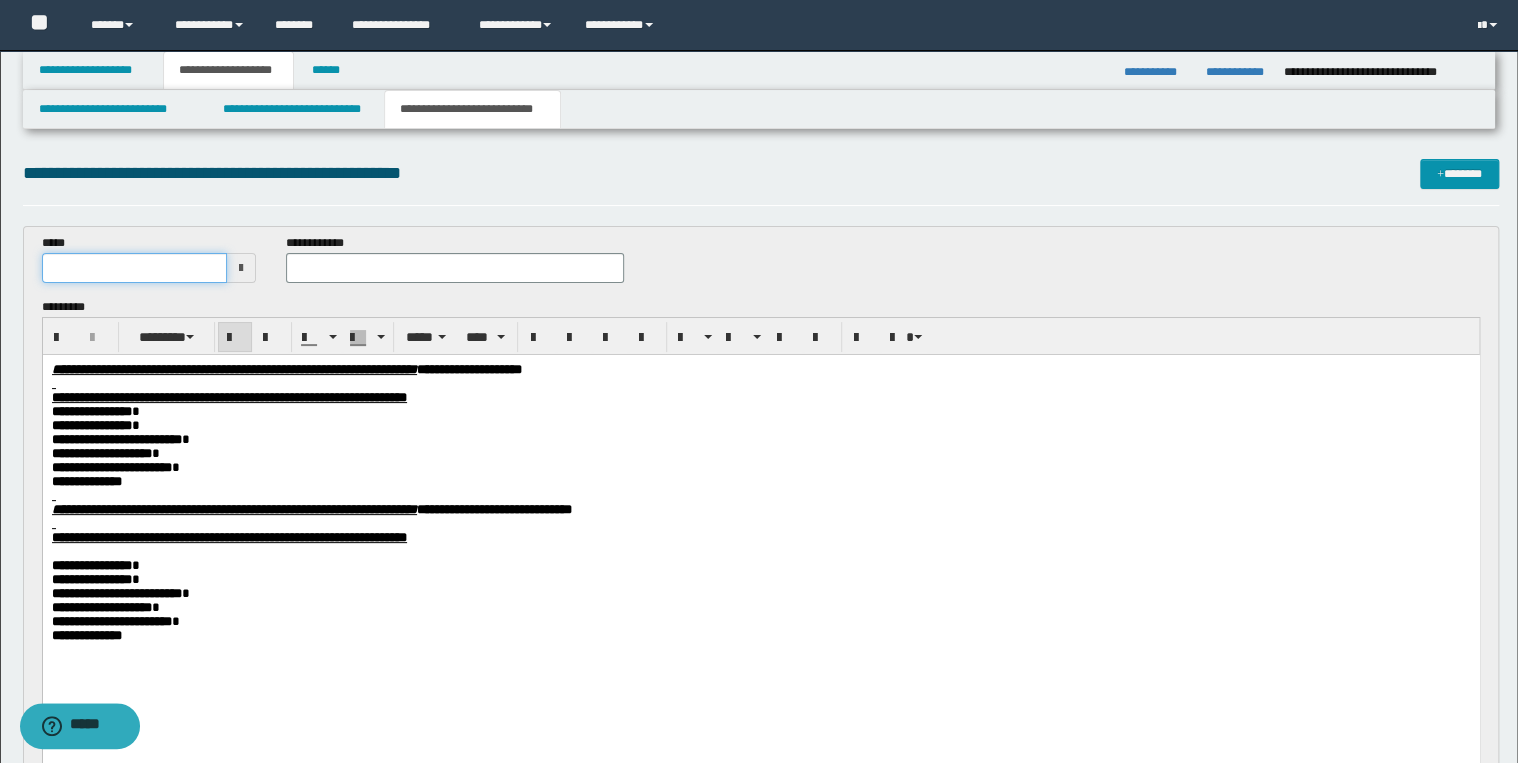 click at bounding box center (135, 268) 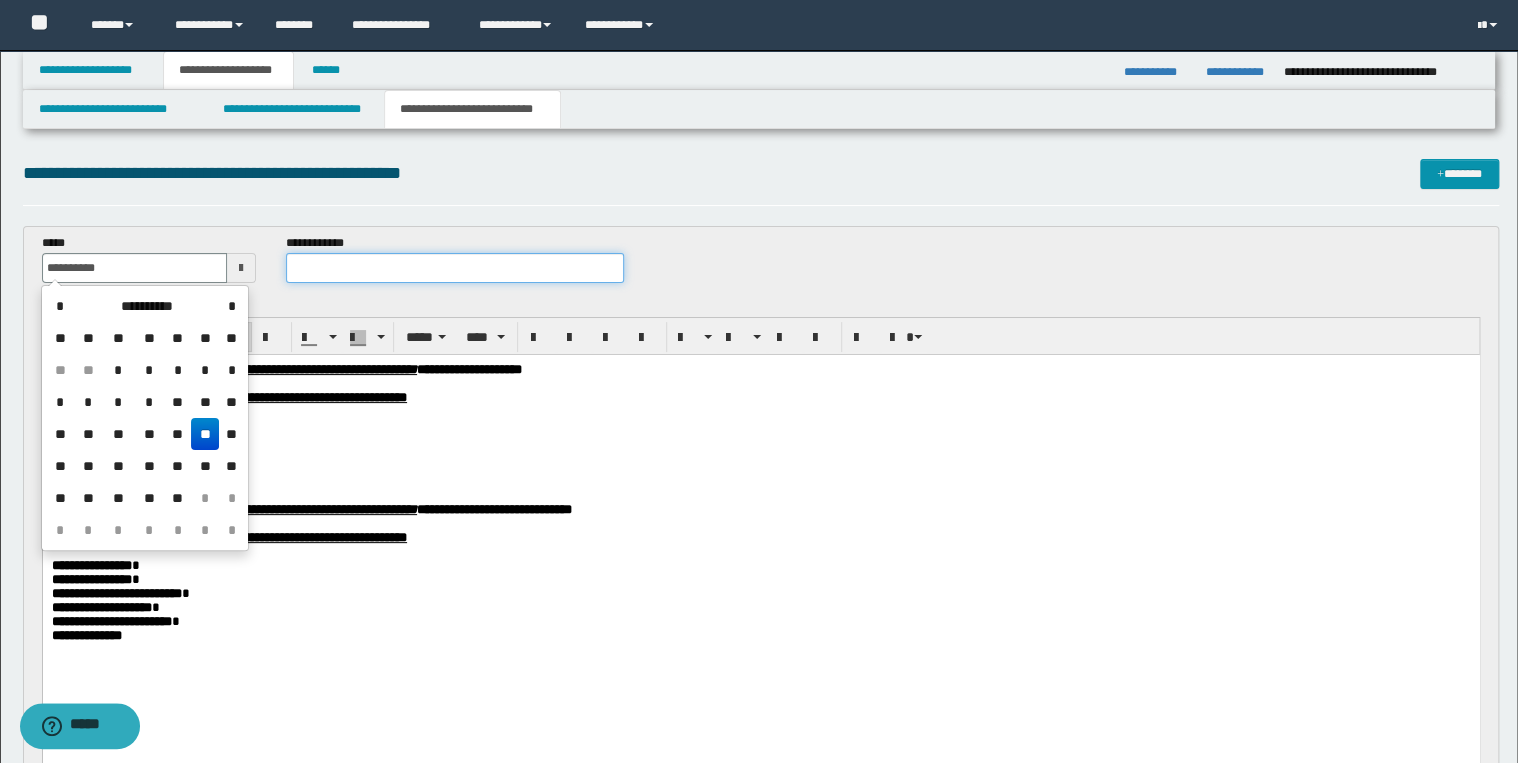 type on "**********" 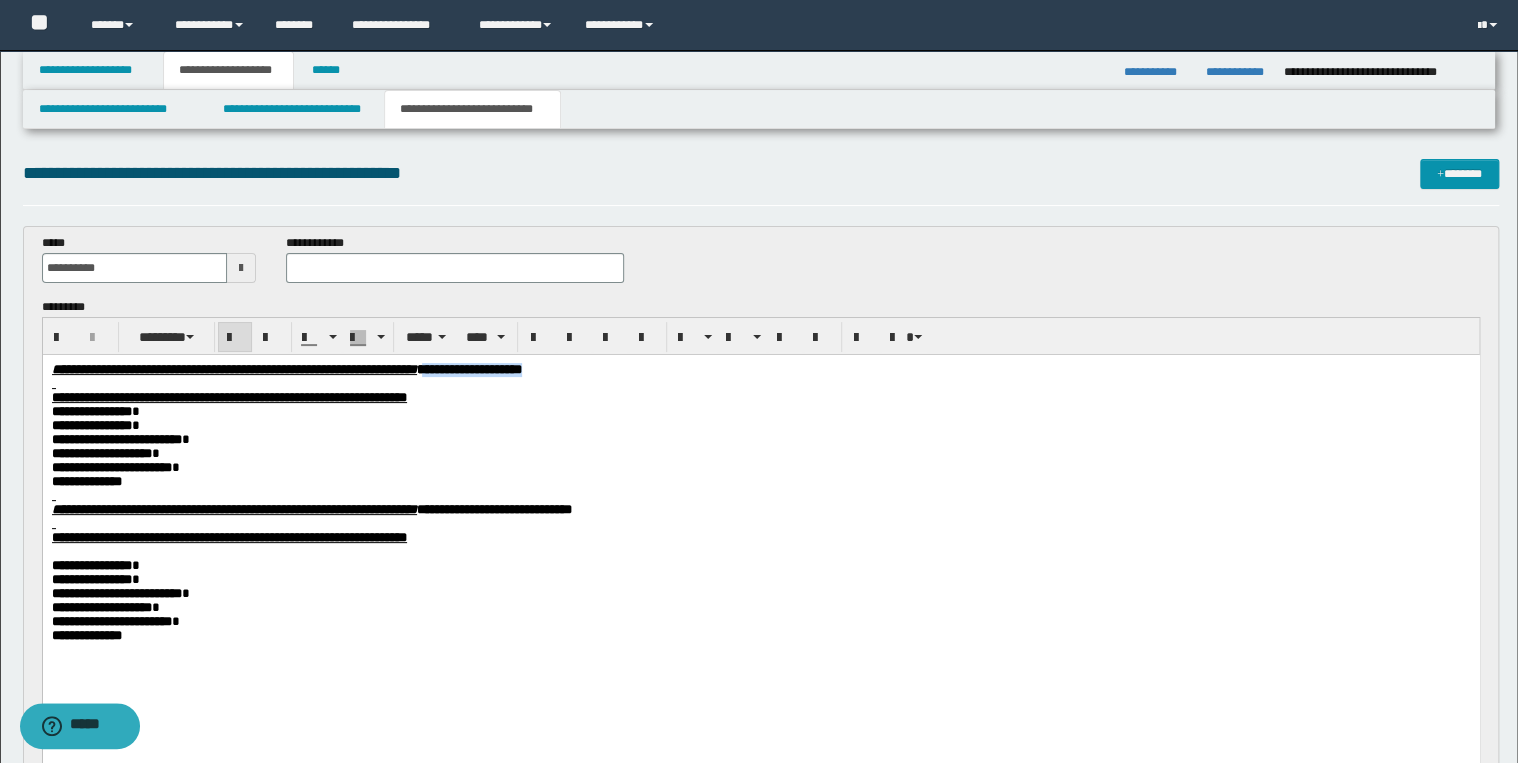 drag, startPoint x: 623, startPoint y: 370, endPoint x: 818, endPoint y: 370, distance: 195 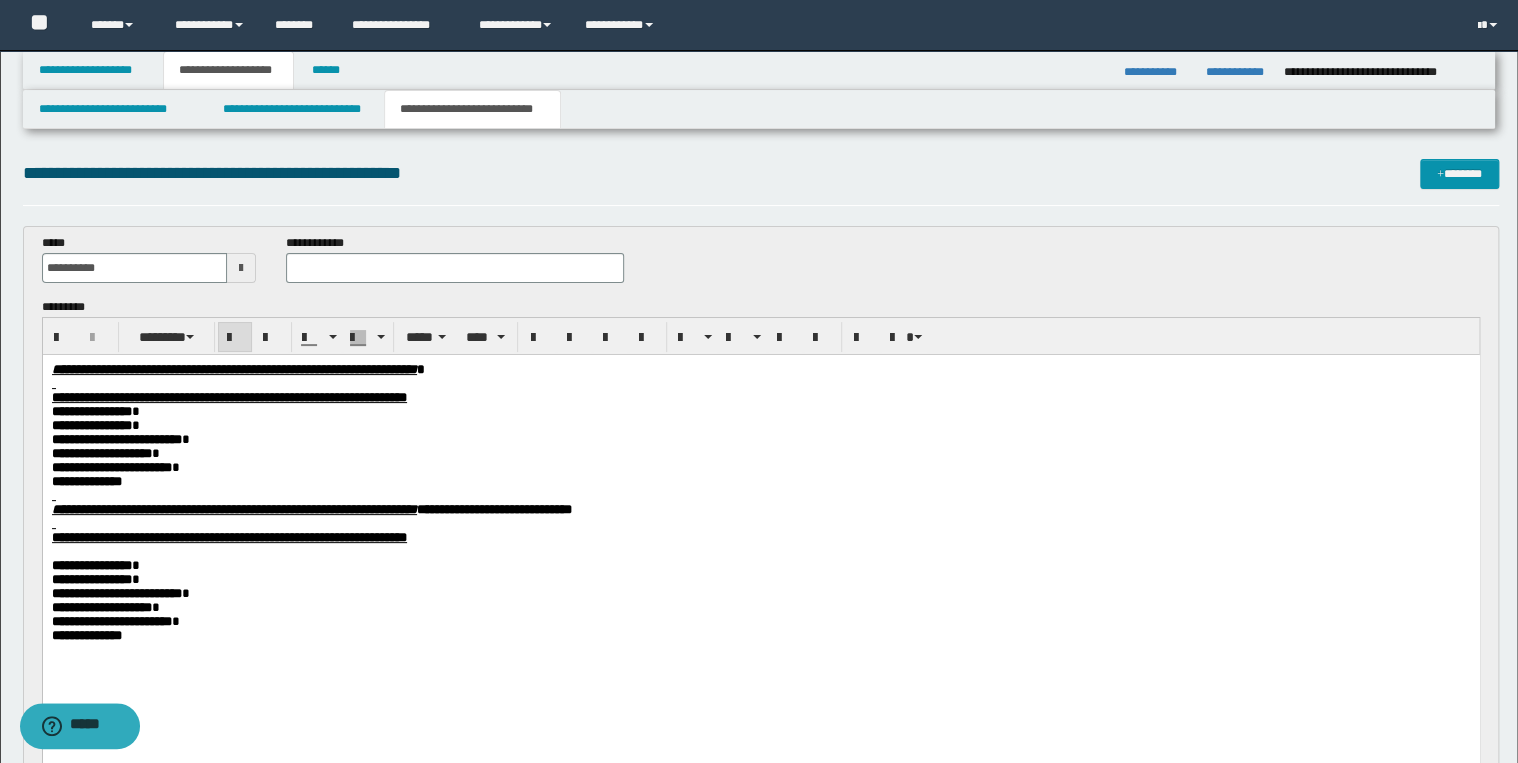 click at bounding box center [454, 268] 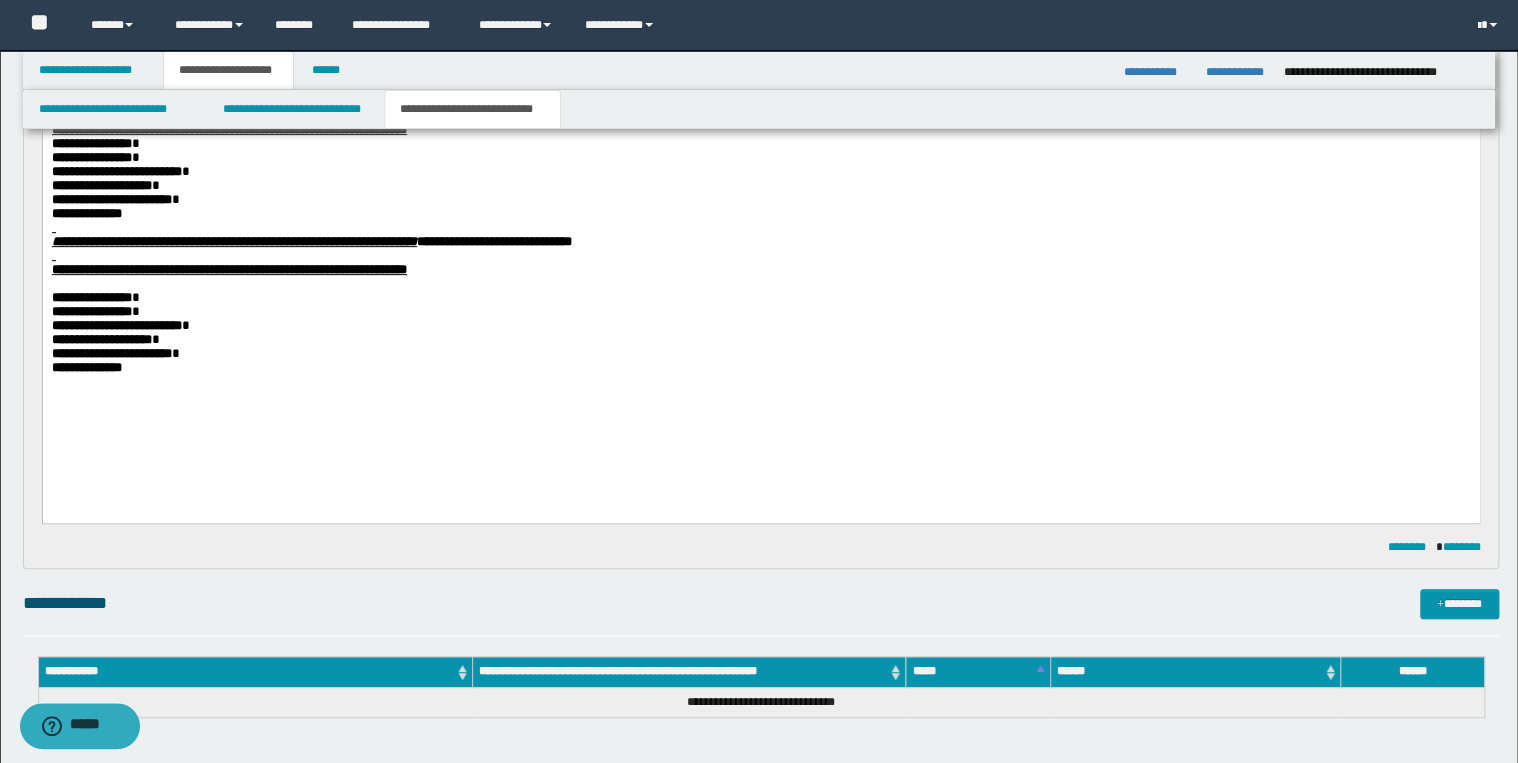 scroll, scrollTop: 320, scrollLeft: 0, axis: vertical 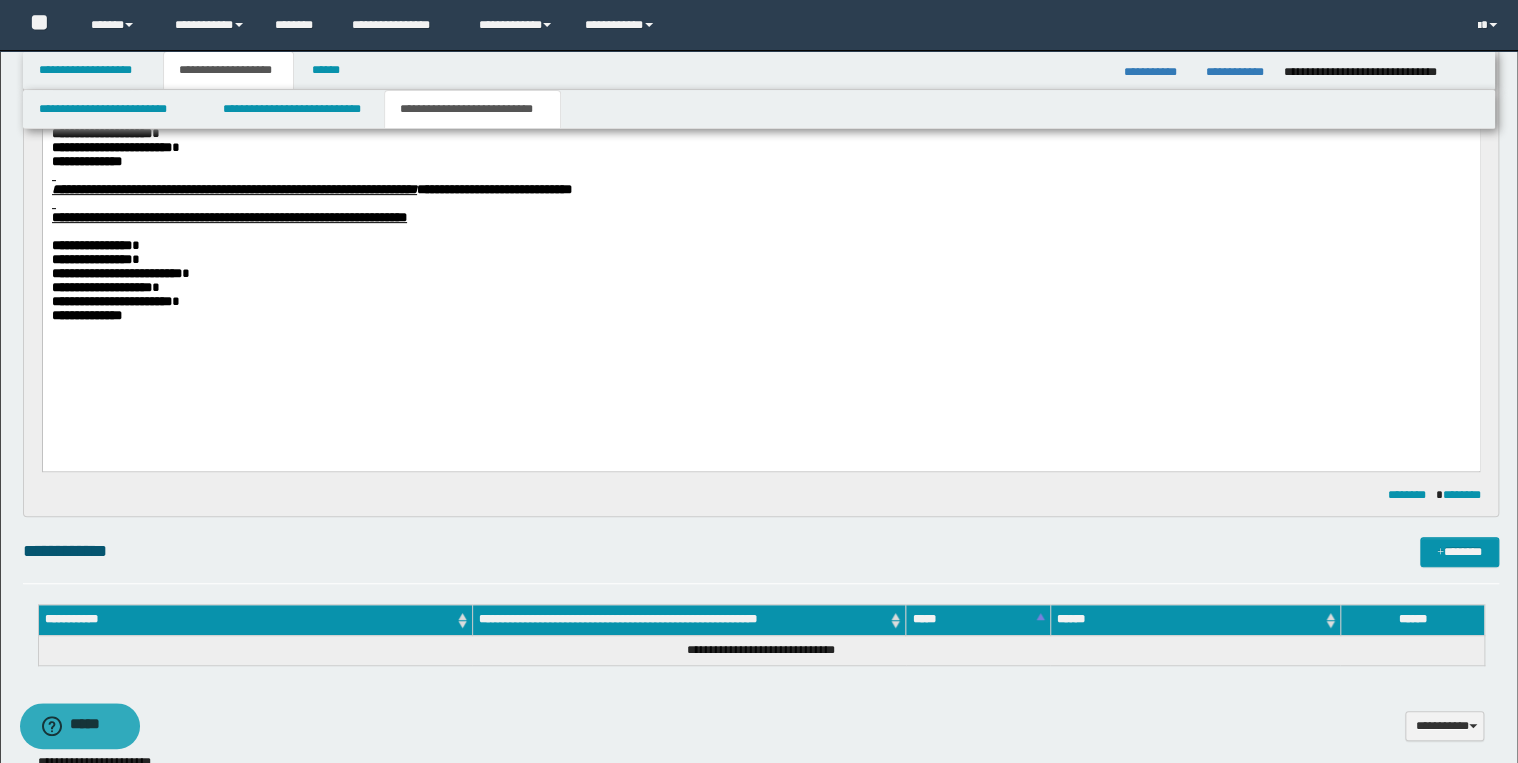 type on "**********" 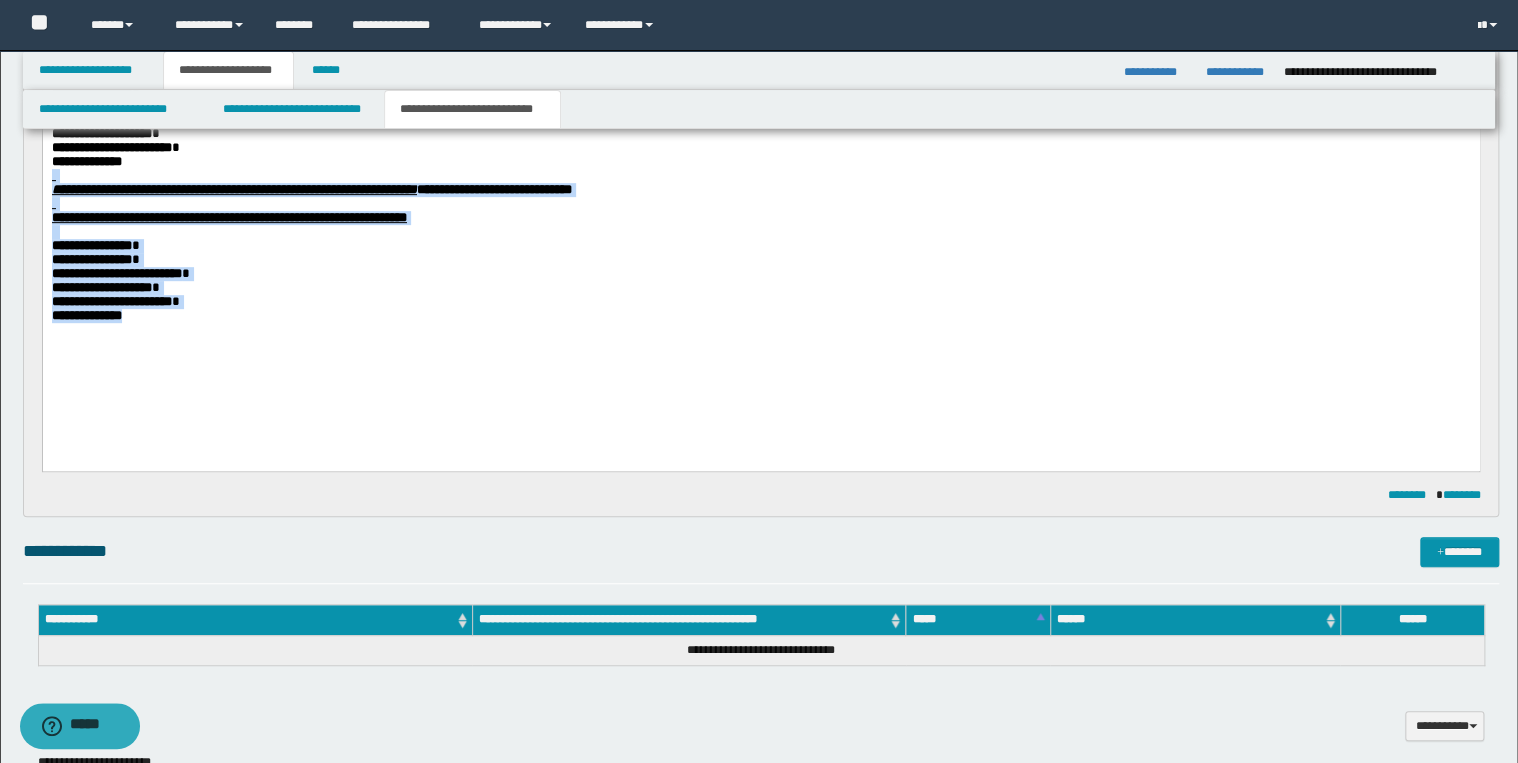 drag, startPoint x: 87, startPoint y: 212, endPoint x: 198, endPoint y: 374, distance: 196.37973 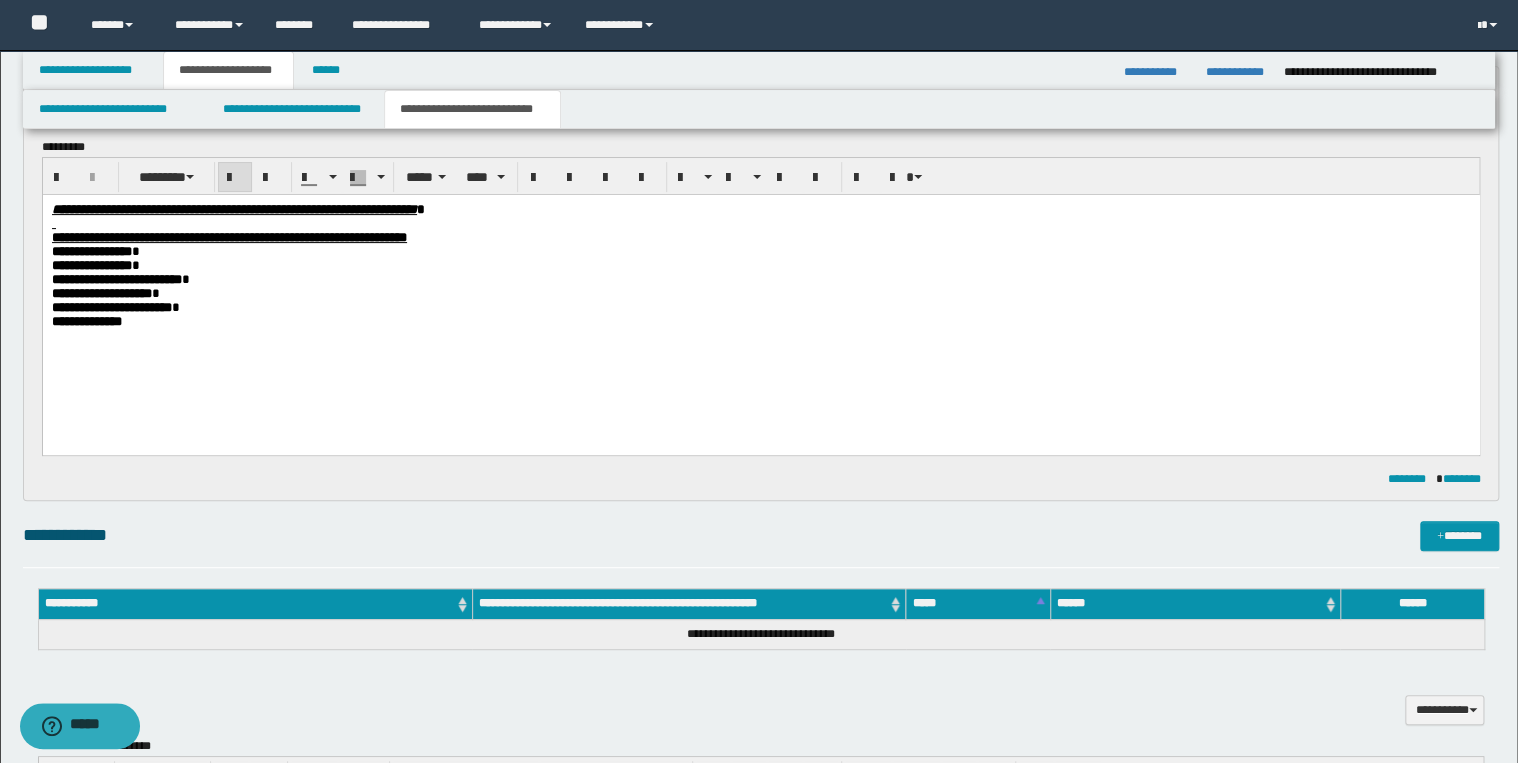 scroll, scrollTop: 0, scrollLeft: 0, axis: both 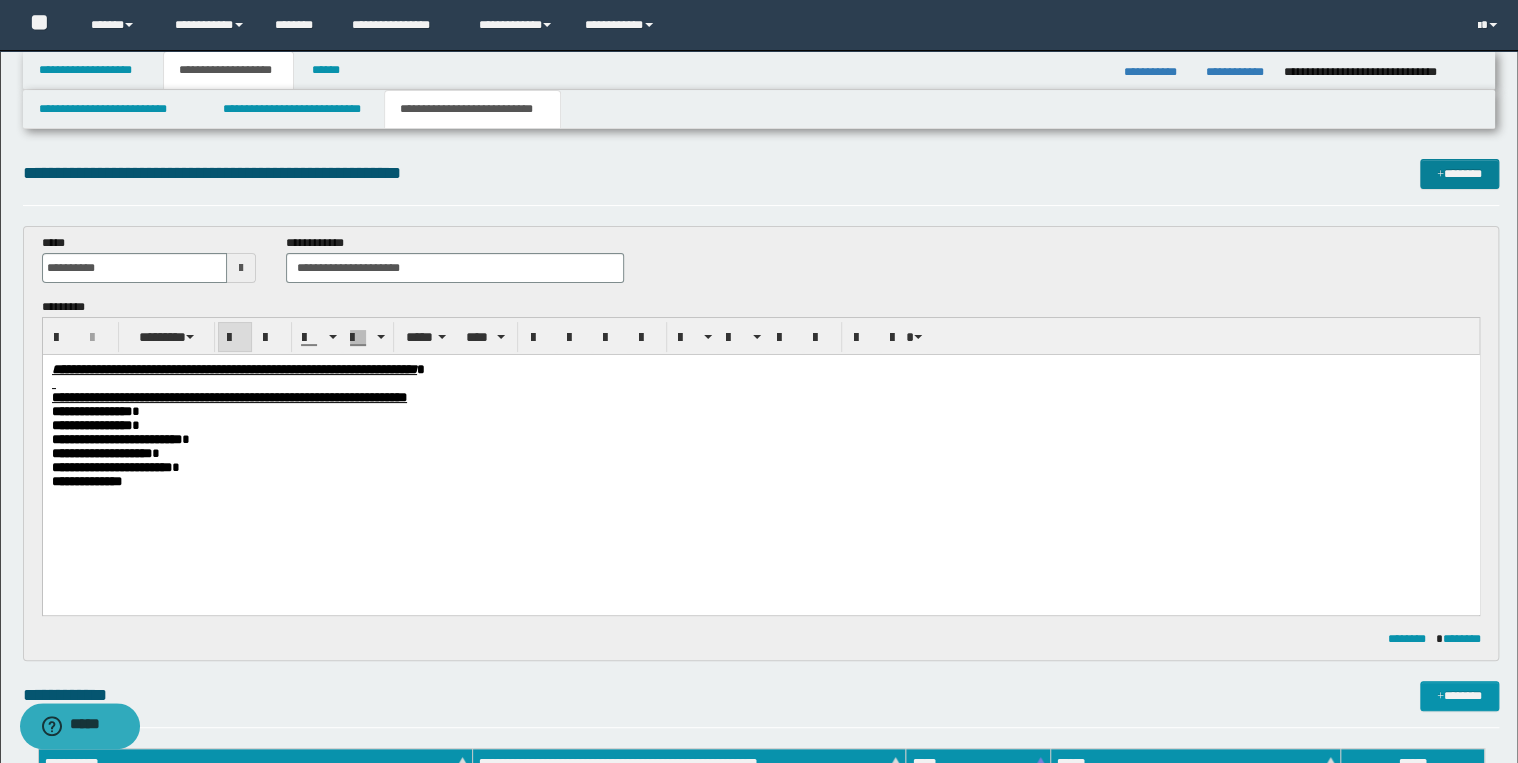 click on "*******" at bounding box center (1459, 174) 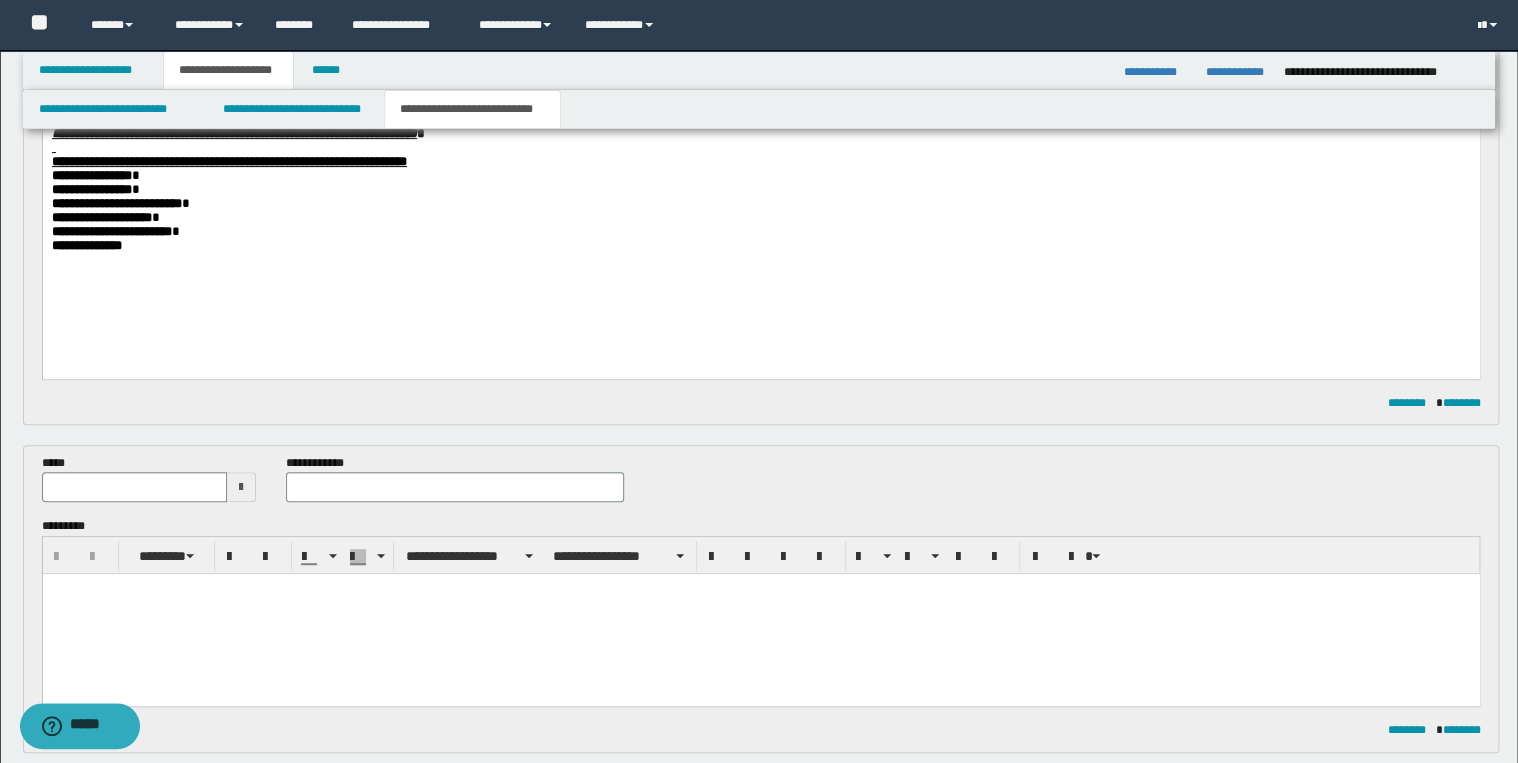 scroll, scrollTop: 448, scrollLeft: 0, axis: vertical 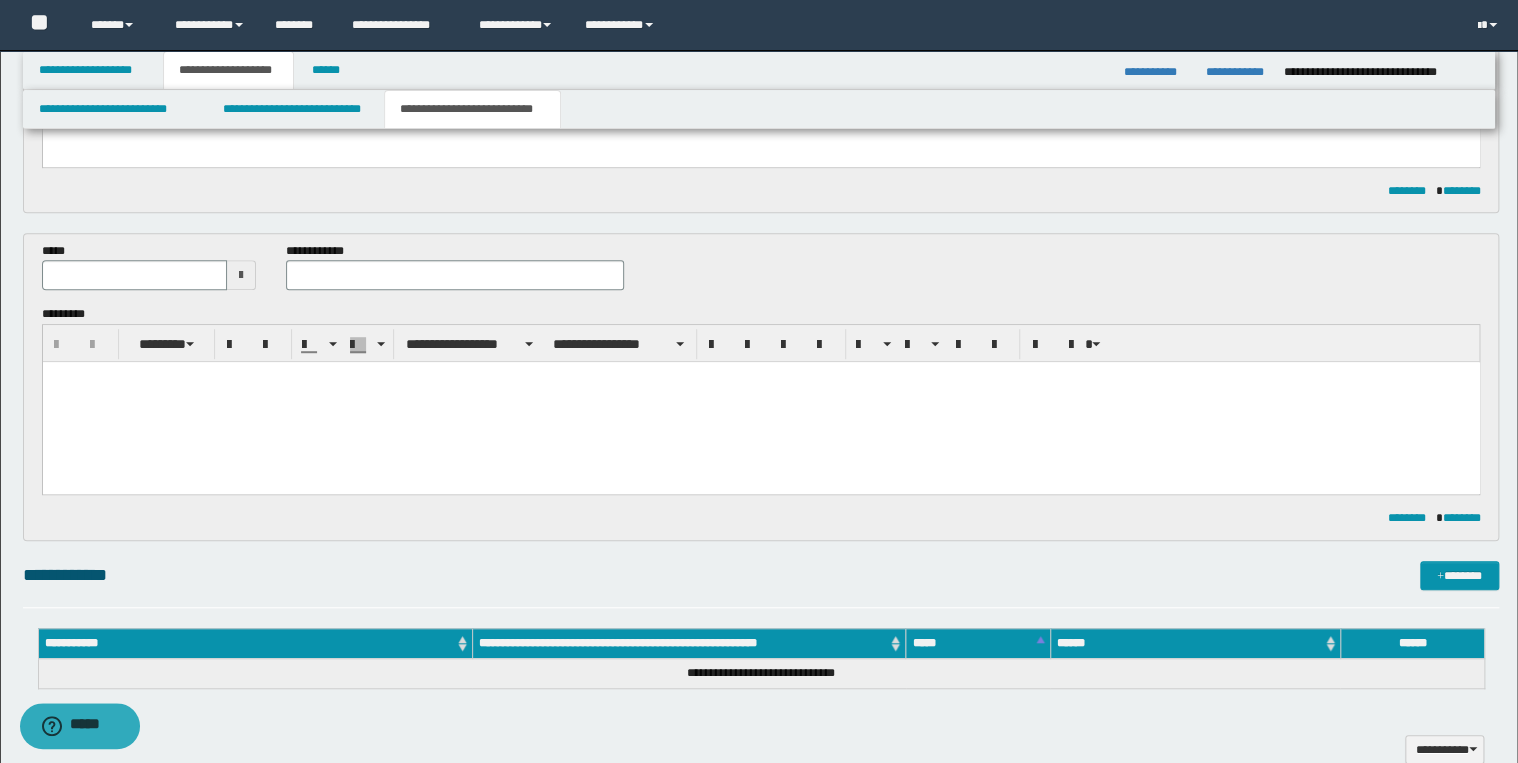 click at bounding box center [760, 402] 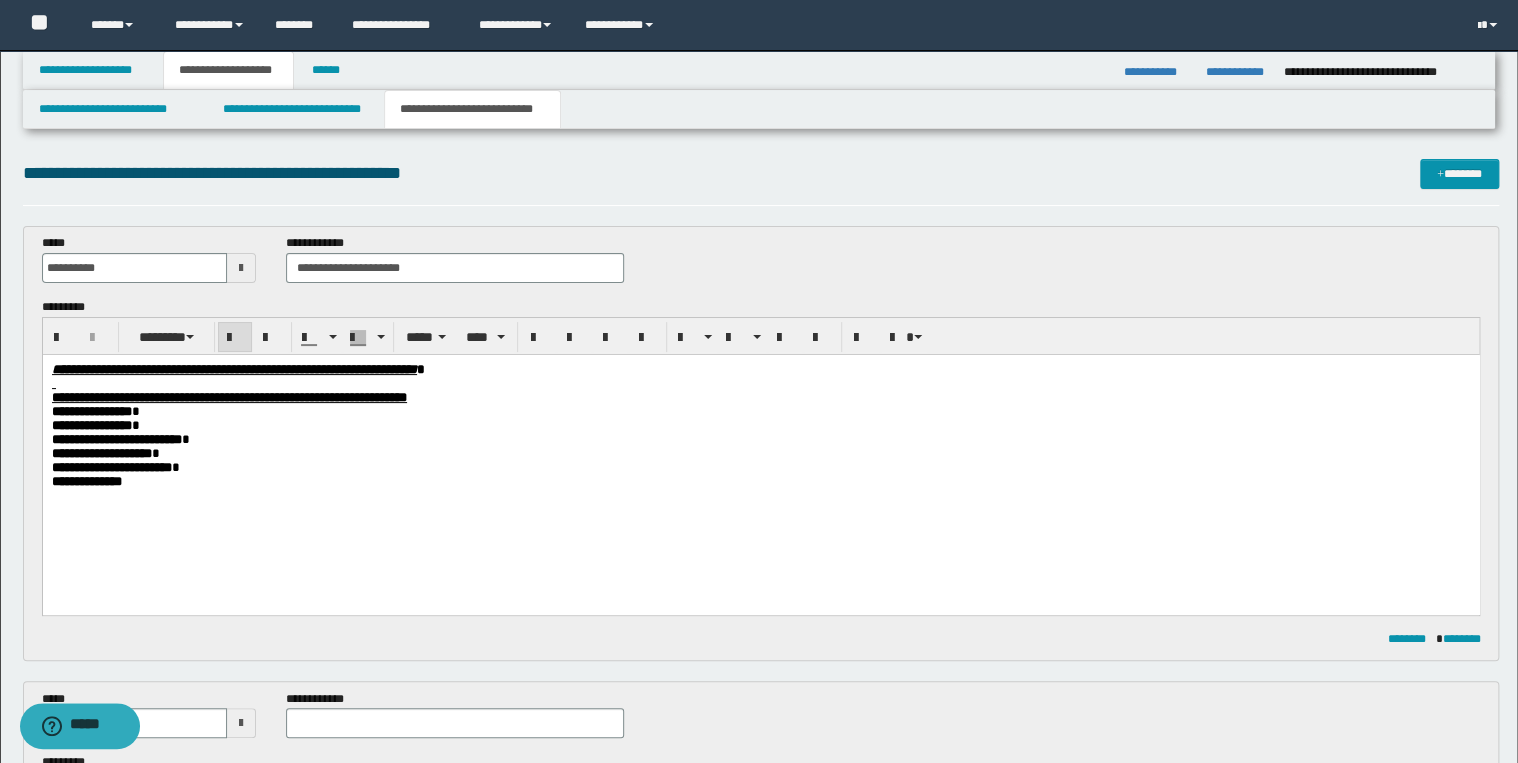 scroll, scrollTop: 400, scrollLeft: 0, axis: vertical 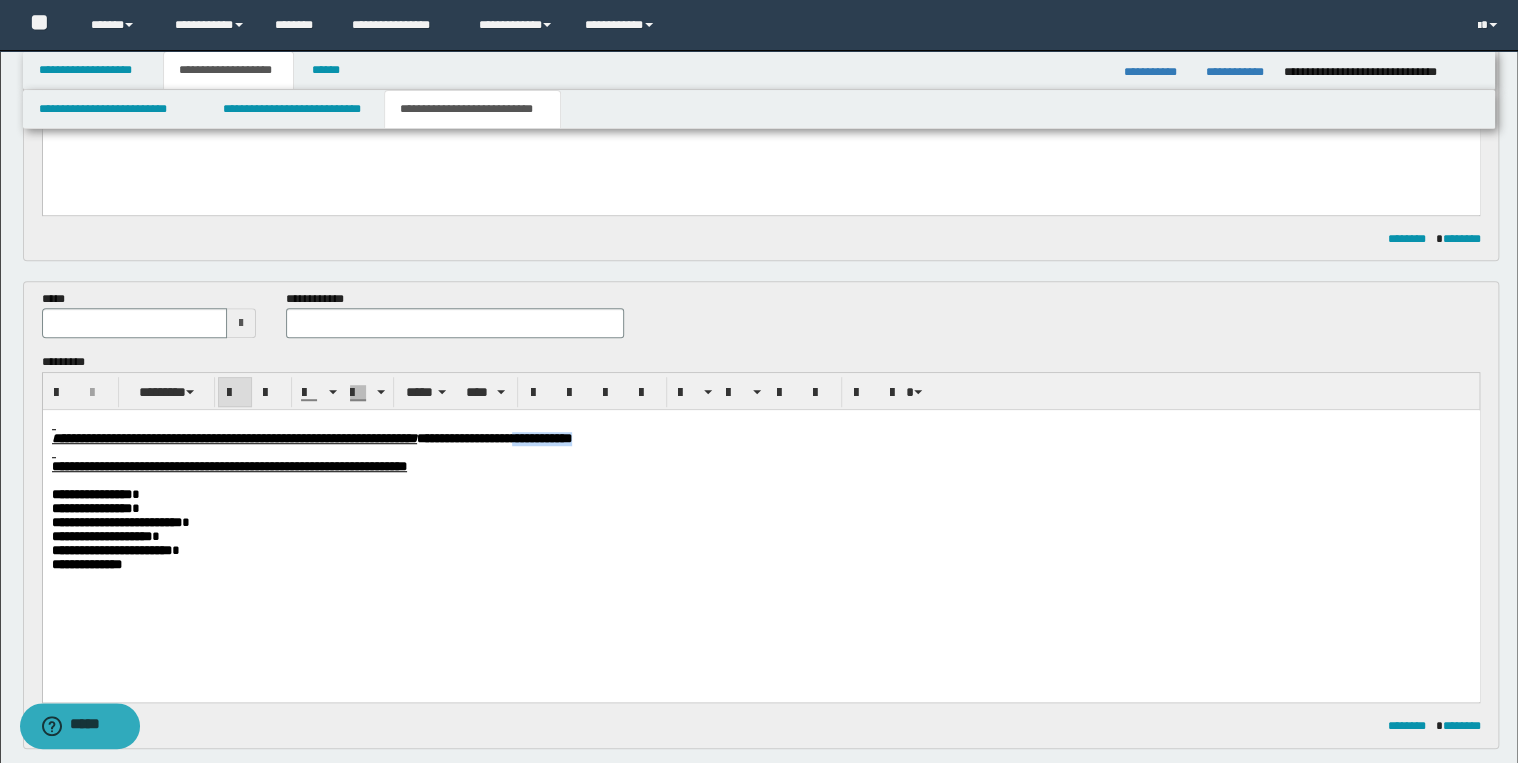 drag, startPoint x: 736, startPoint y: 444, endPoint x: 831, endPoint y: 441, distance: 95.047356 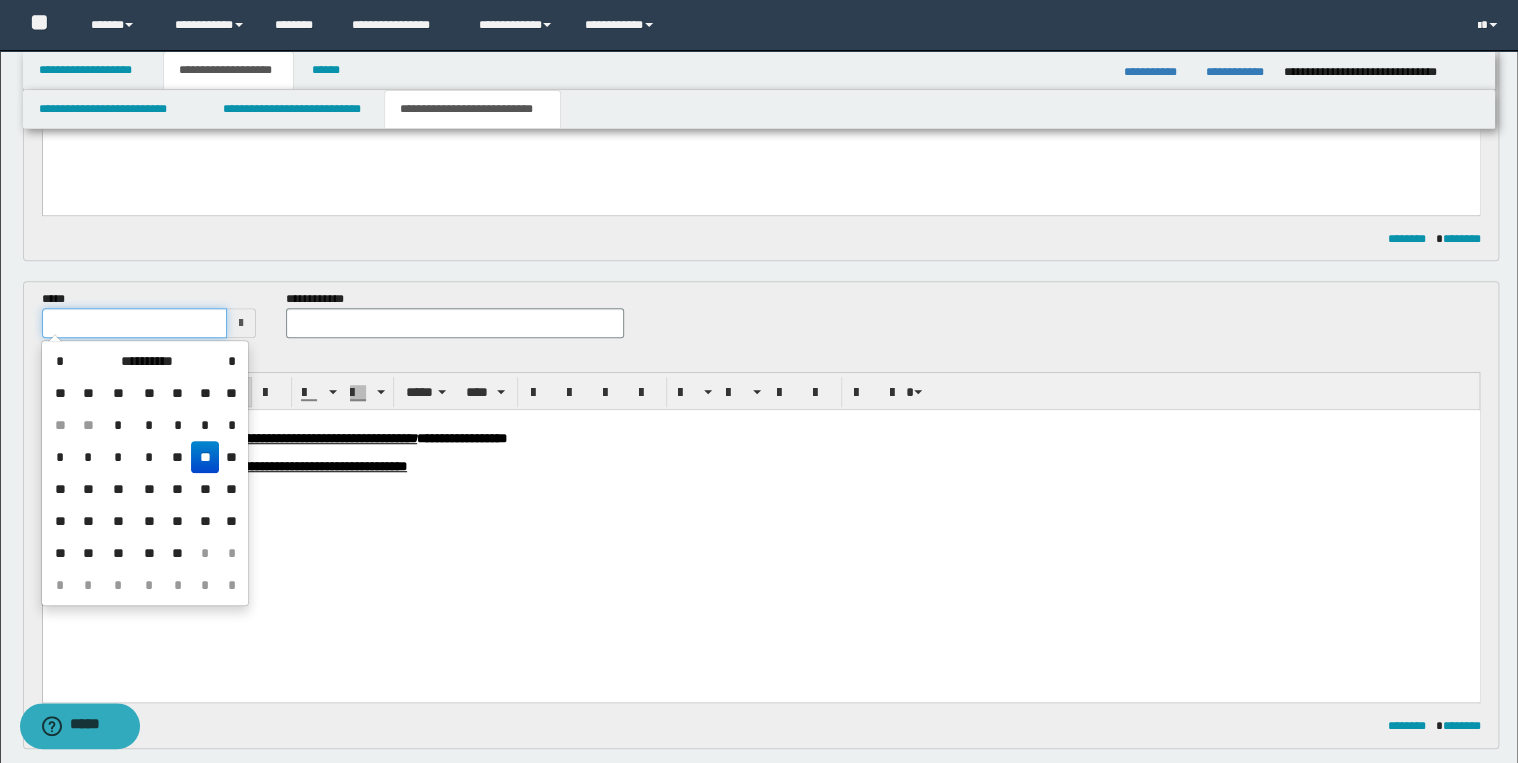 click at bounding box center (135, 323) 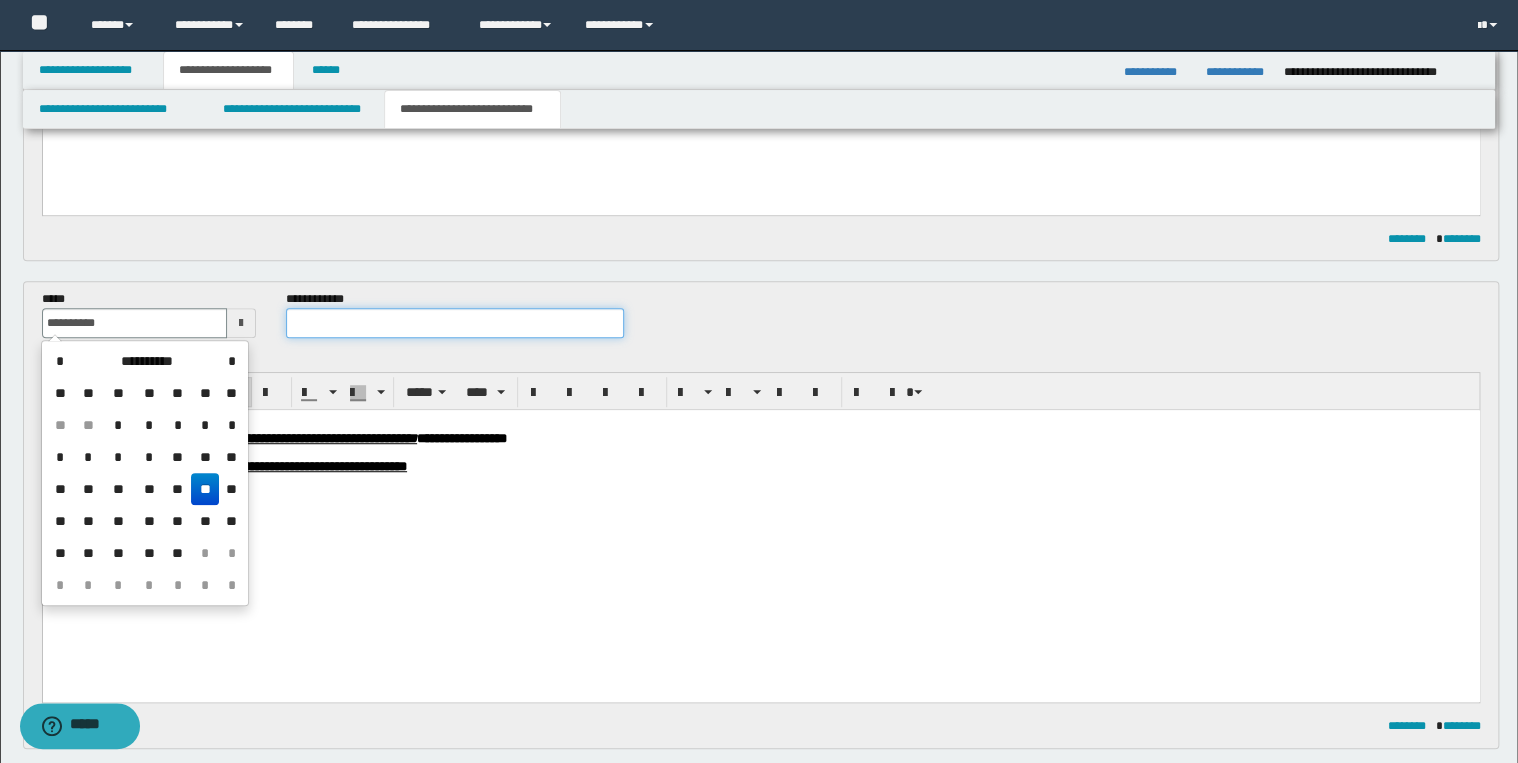 type on "**********" 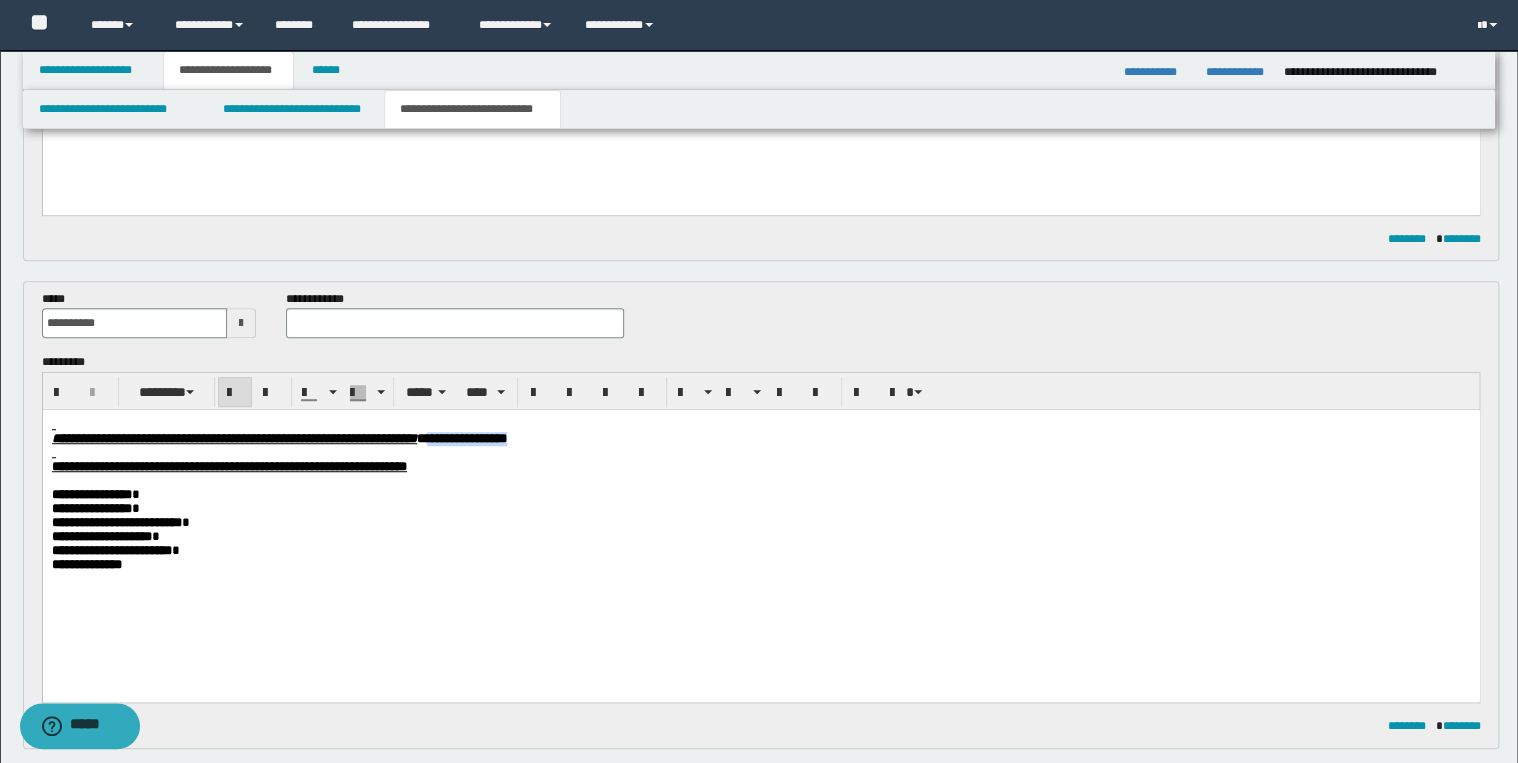 drag, startPoint x: 627, startPoint y: 441, endPoint x: 756, endPoint y: 437, distance: 129.062 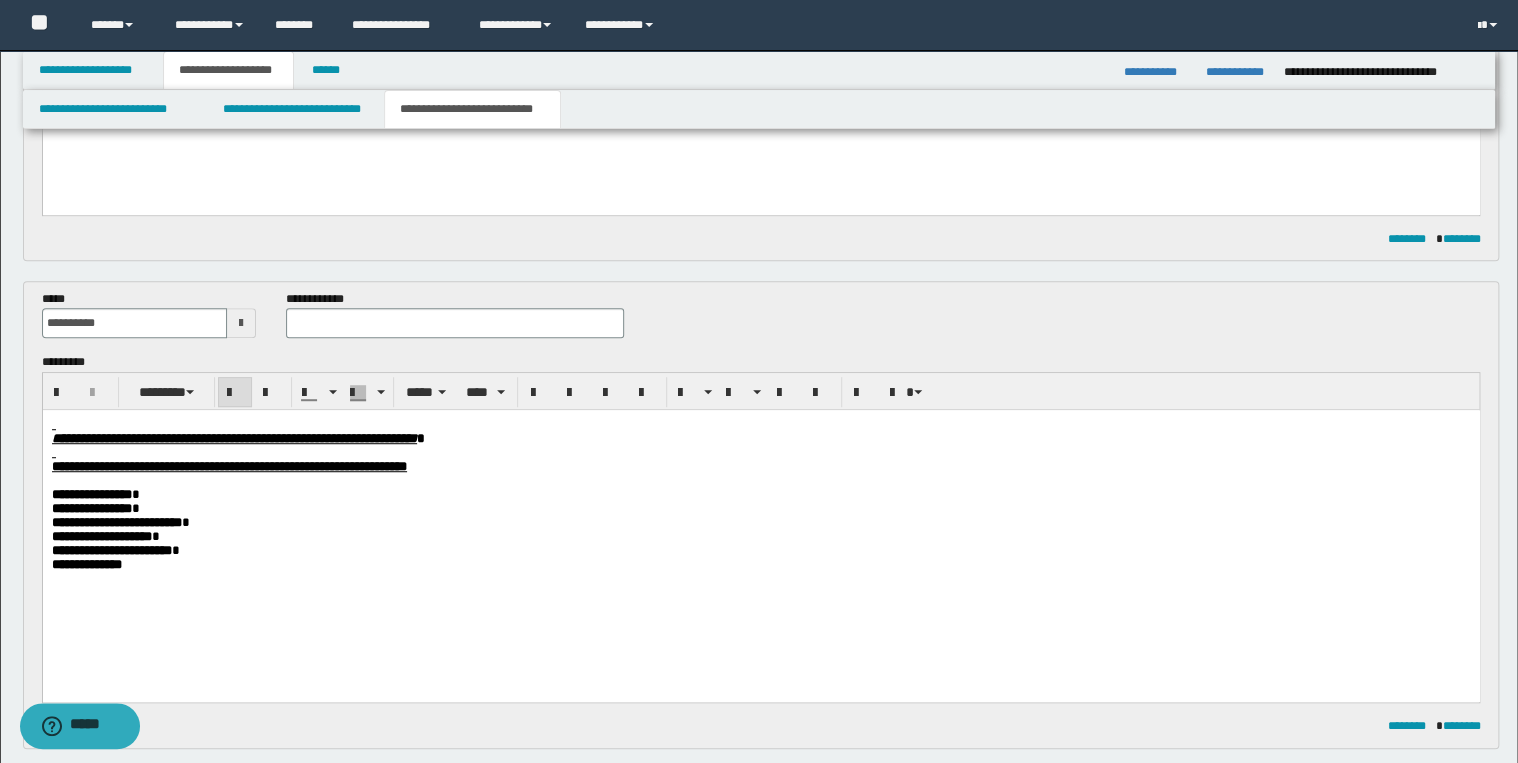 click on "**********" at bounding box center [454, 322] 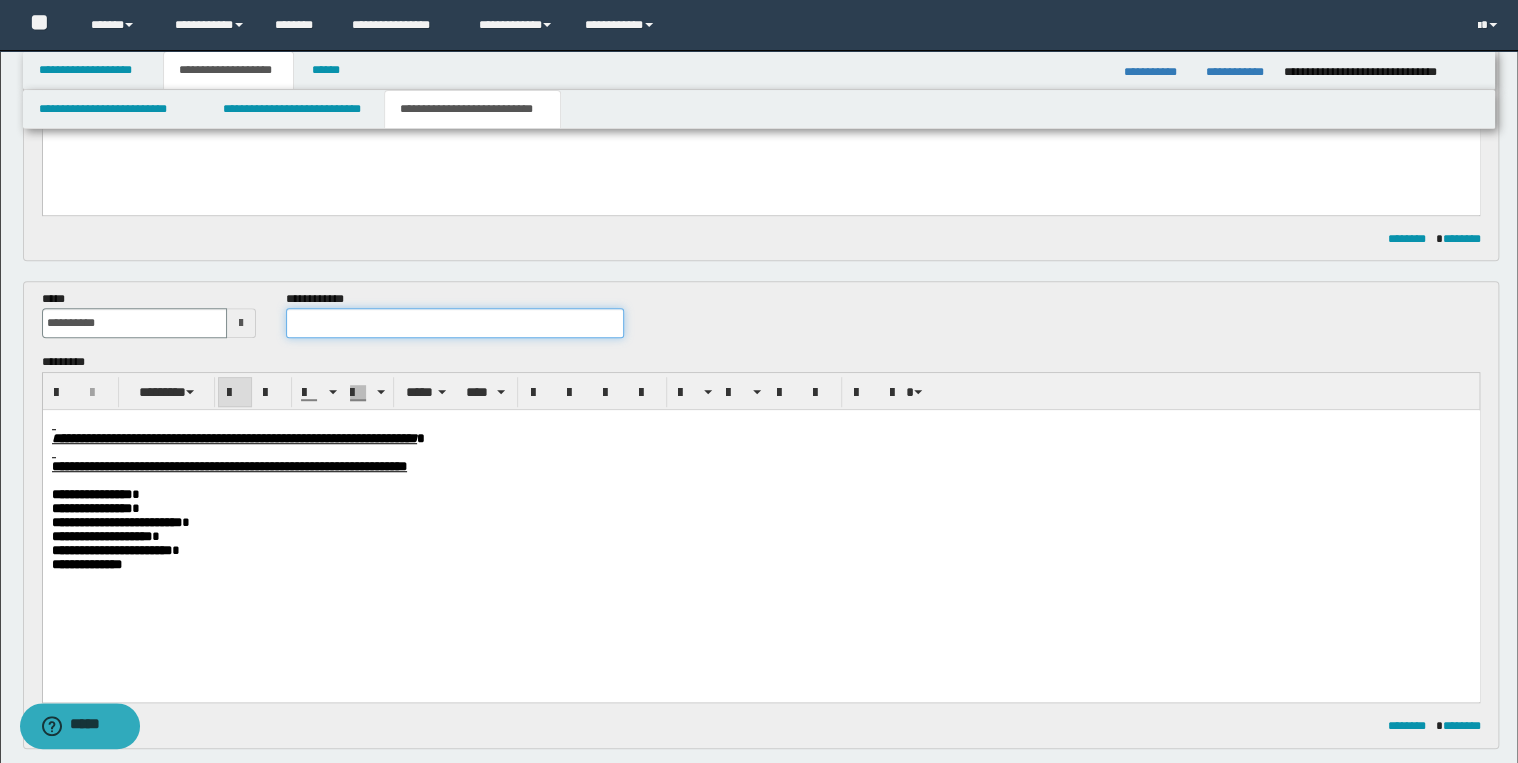 click at bounding box center (454, 323) 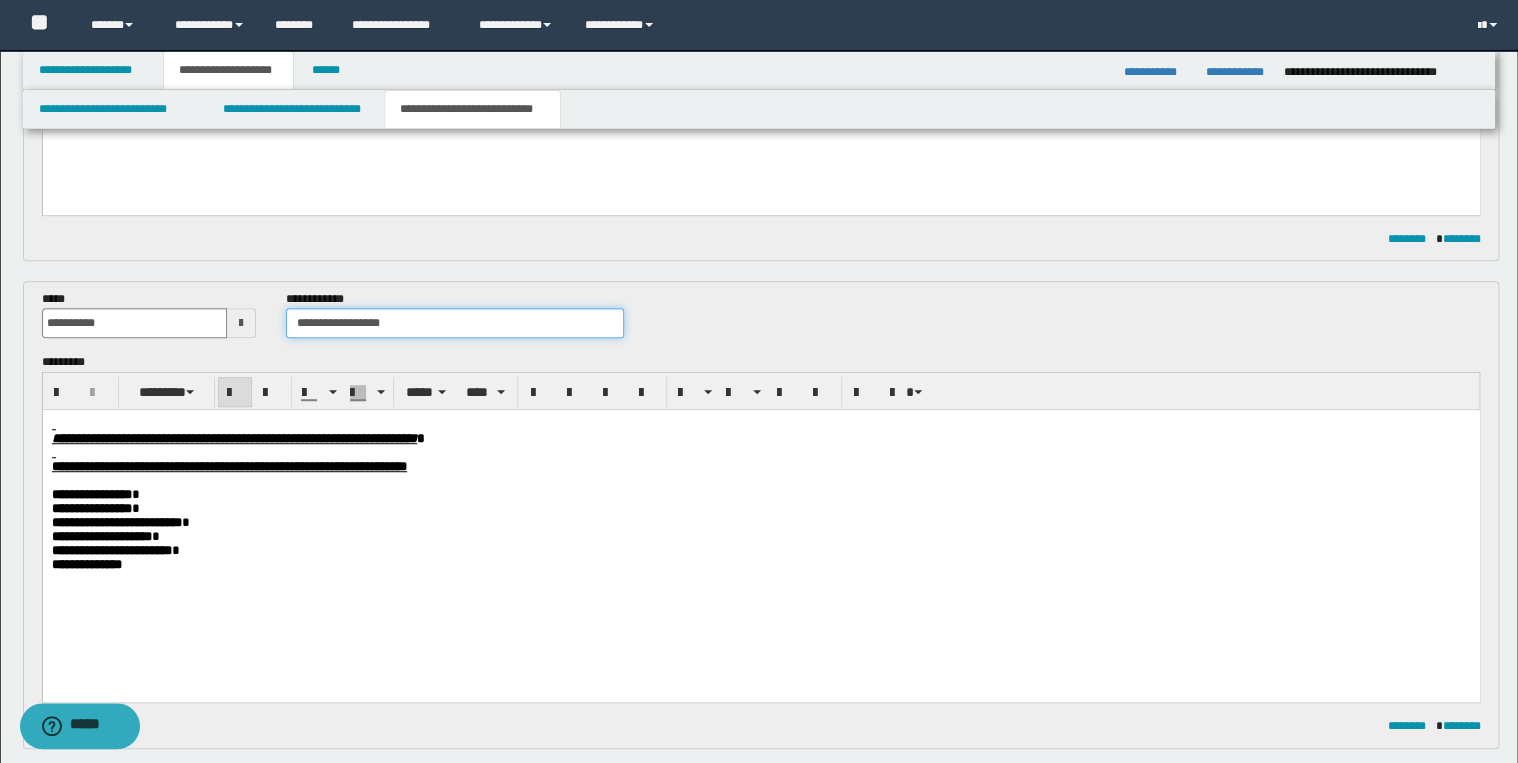 type on "**********" 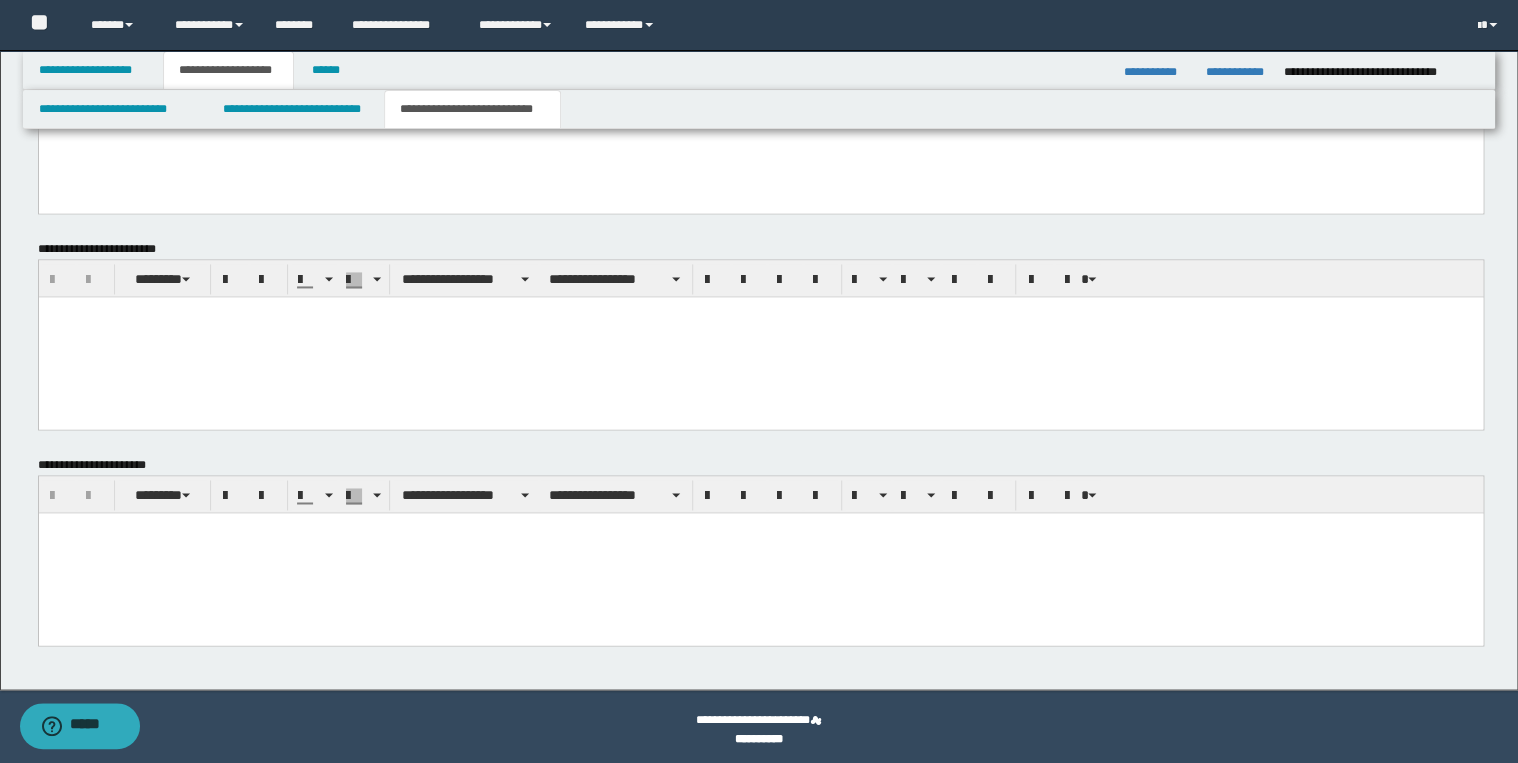 scroll, scrollTop: 1364, scrollLeft: 0, axis: vertical 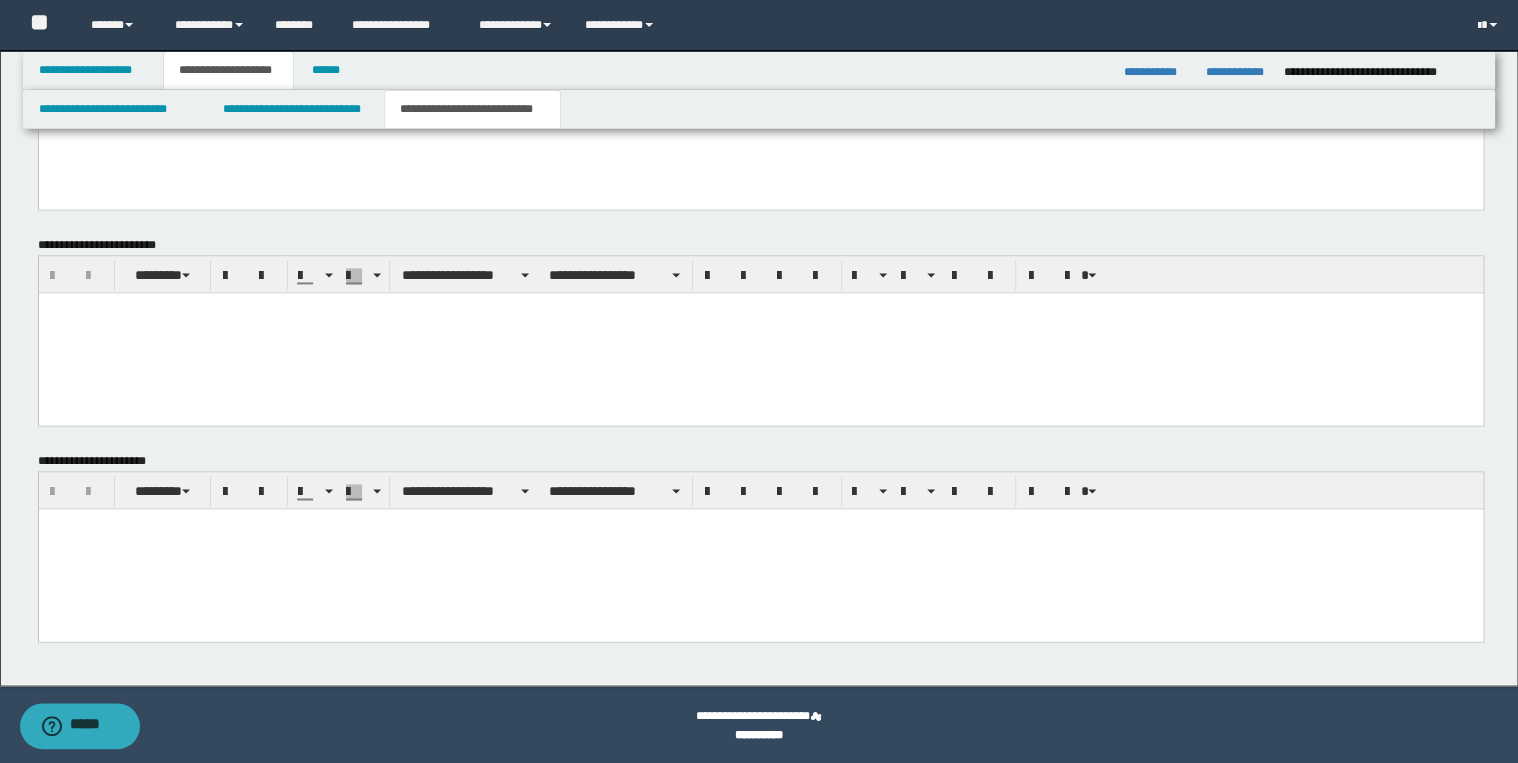 click at bounding box center [760, 548] 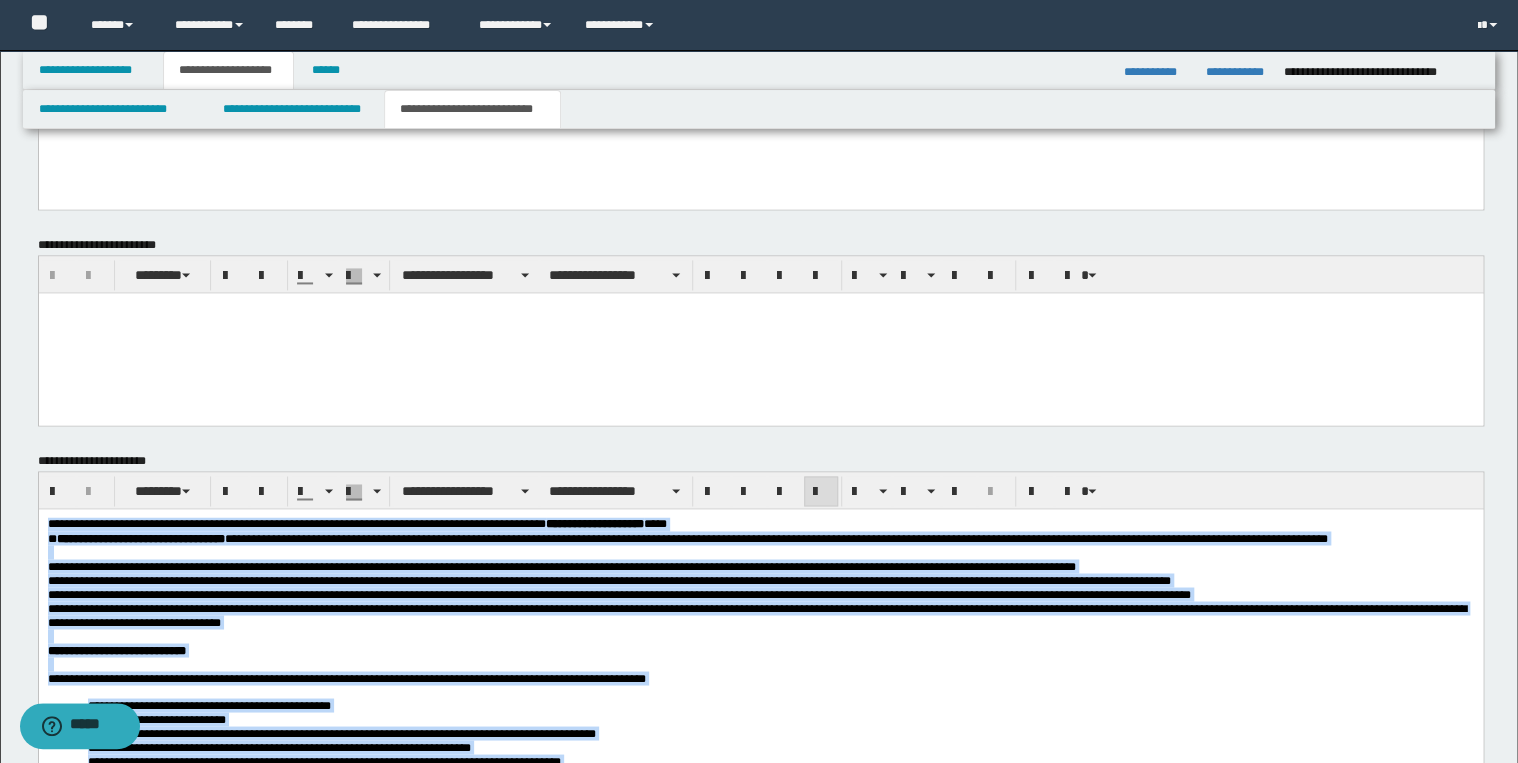 click at bounding box center [821, 492] 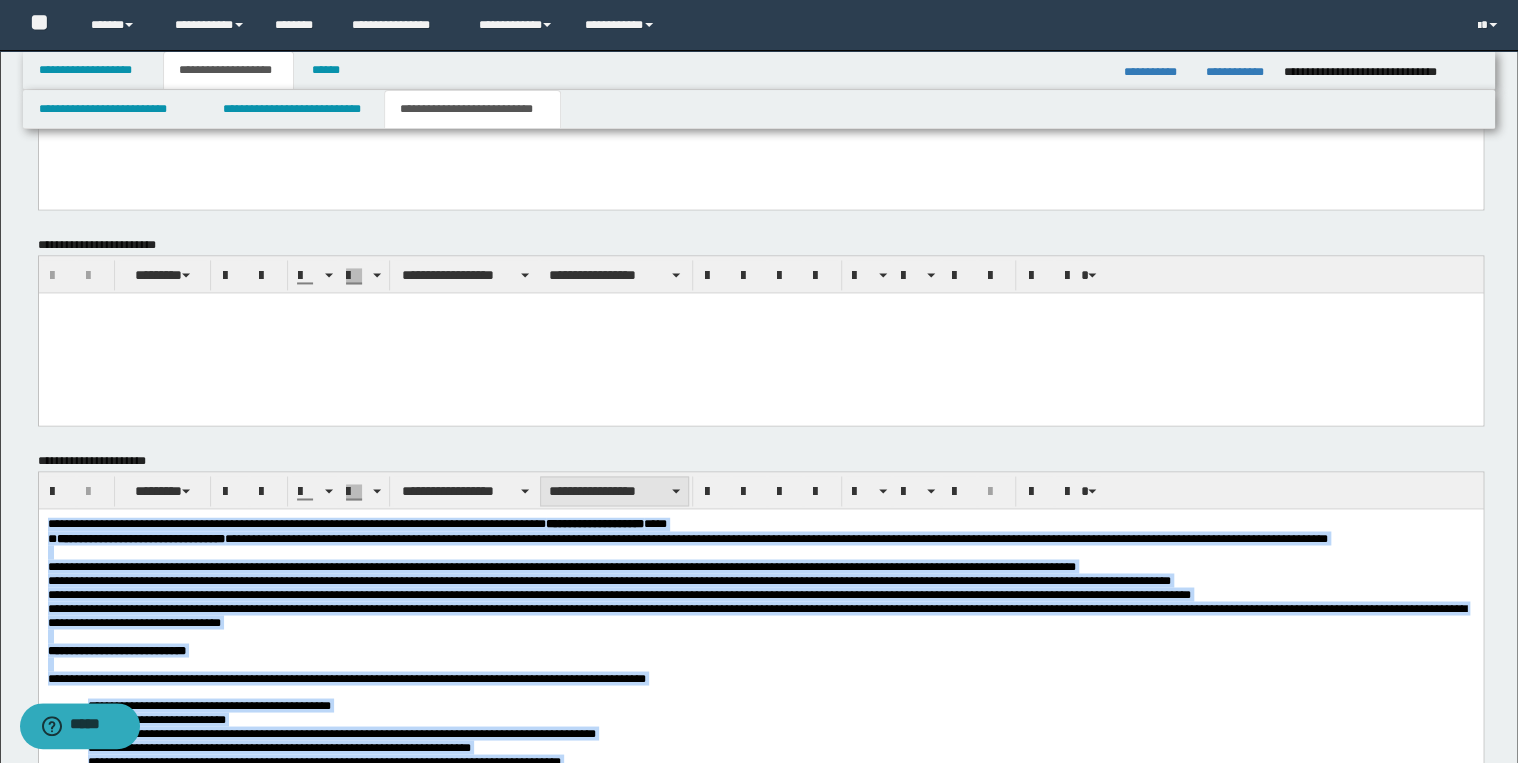 click on "**********" at bounding box center (614, 491) 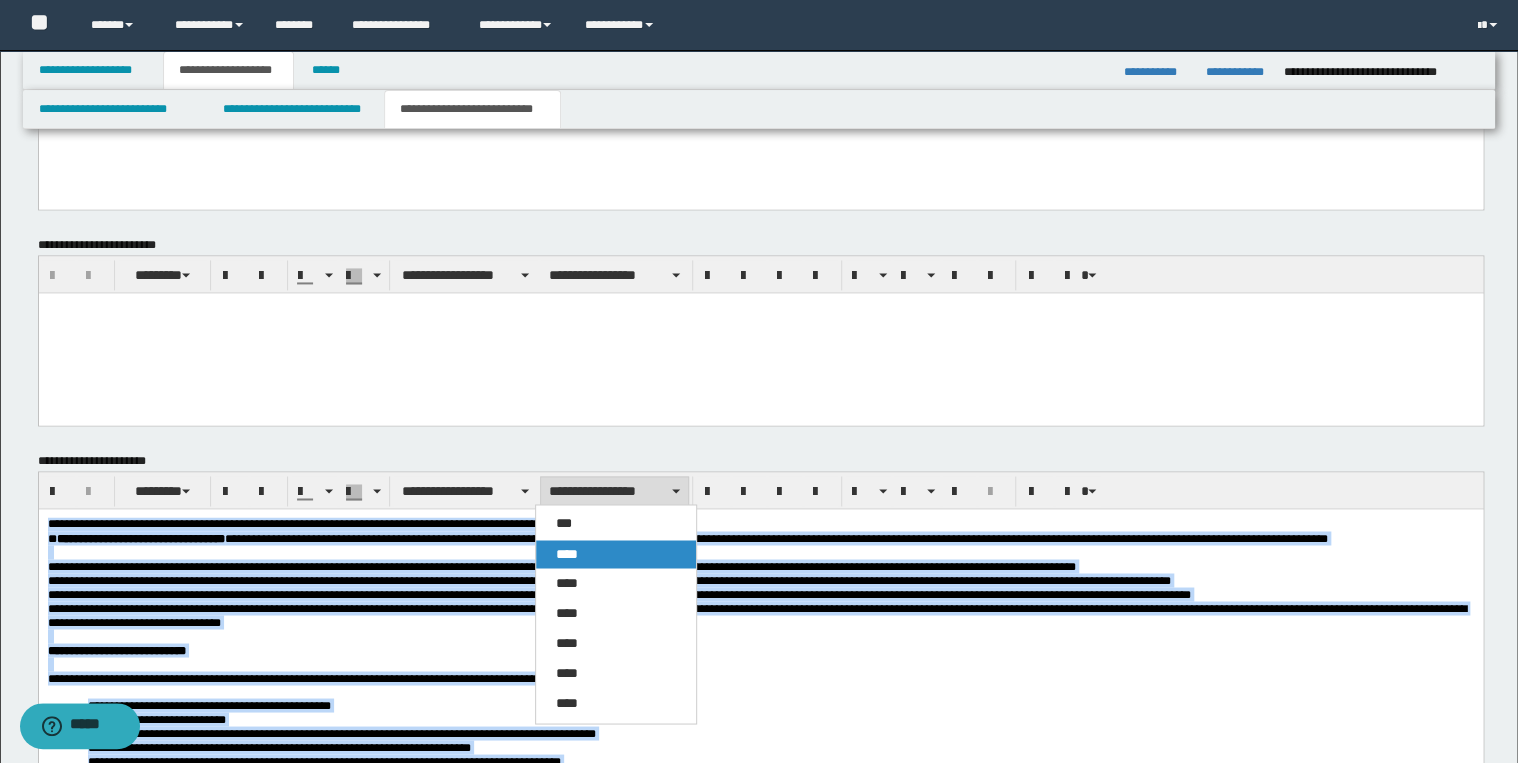 drag, startPoint x: 600, startPoint y: 552, endPoint x: 485, endPoint y: 11, distance: 553.0877 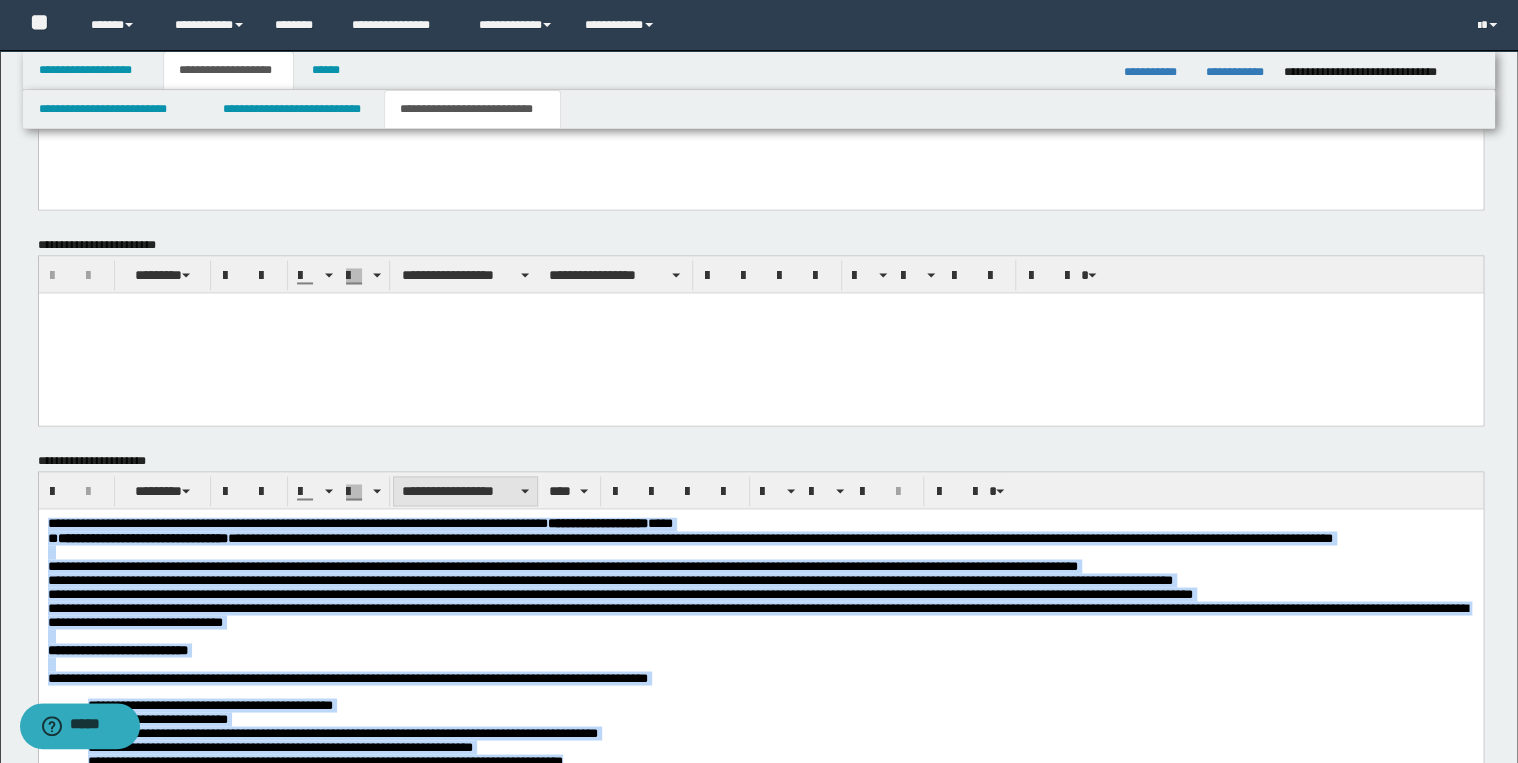 click on "**********" at bounding box center (465, 491) 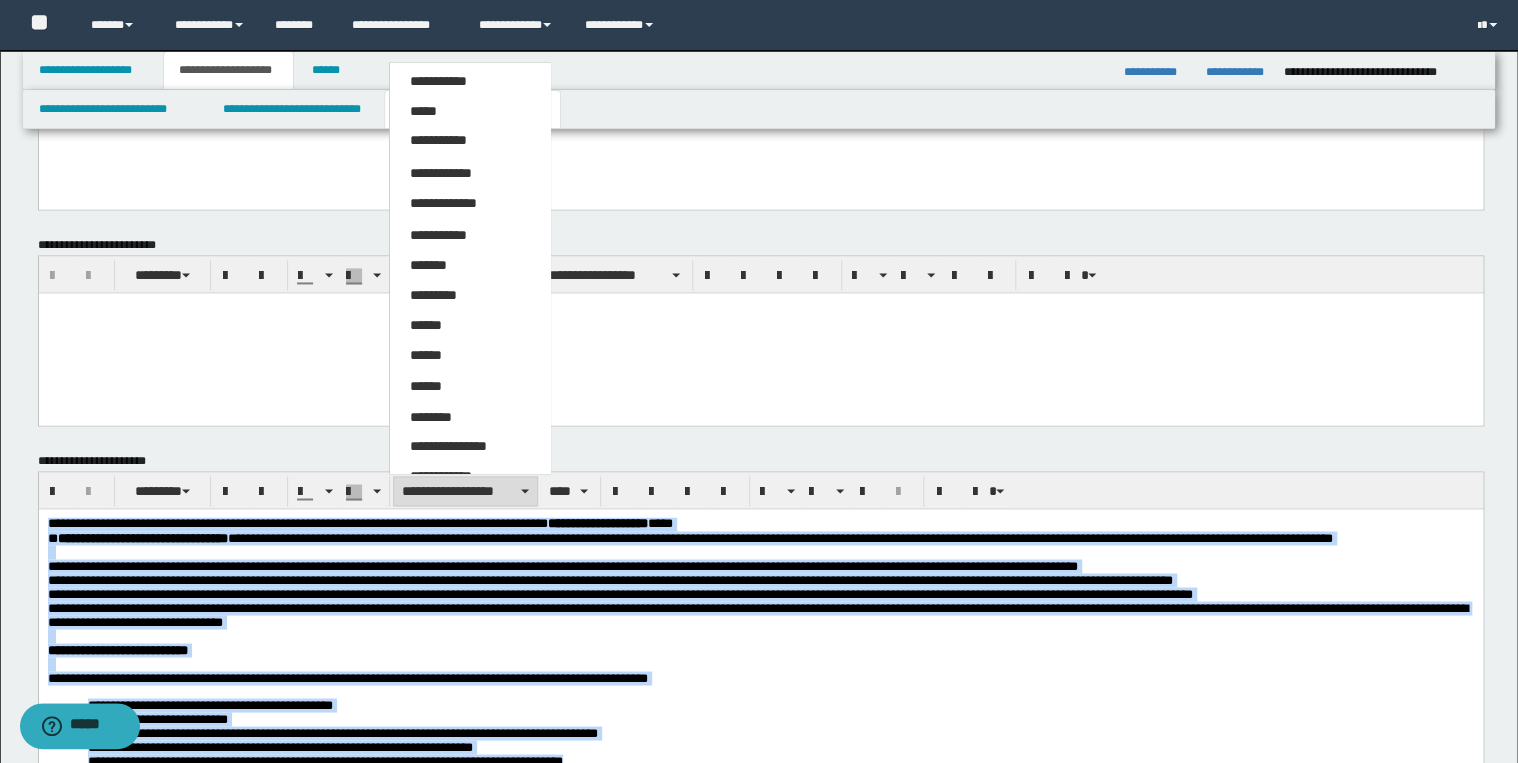 click on "*****" at bounding box center [423, 111] 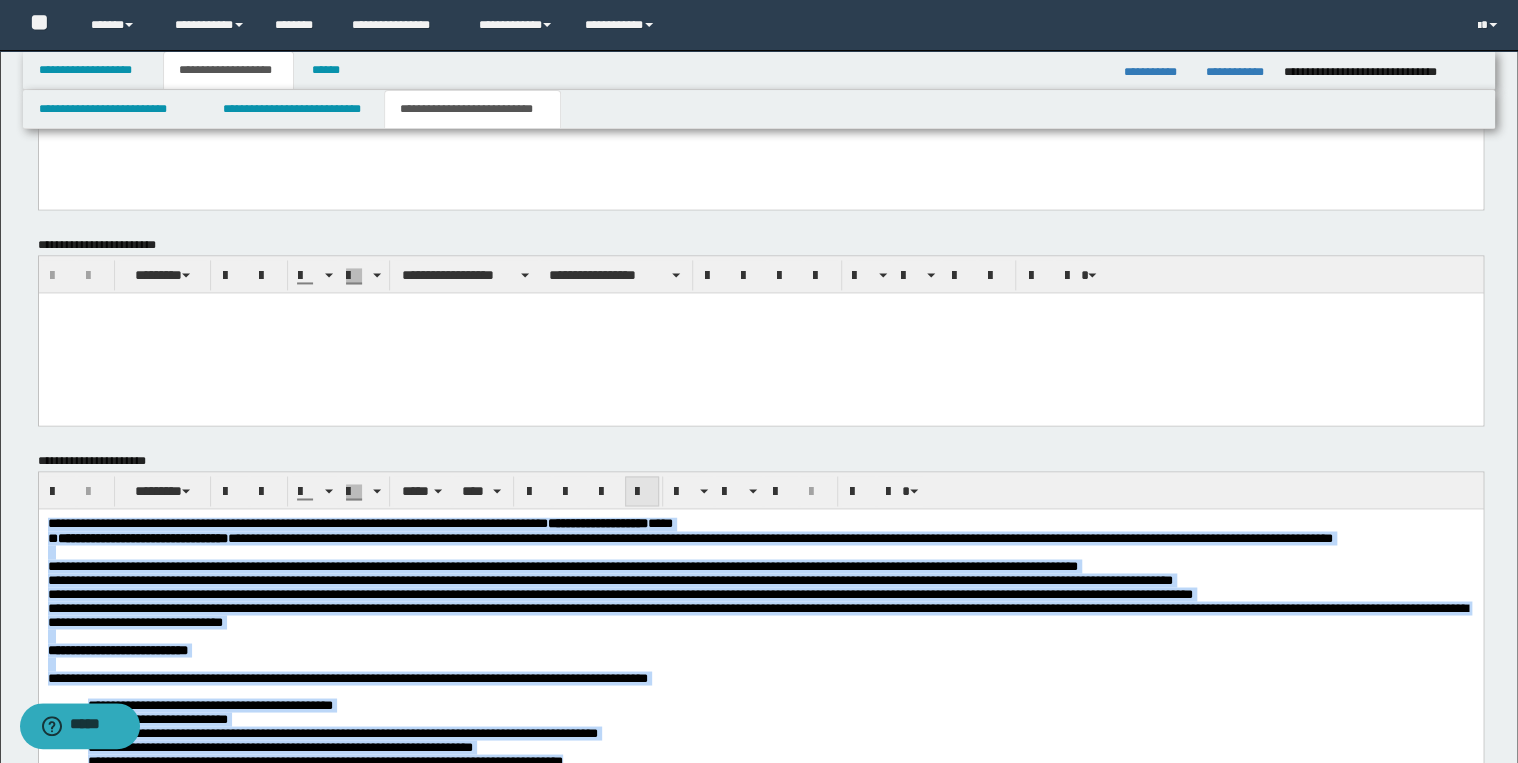 click at bounding box center [642, 492] 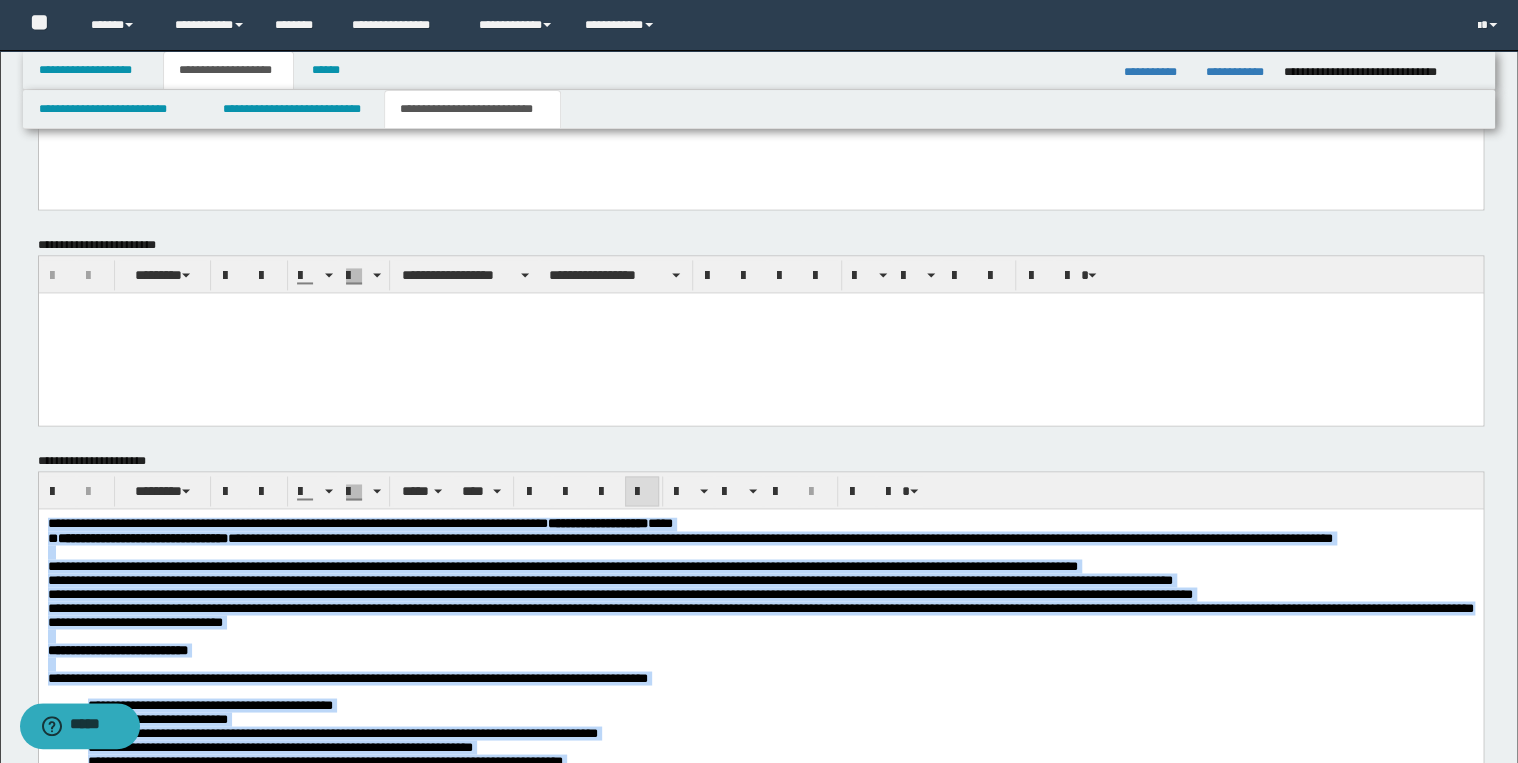 scroll, scrollTop: 1679, scrollLeft: 0, axis: vertical 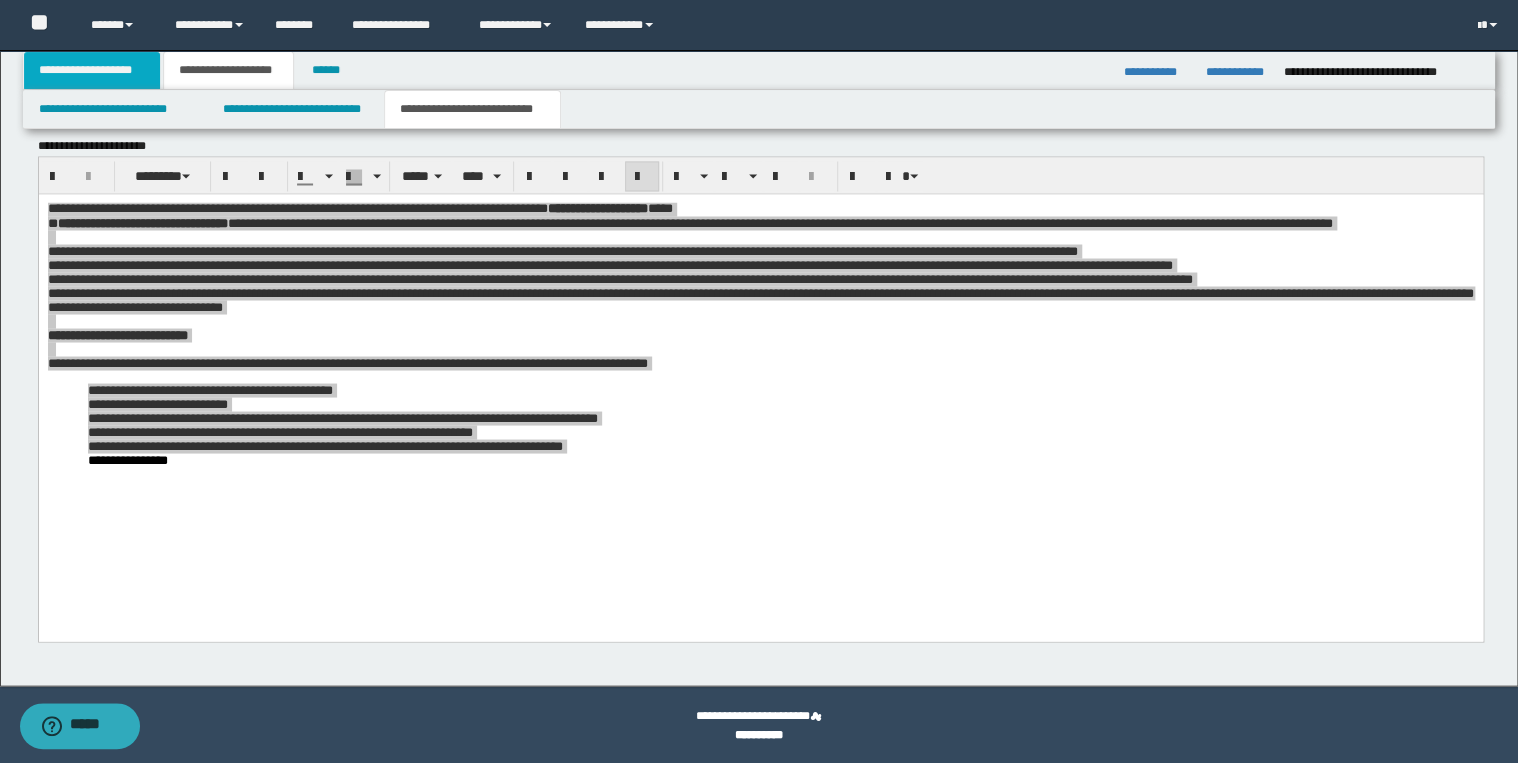 click on "**********" at bounding box center (92, 70) 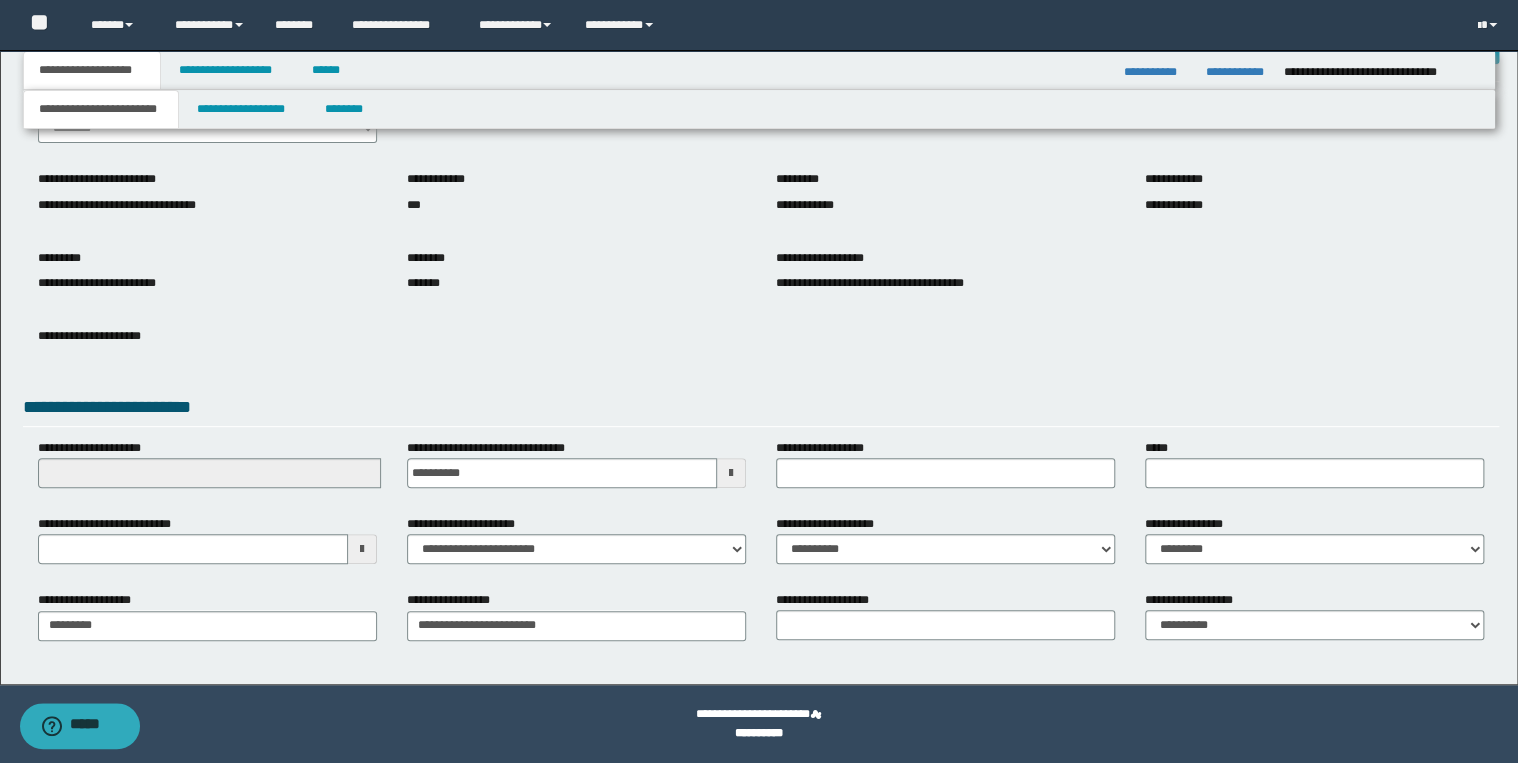 click on "**********" at bounding box center [92, 70] 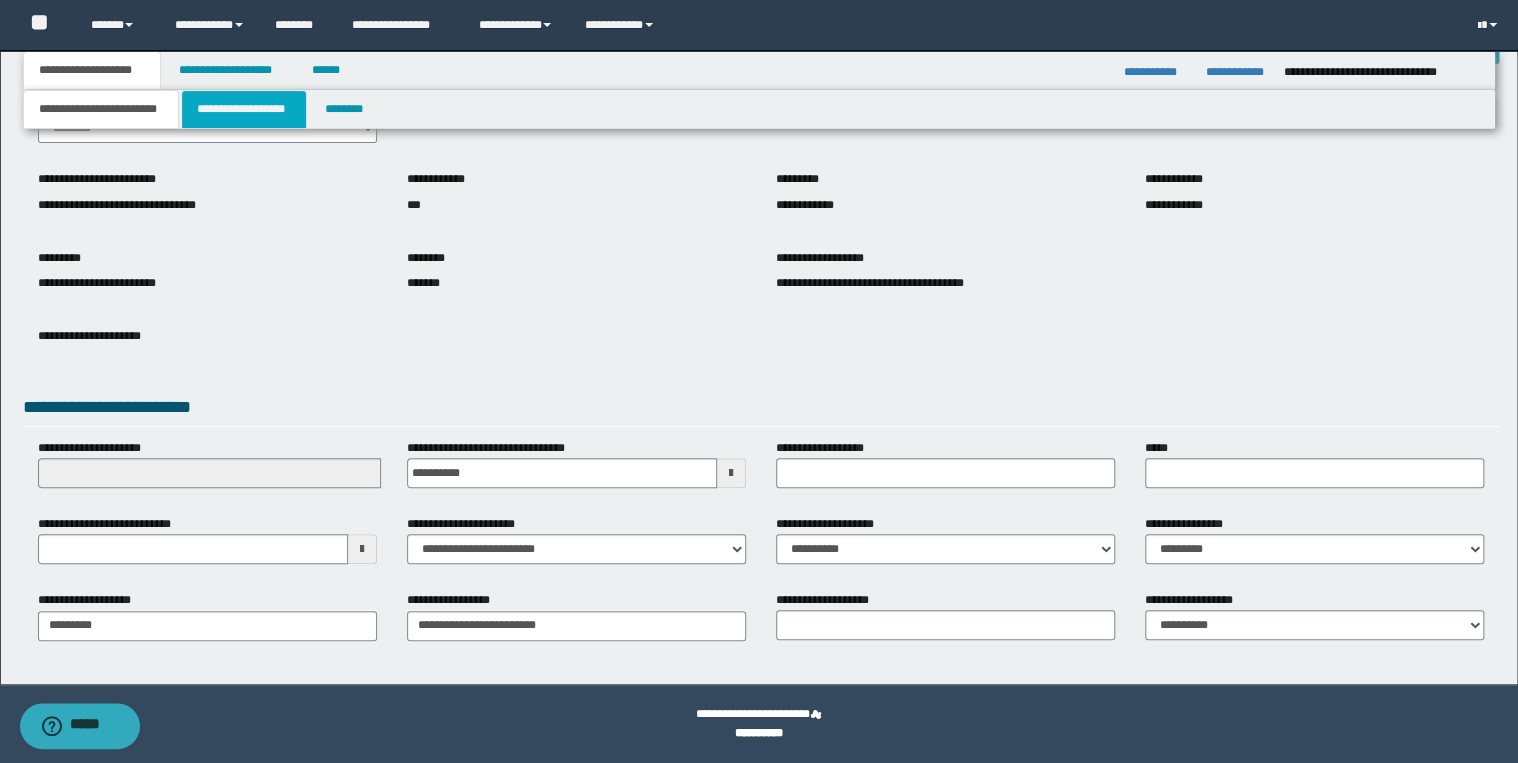 click on "**********" at bounding box center (244, 109) 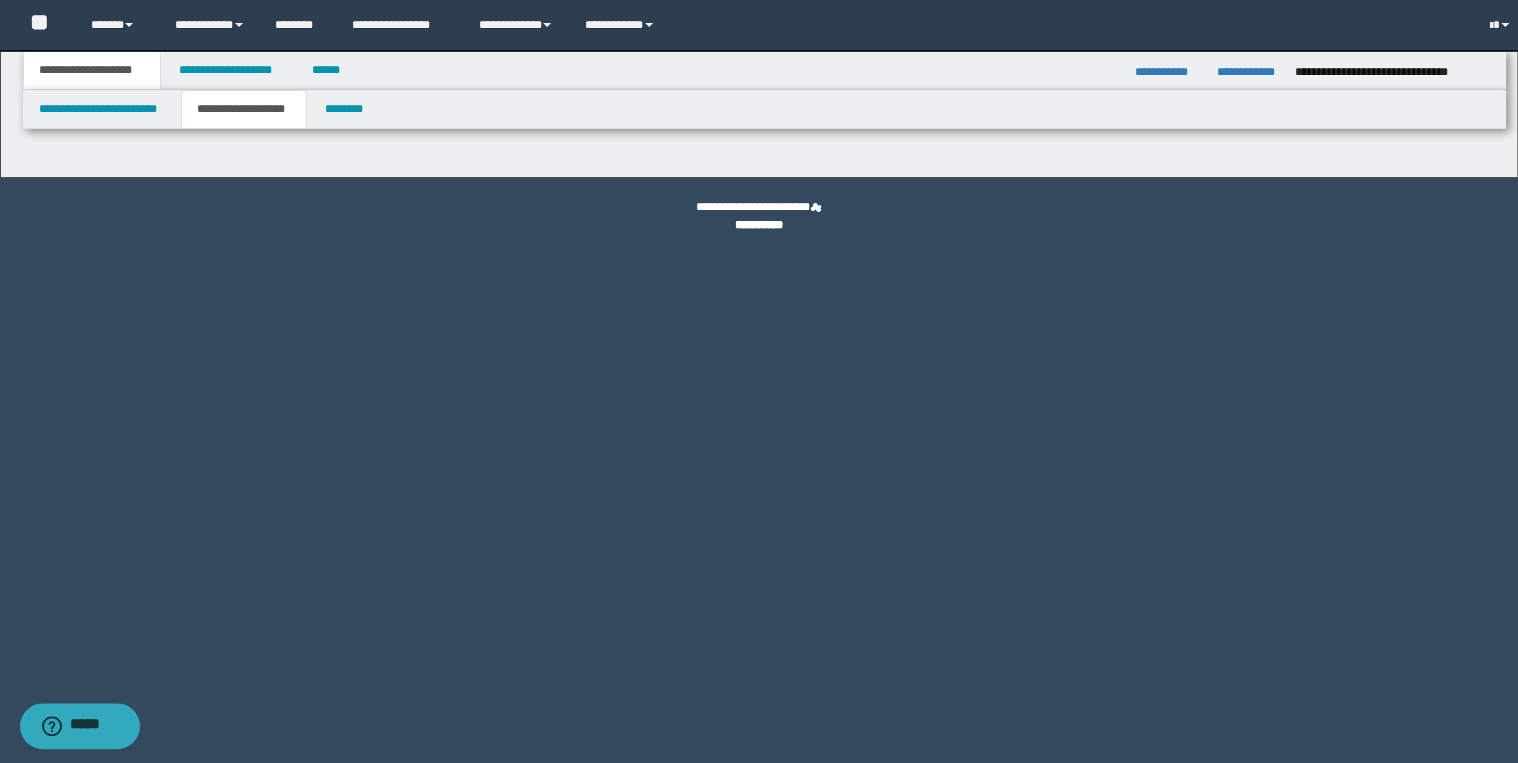 scroll, scrollTop: 0, scrollLeft: 0, axis: both 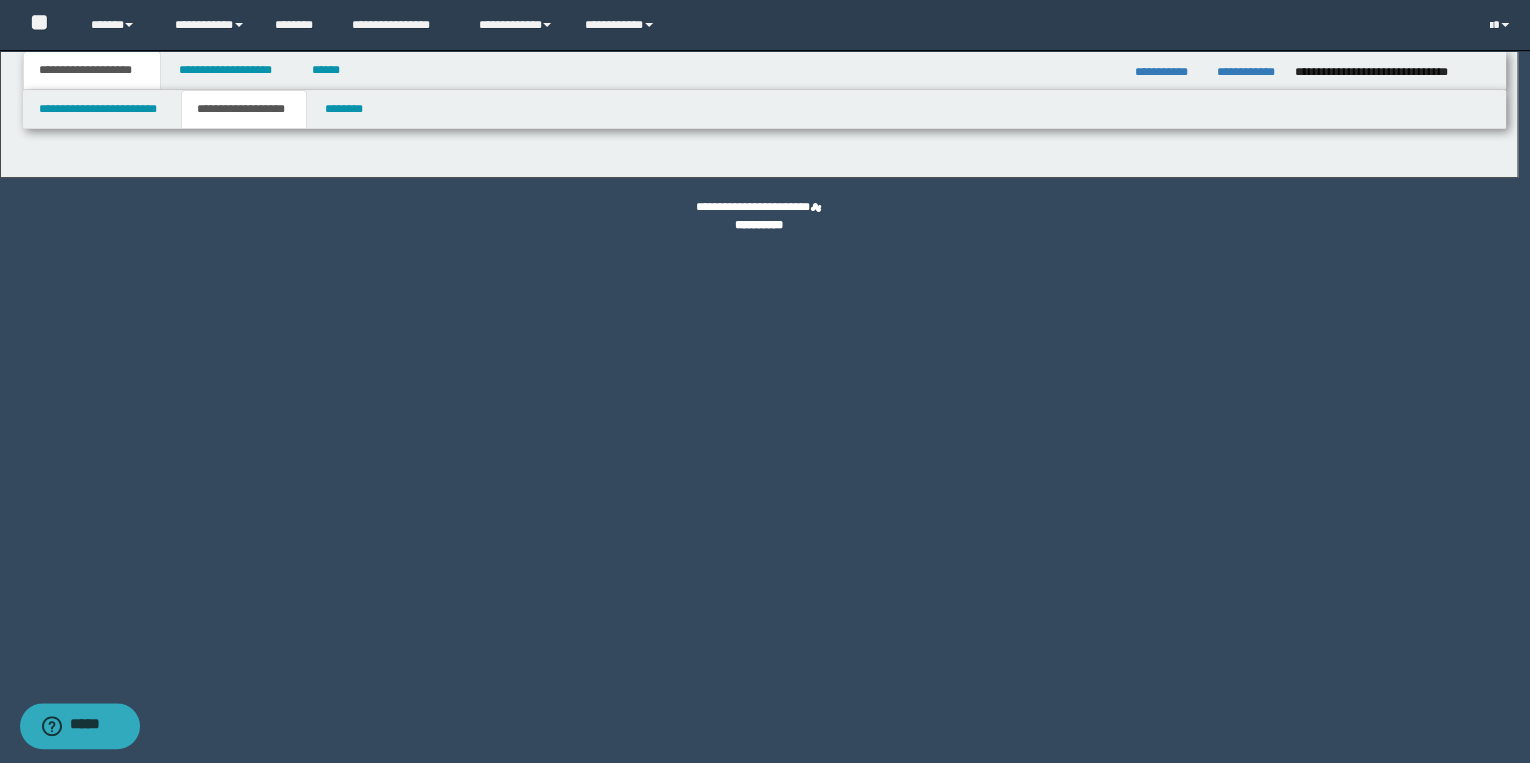 type on "**********" 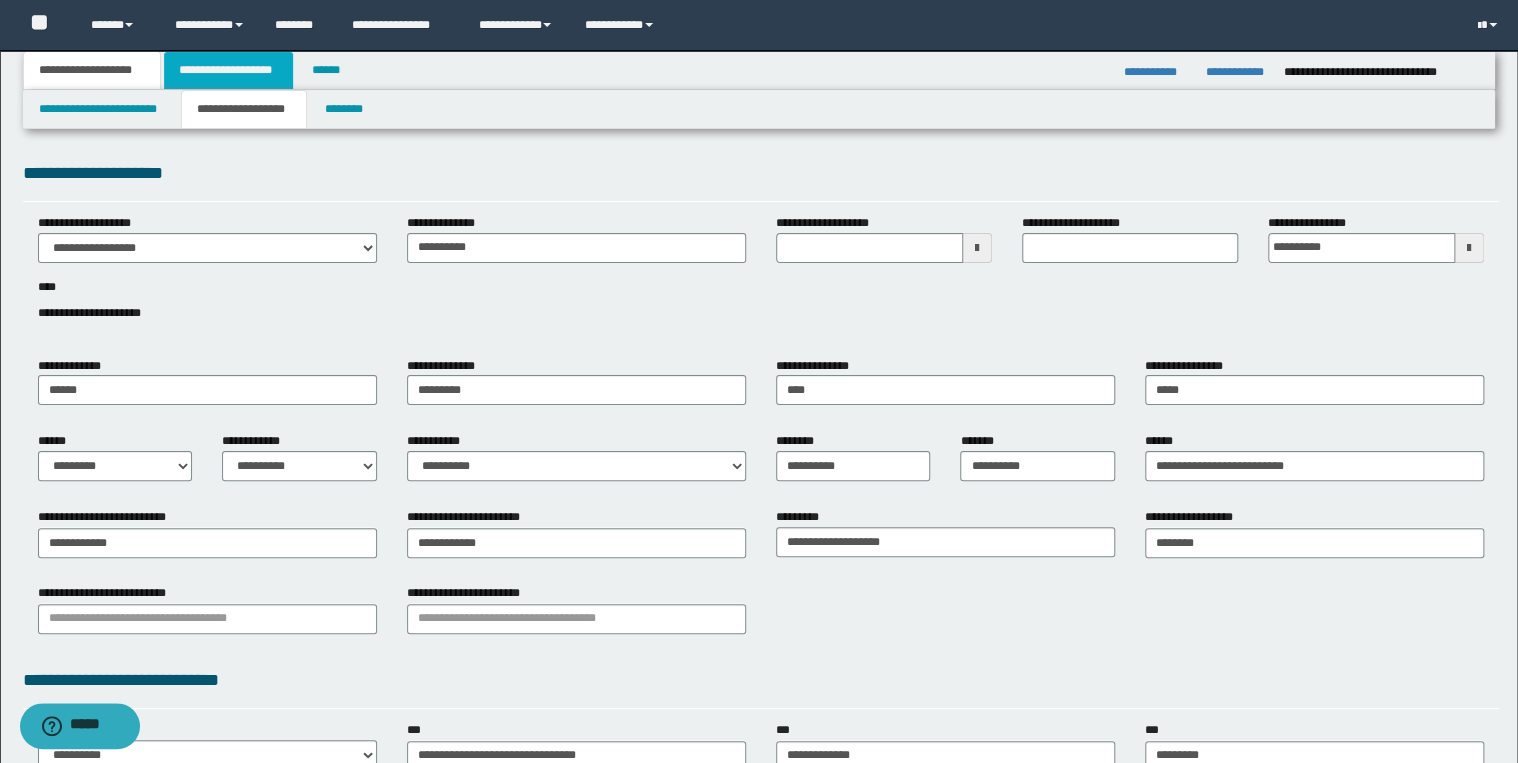 click on "**********" at bounding box center (228, 70) 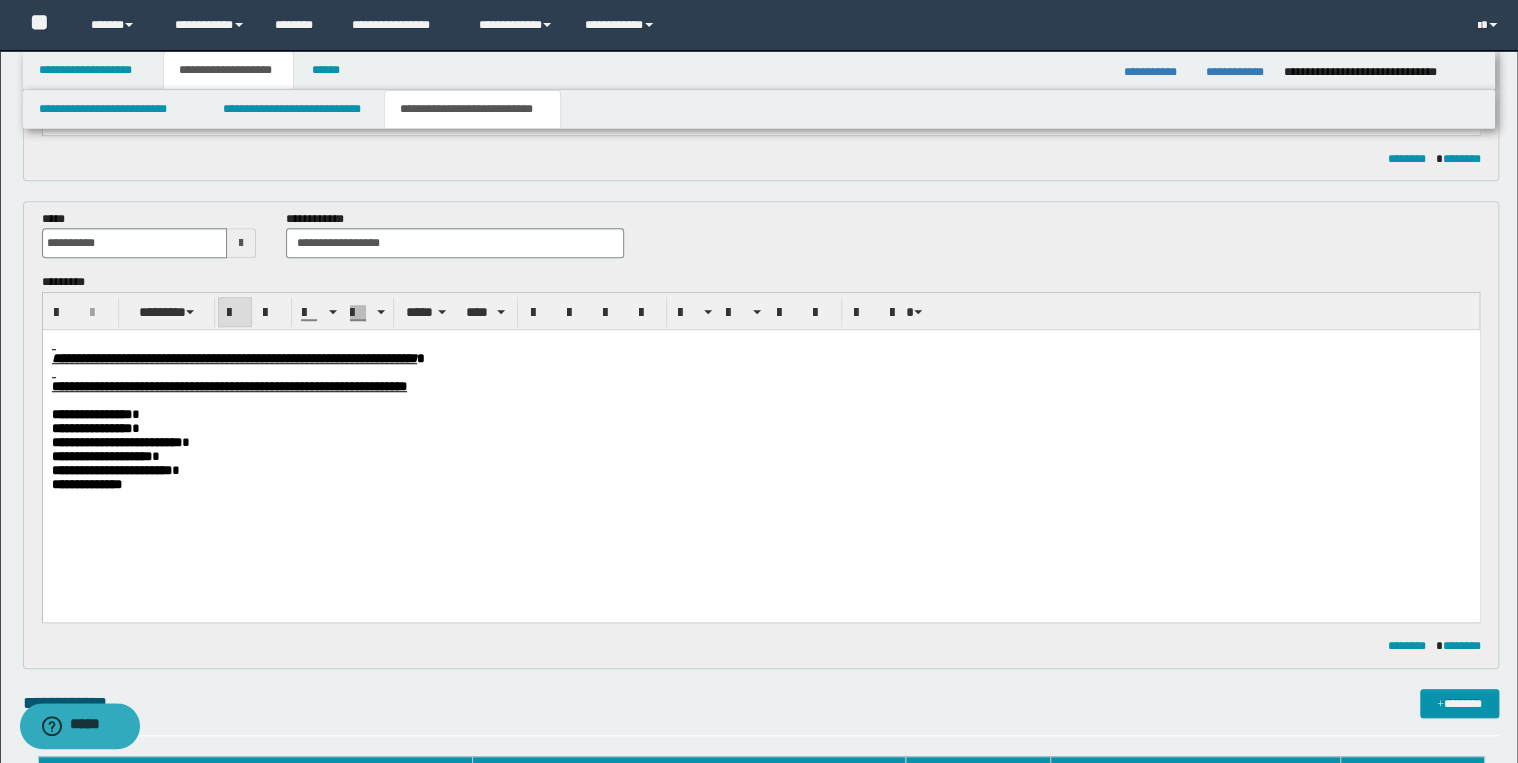 scroll, scrollTop: 720, scrollLeft: 0, axis: vertical 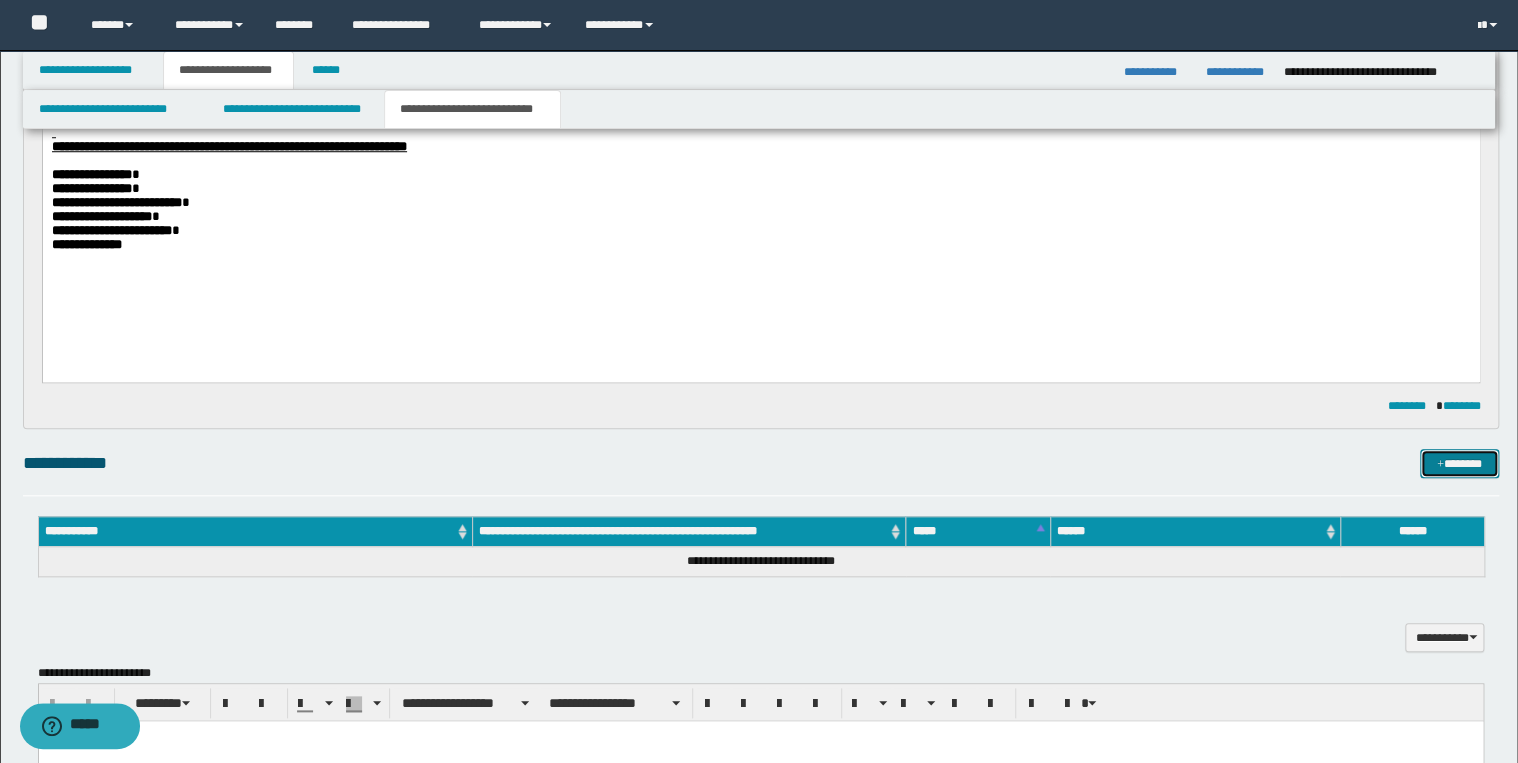 click on "*******" at bounding box center [1459, 464] 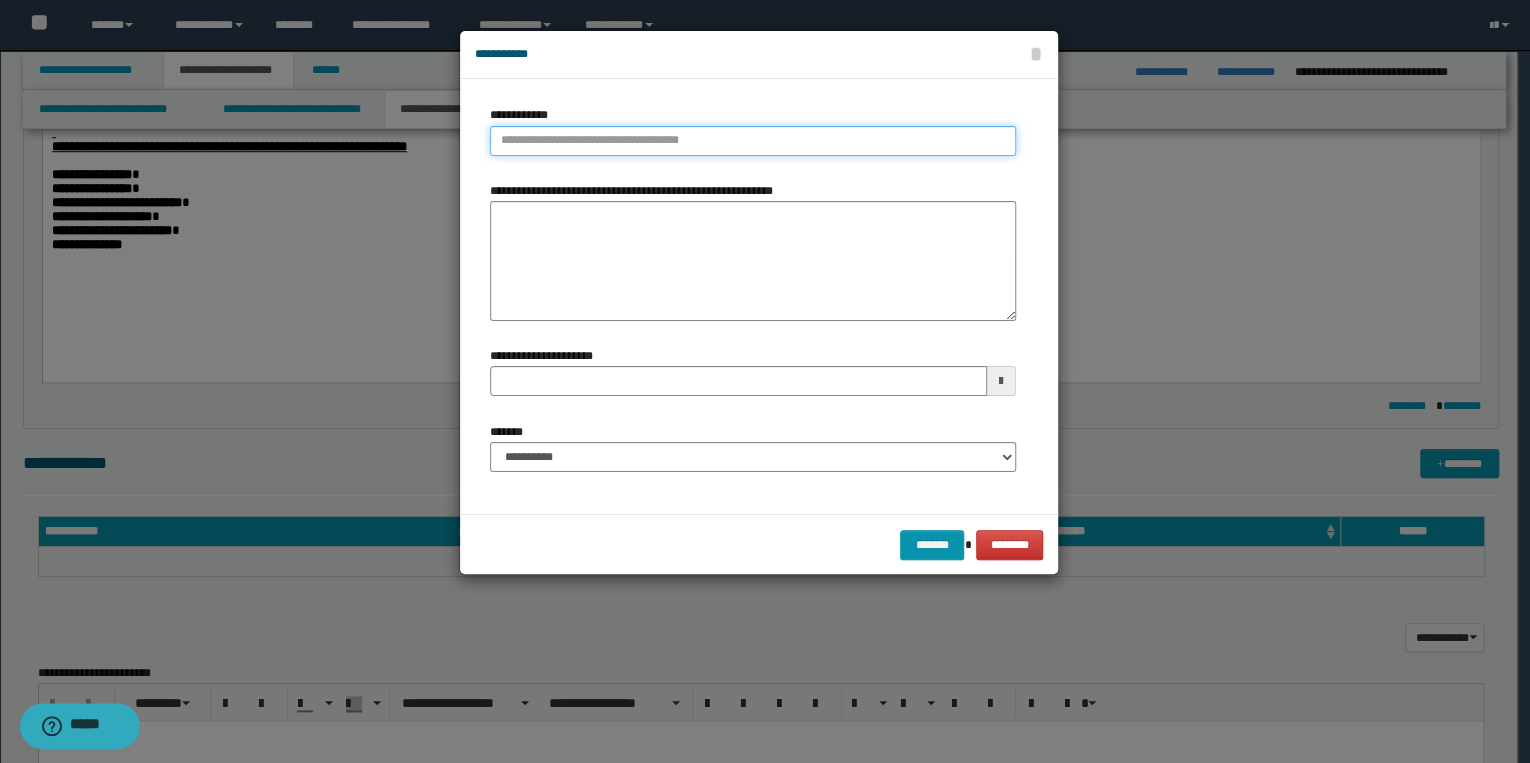 click on "**********" at bounding box center [753, 141] 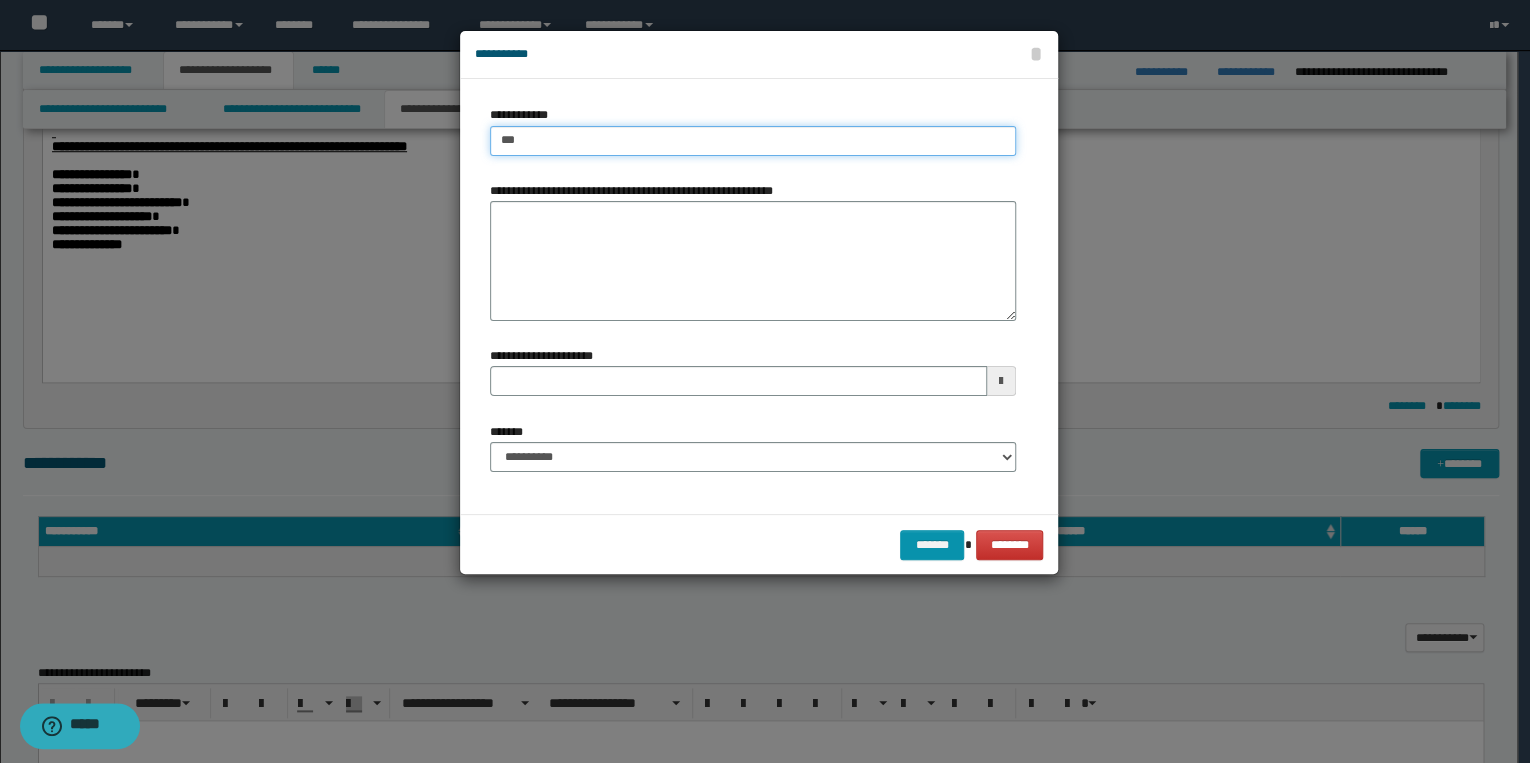 type on "****" 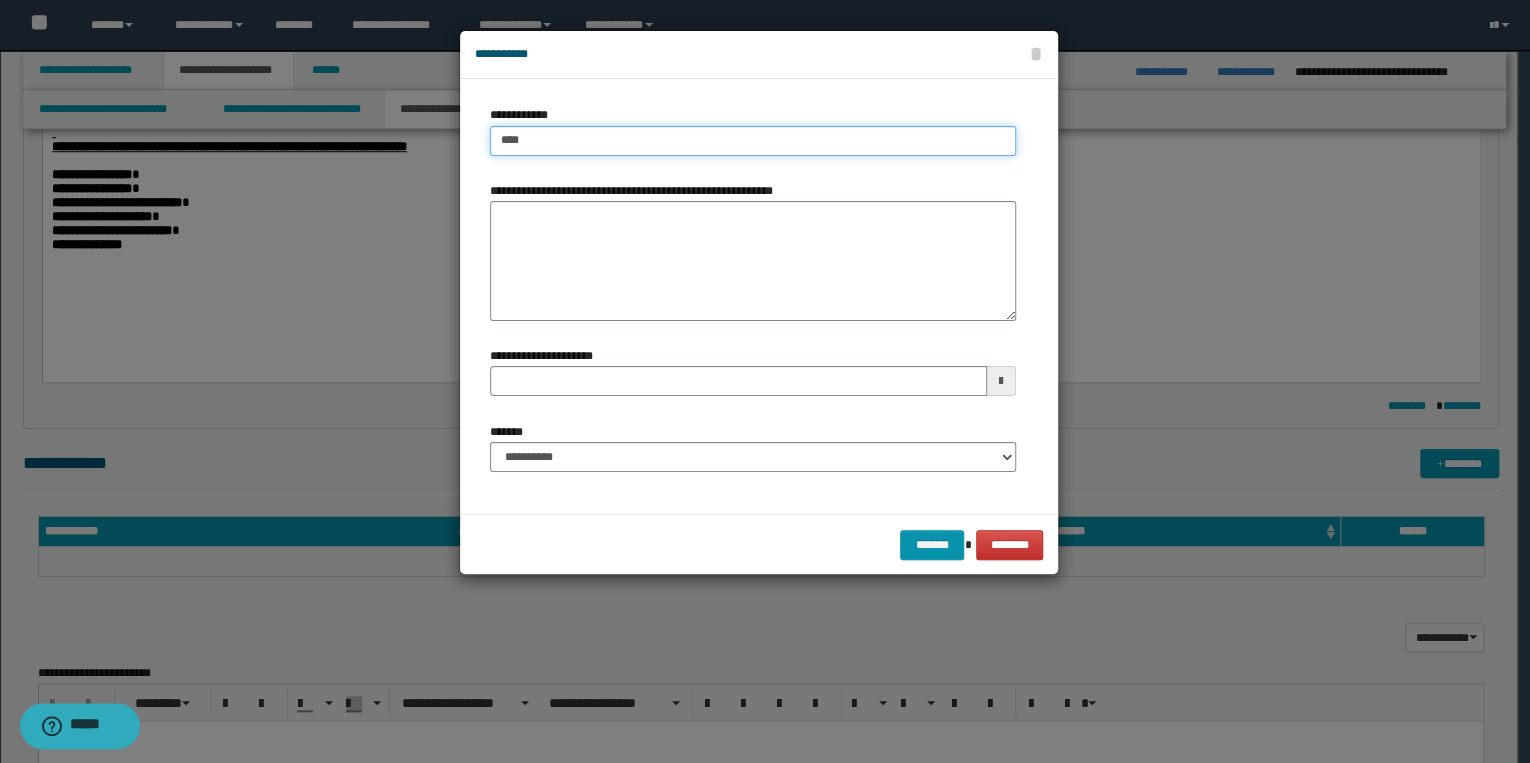 type on "****" 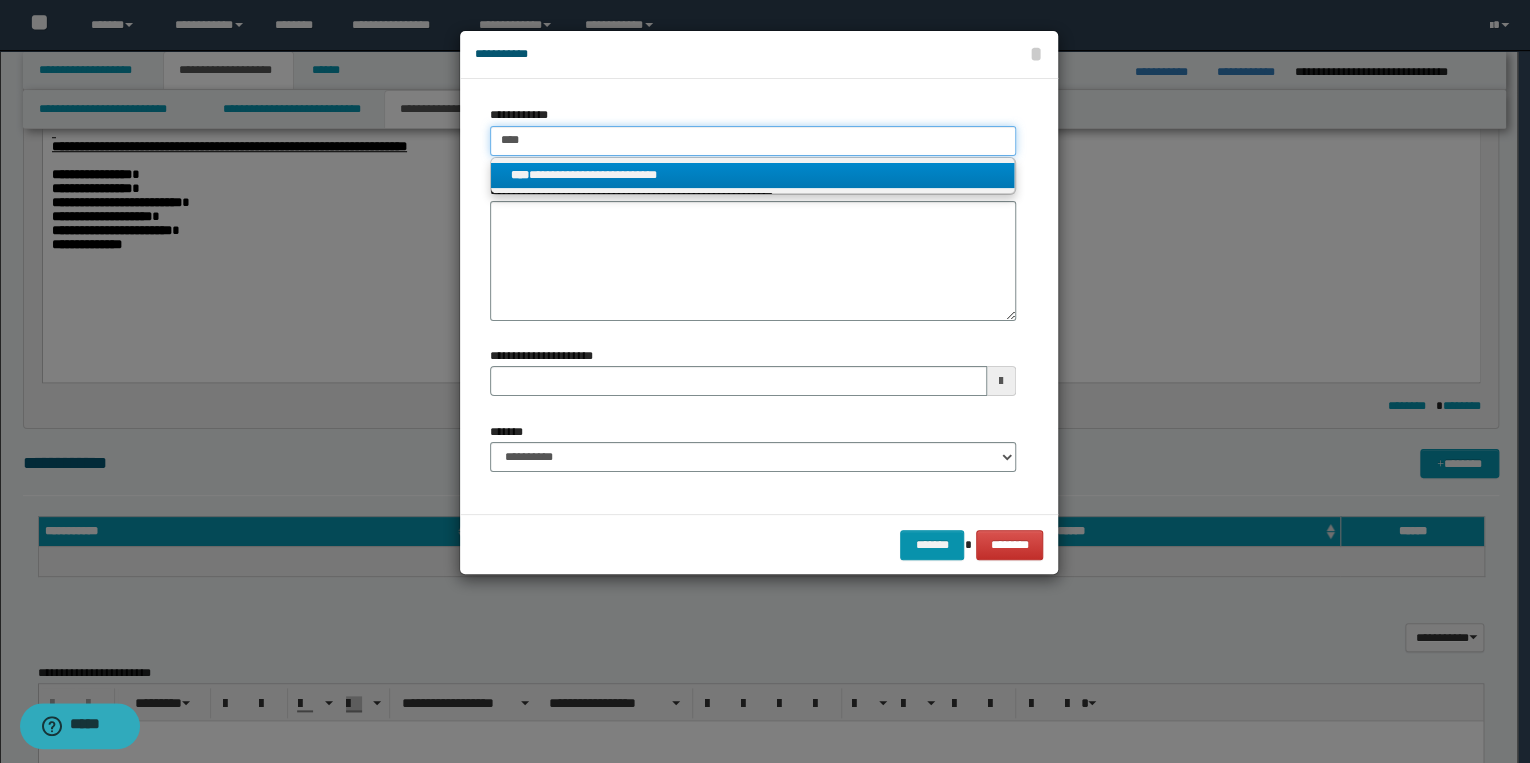 type on "****" 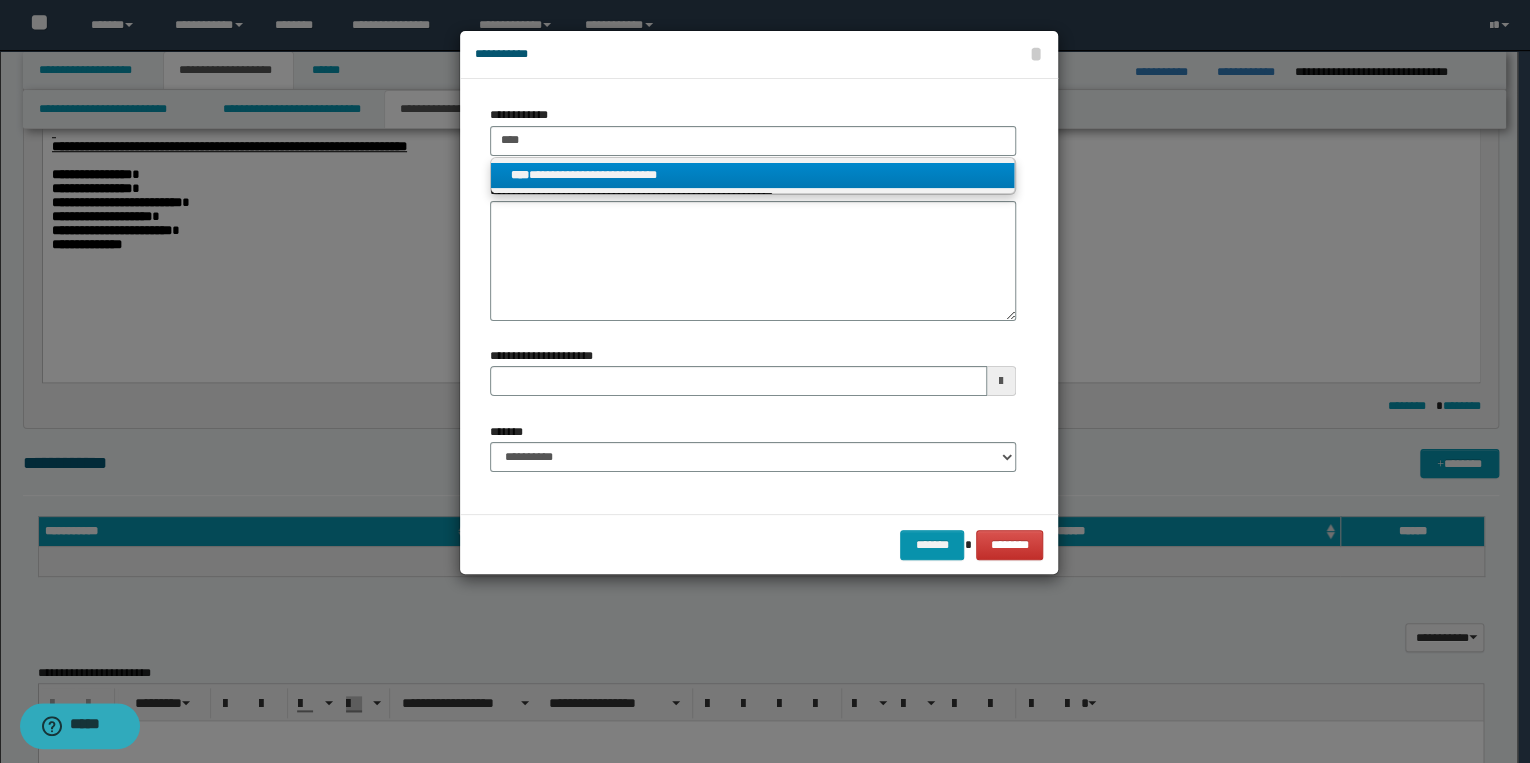 click on "**********" at bounding box center [753, 175] 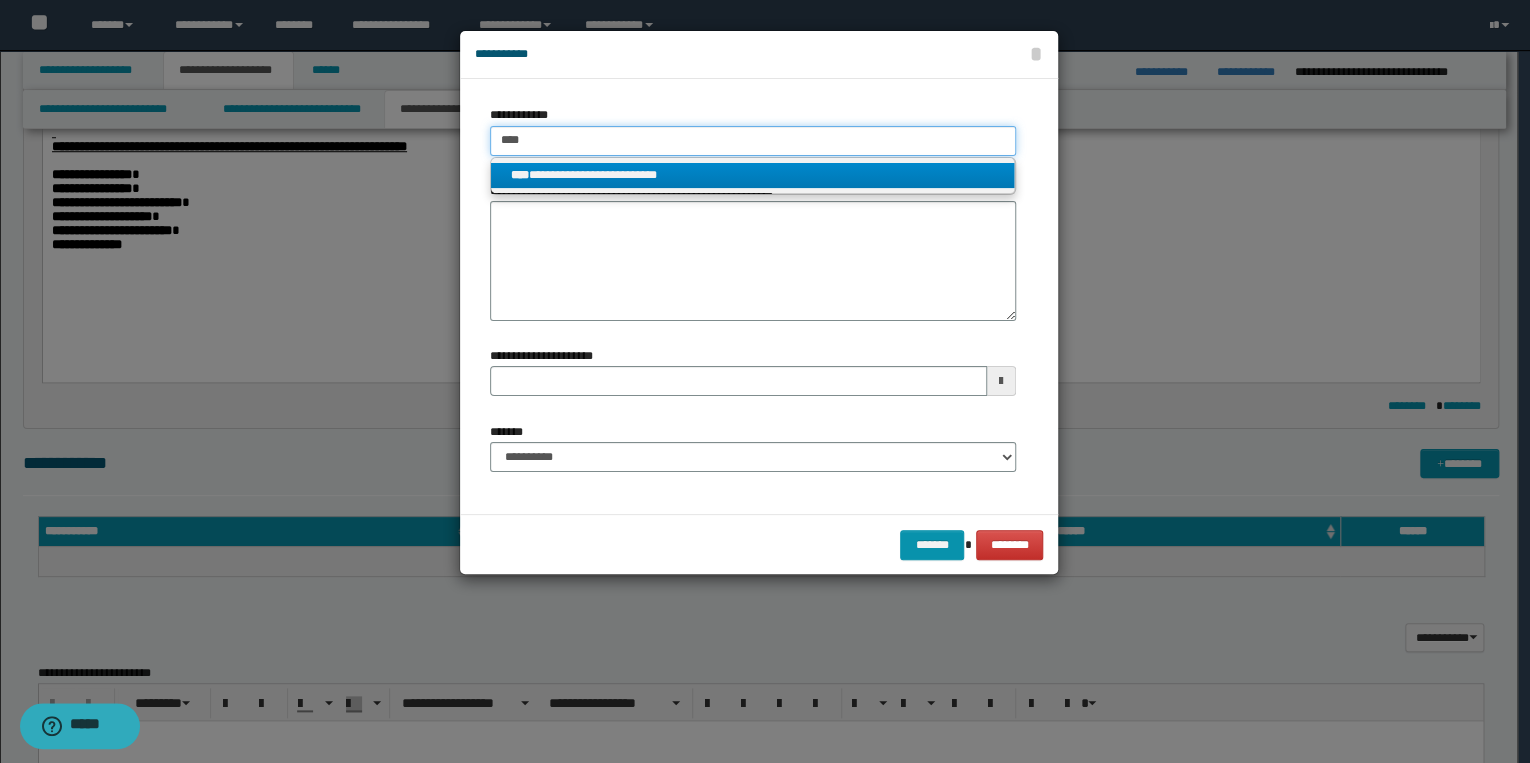 type 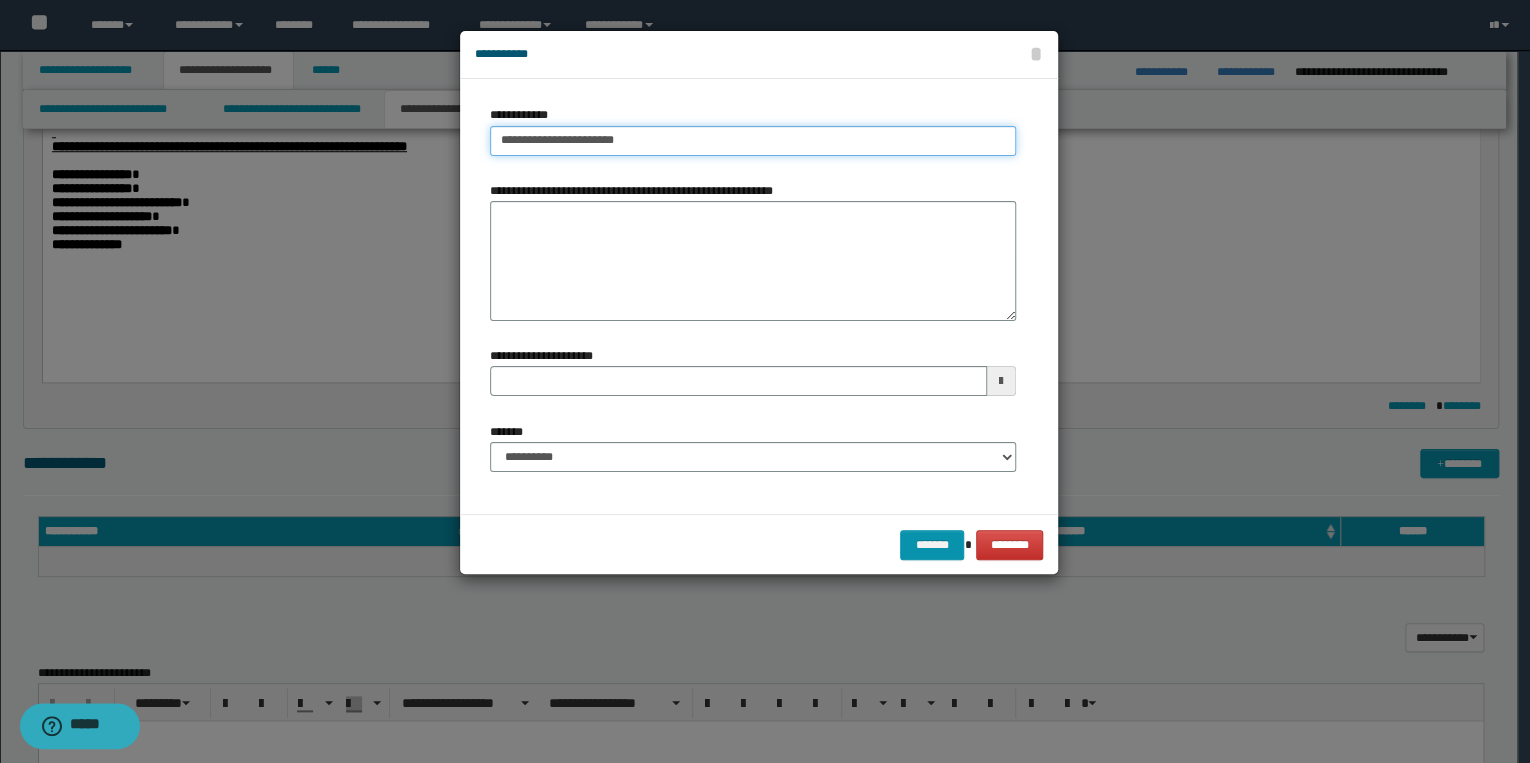 type 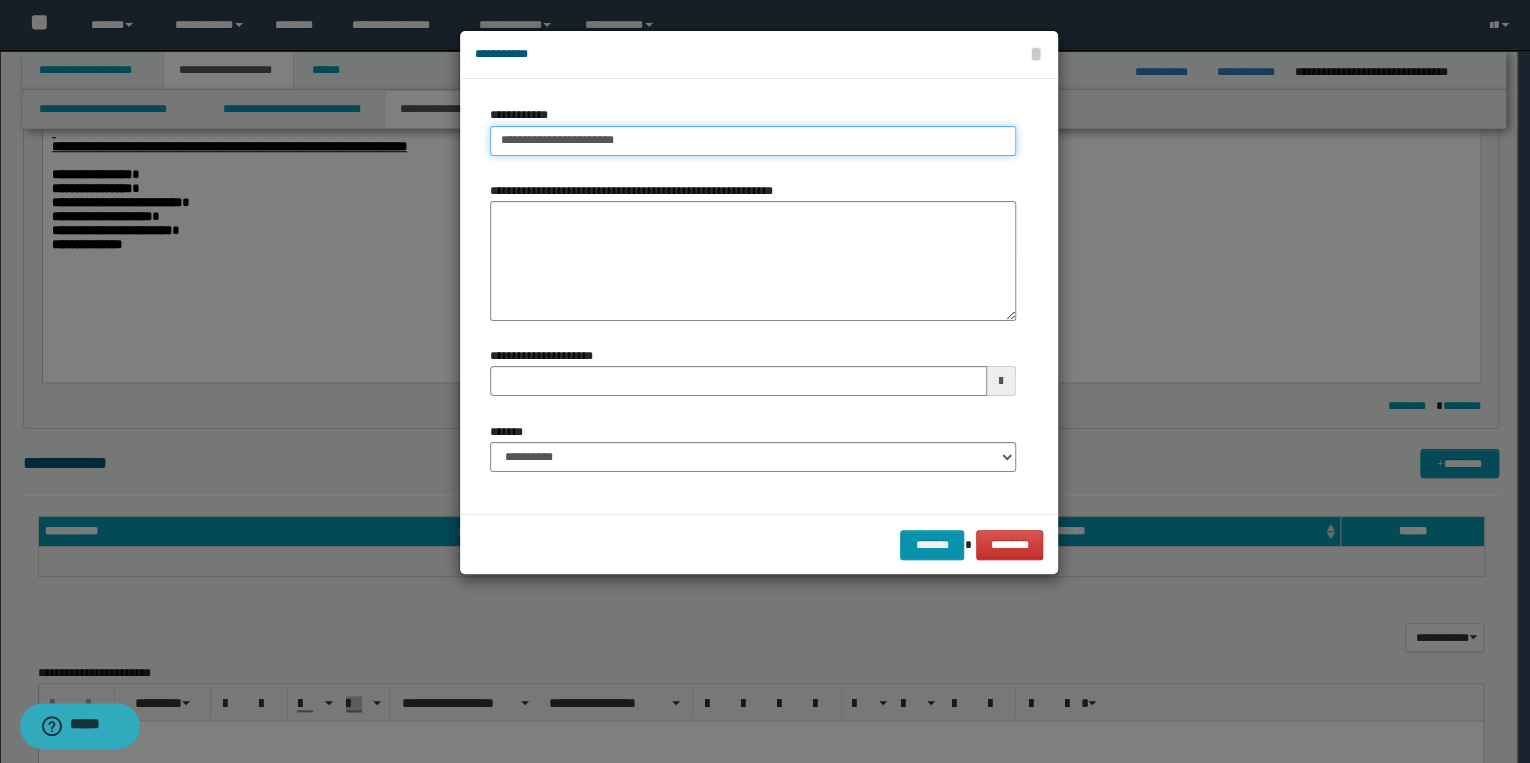 type on "**********" 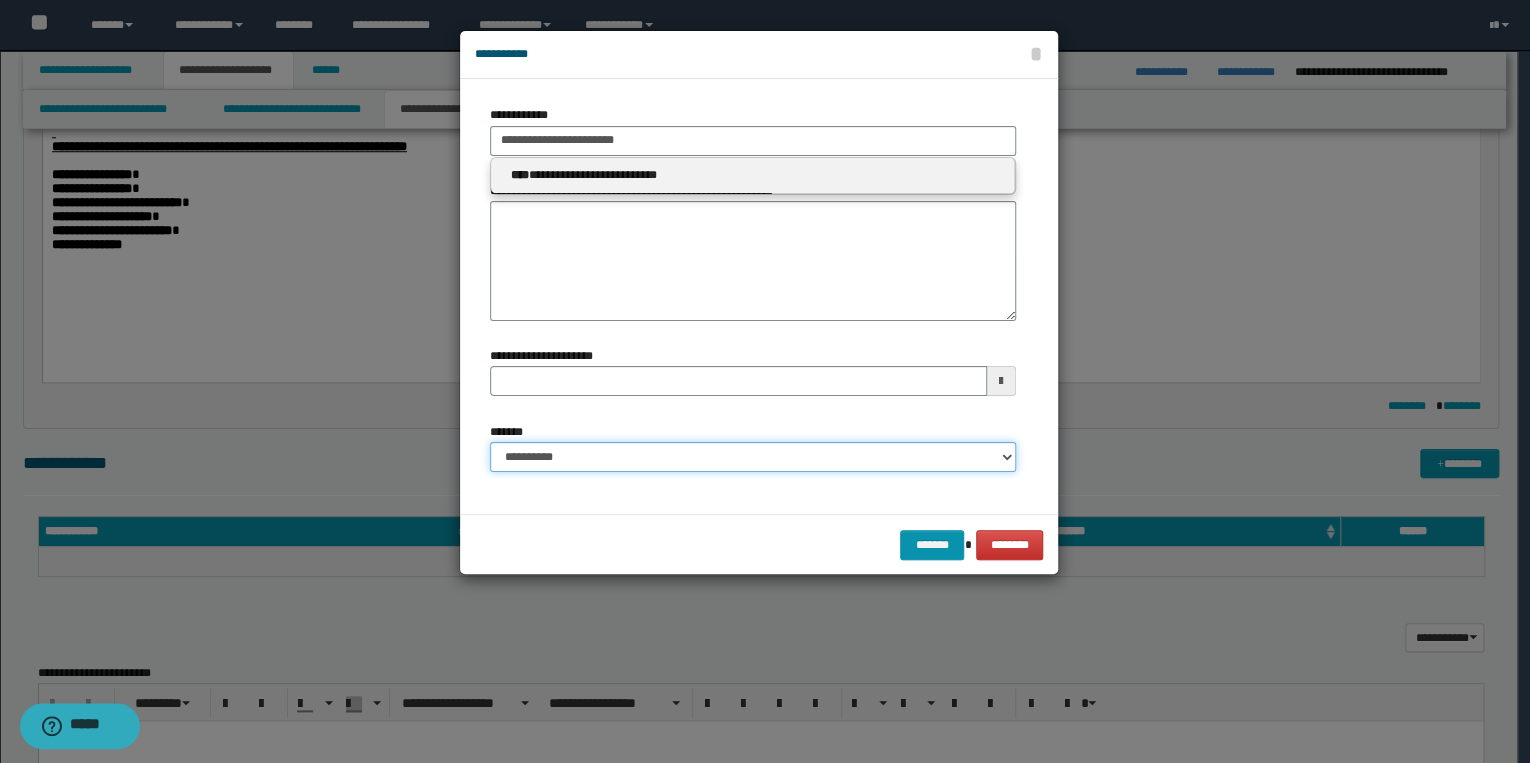 type 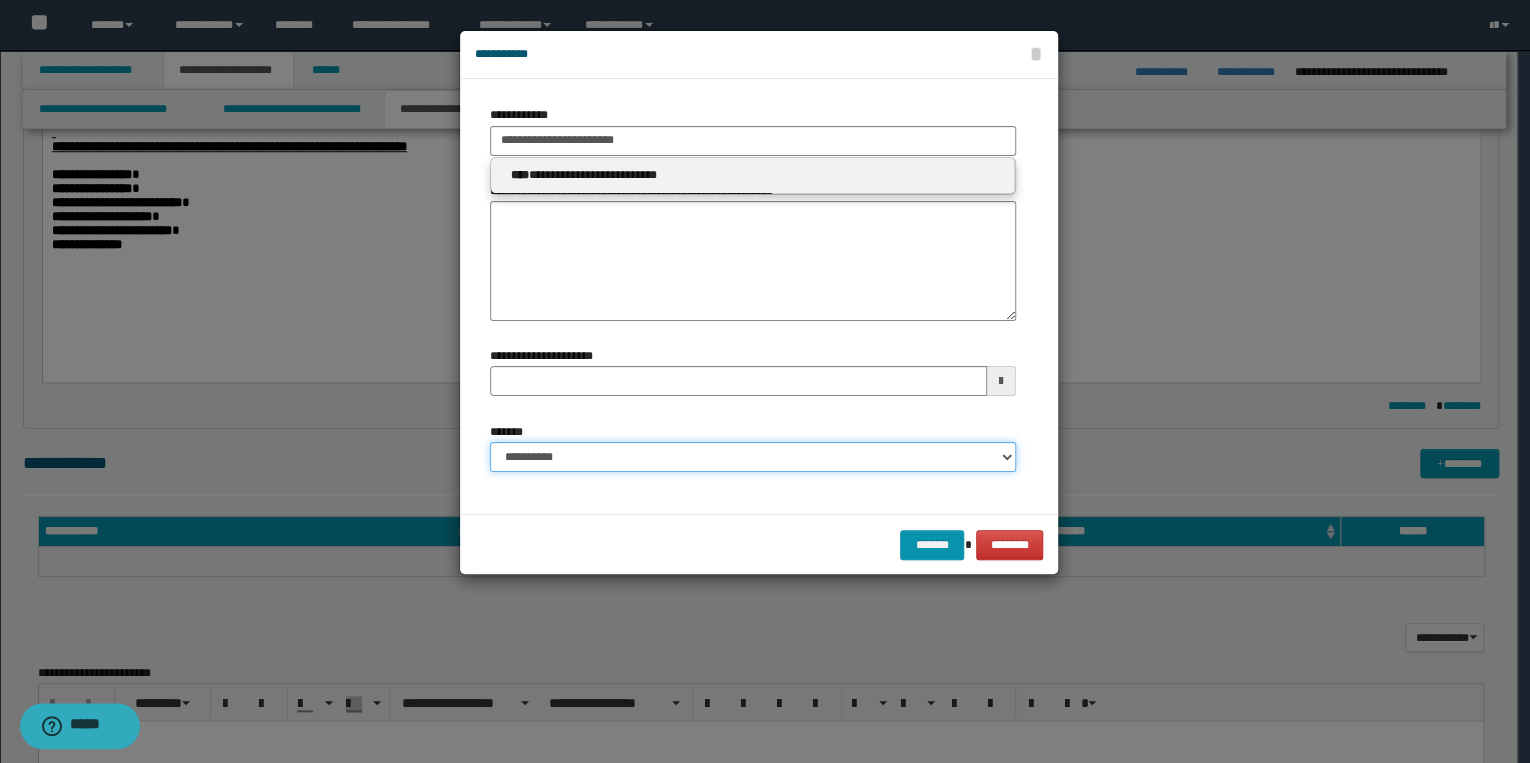 click on "**********" at bounding box center (753, 457) 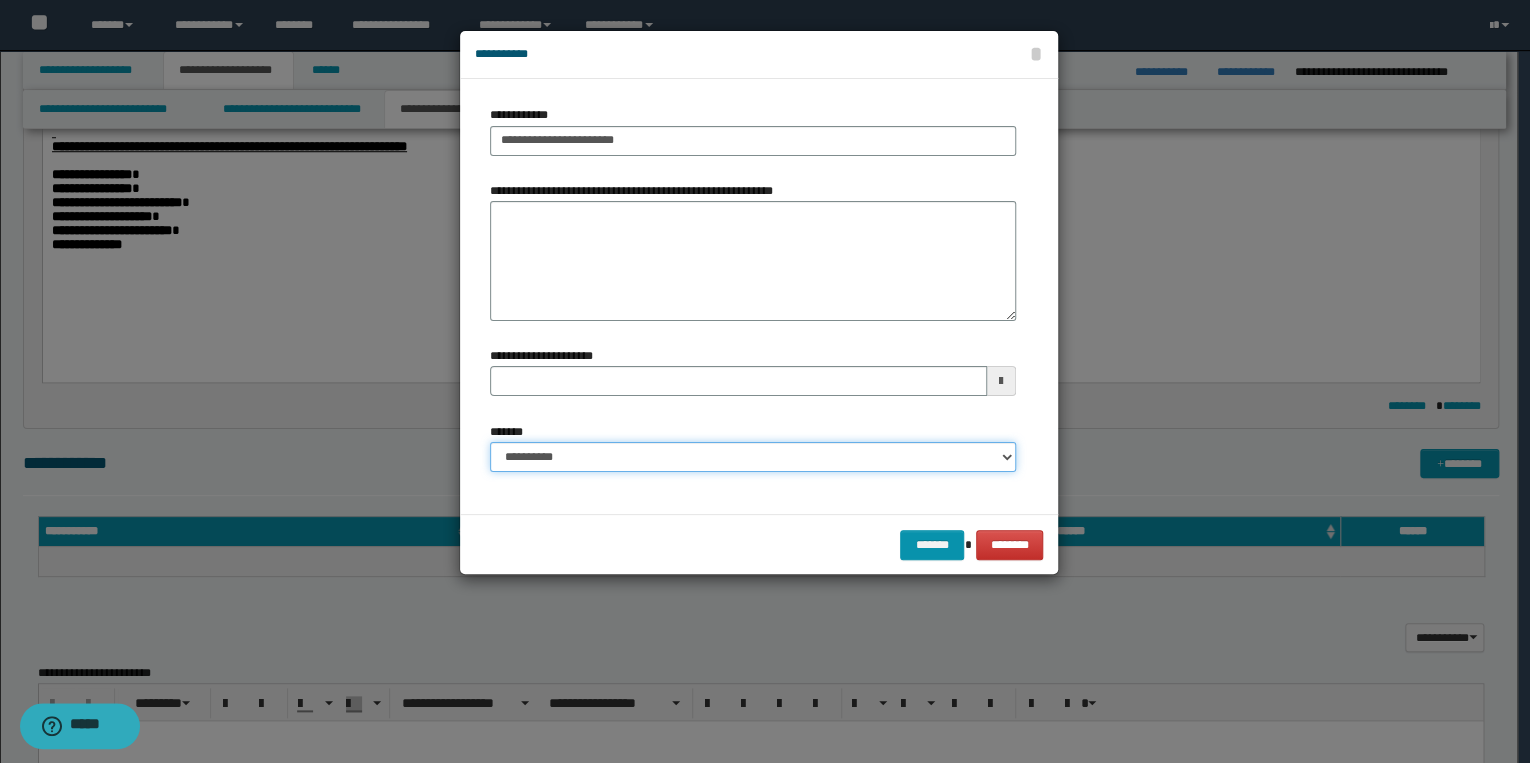 select on "*" 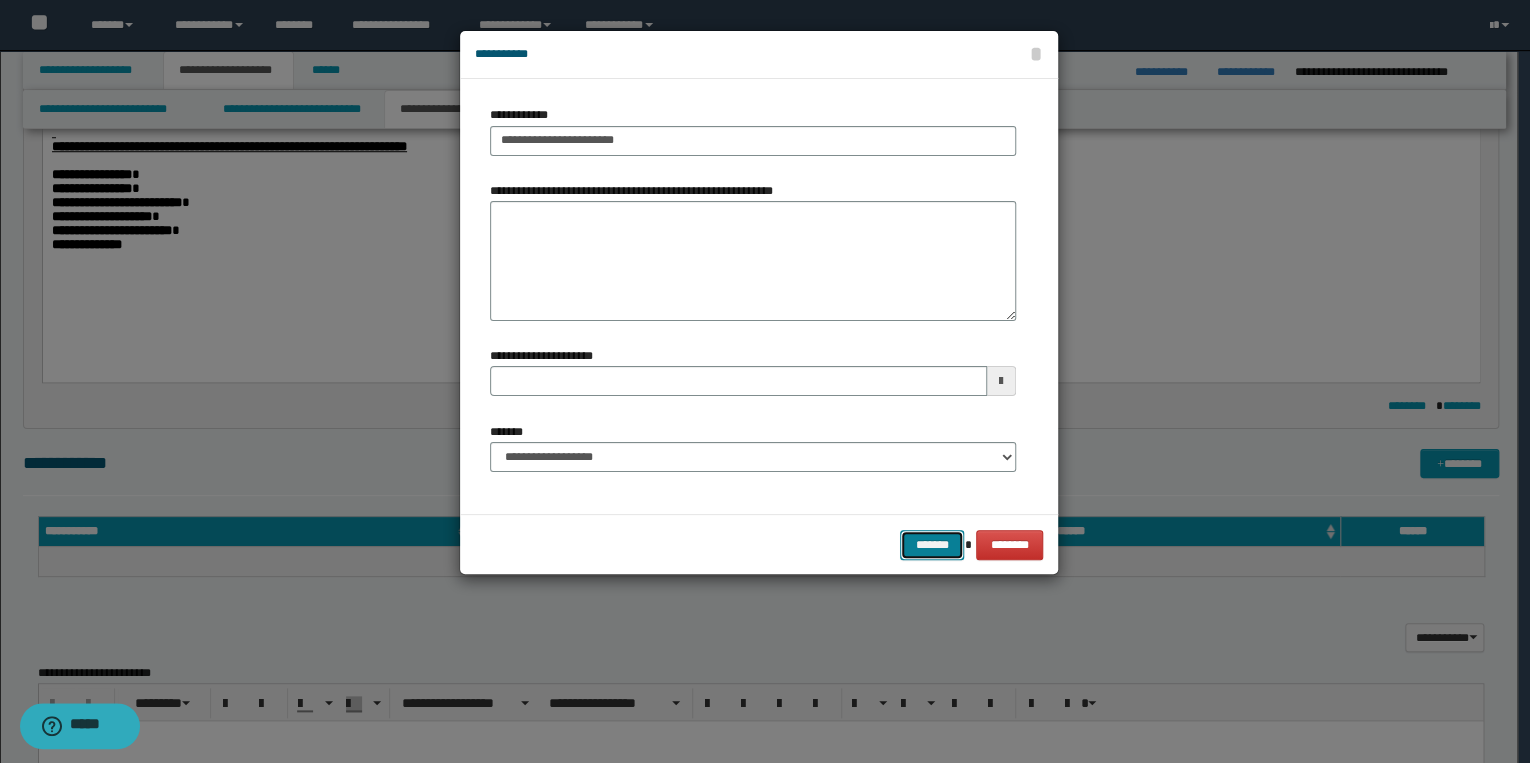 click on "*******" at bounding box center [932, 545] 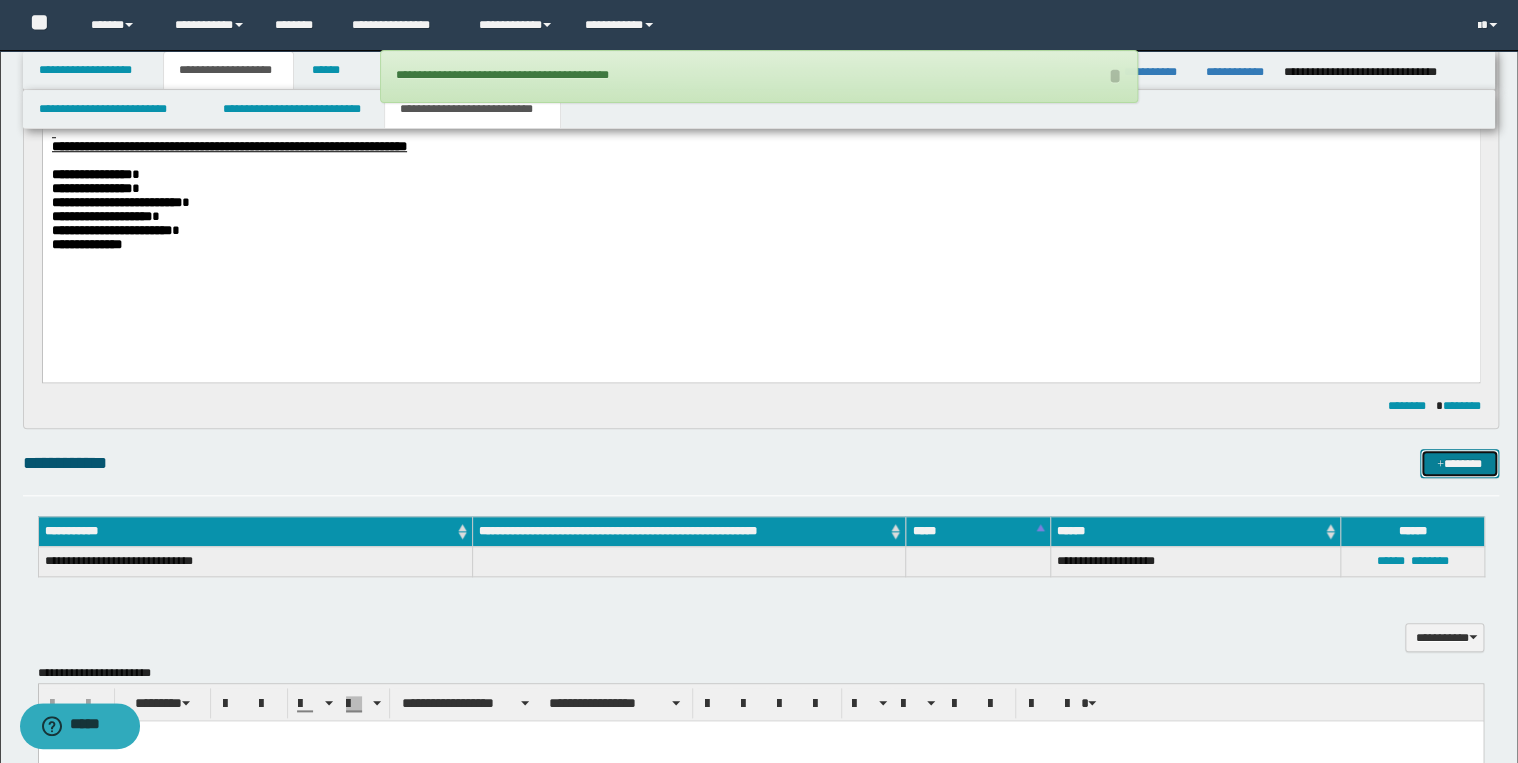 type 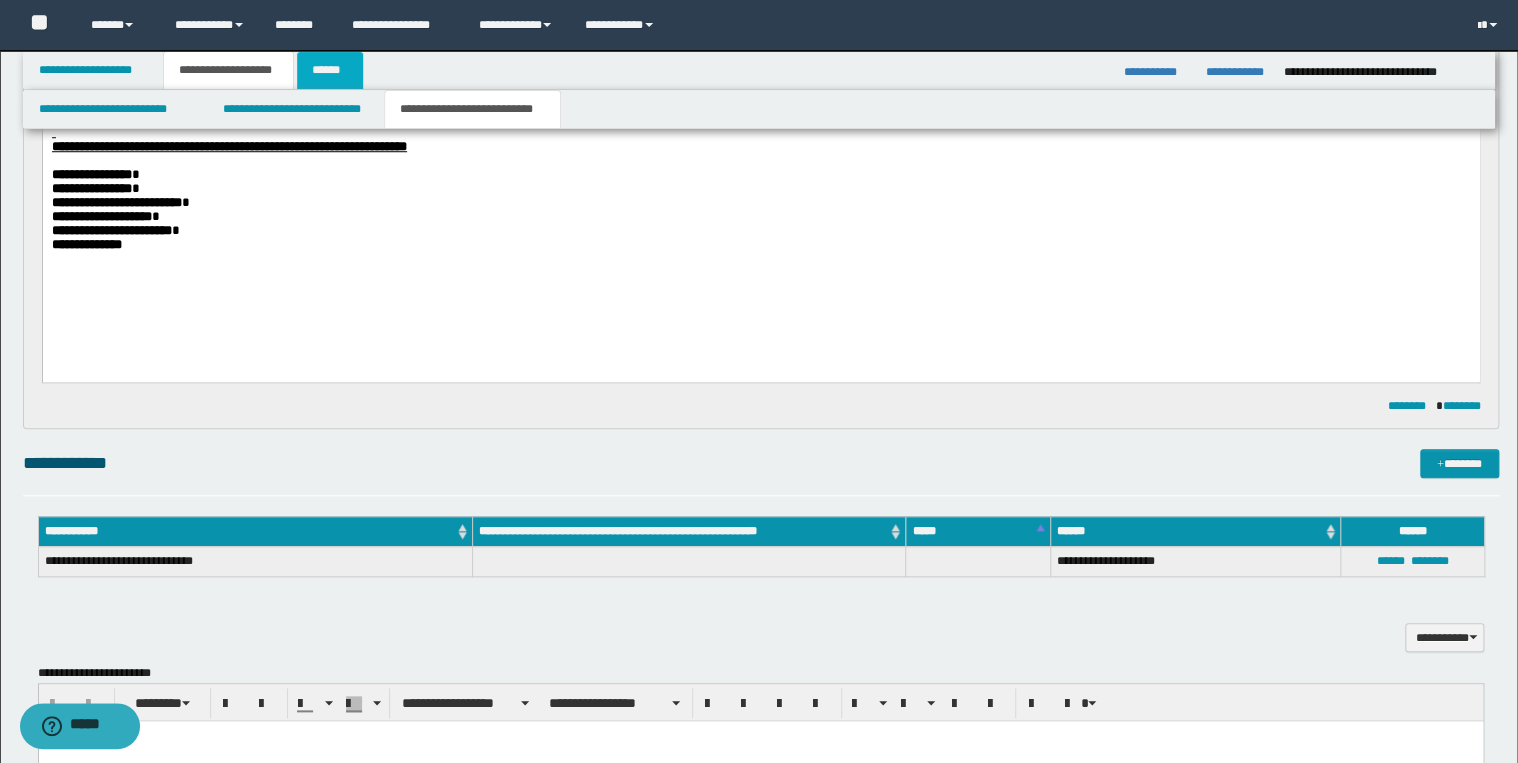 click on "******" at bounding box center (330, 70) 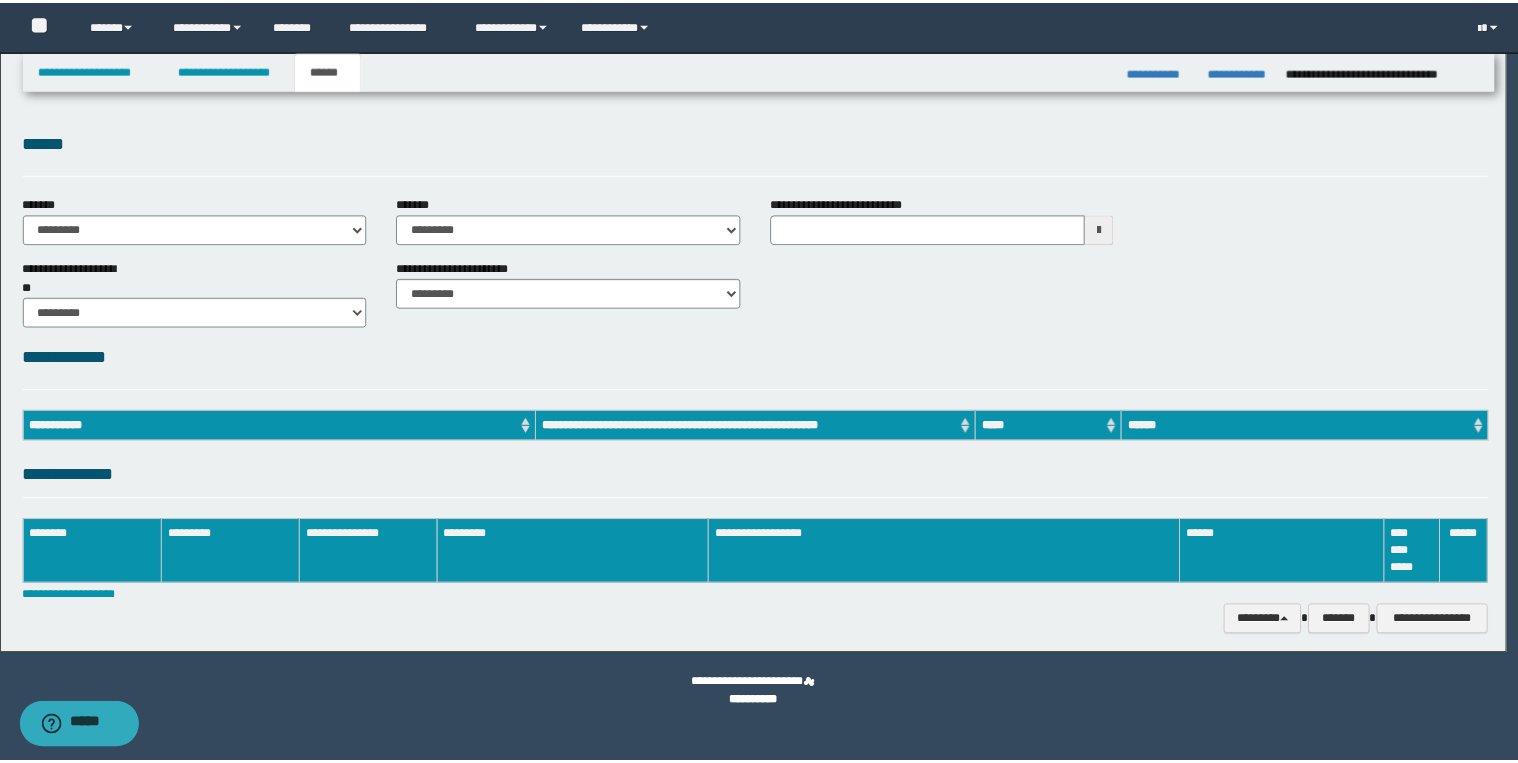 scroll, scrollTop: 0, scrollLeft: 0, axis: both 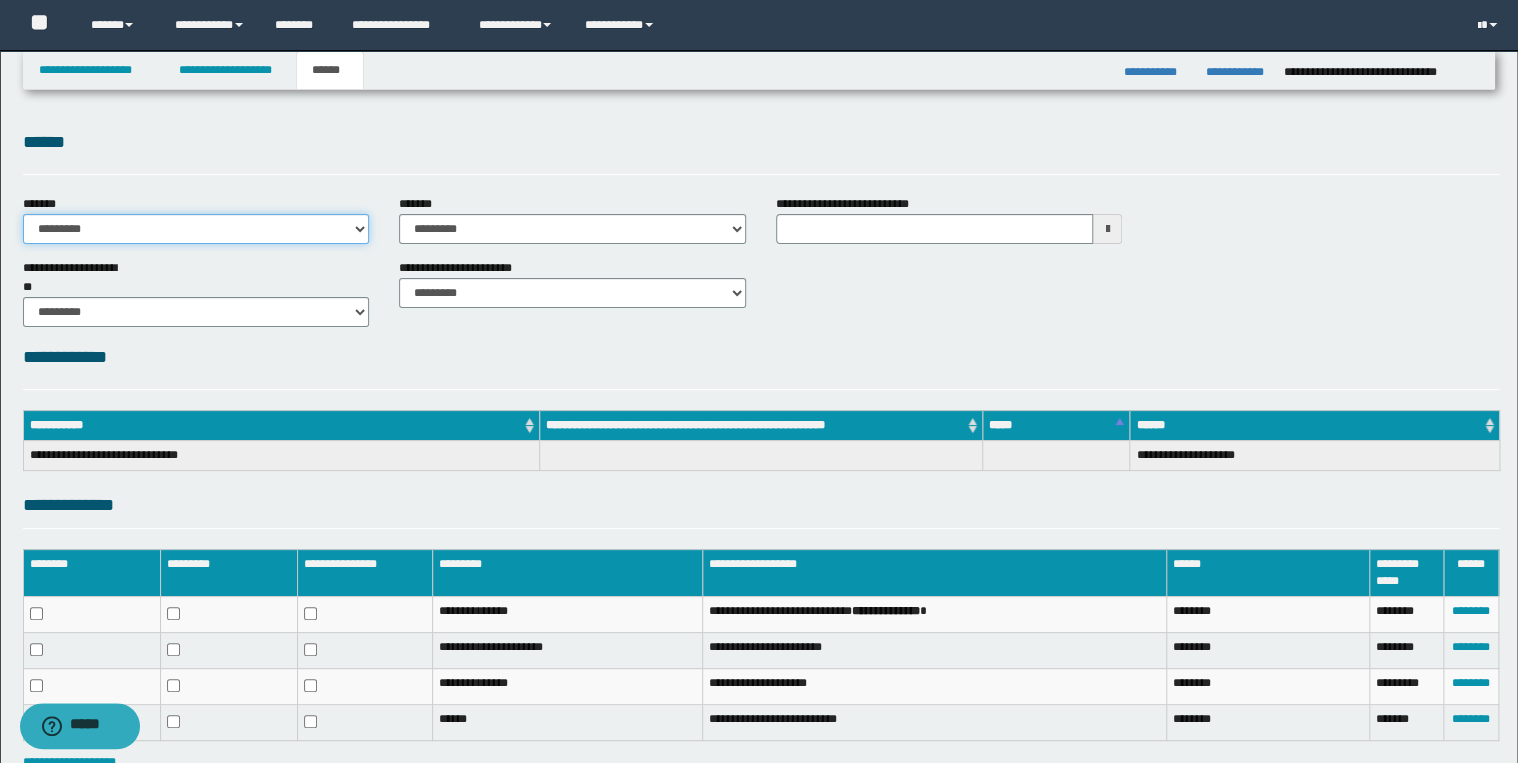 click on "**********" at bounding box center [196, 229] 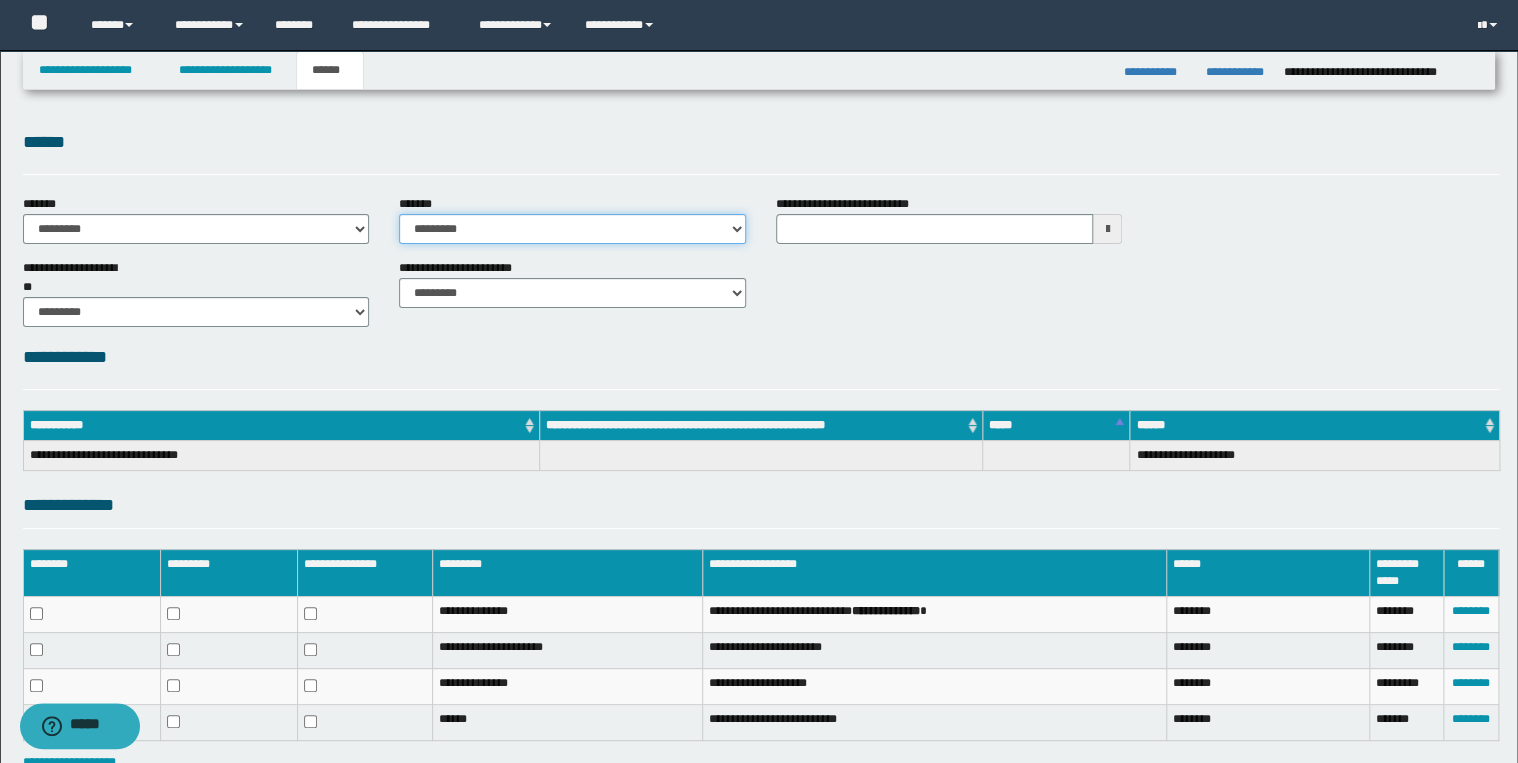 click on "**********" at bounding box center [572, 229] 